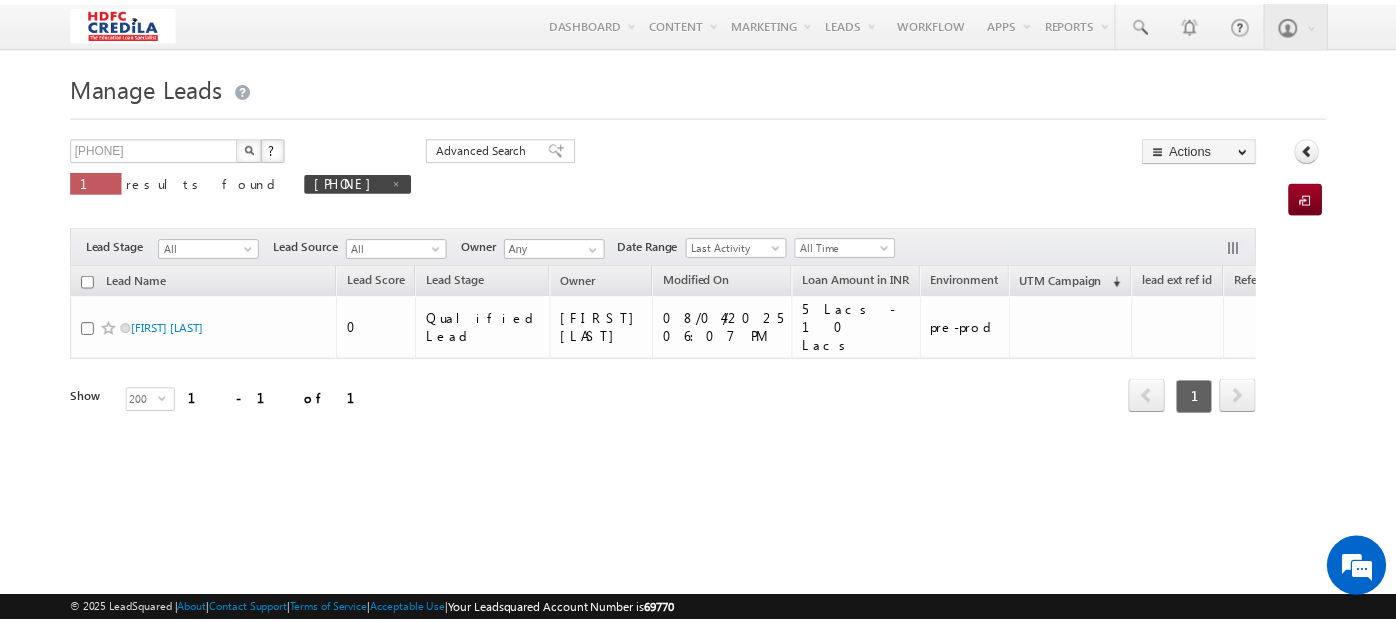 scroll, scrollTop: 0, scrollLeft: 0, axis: both 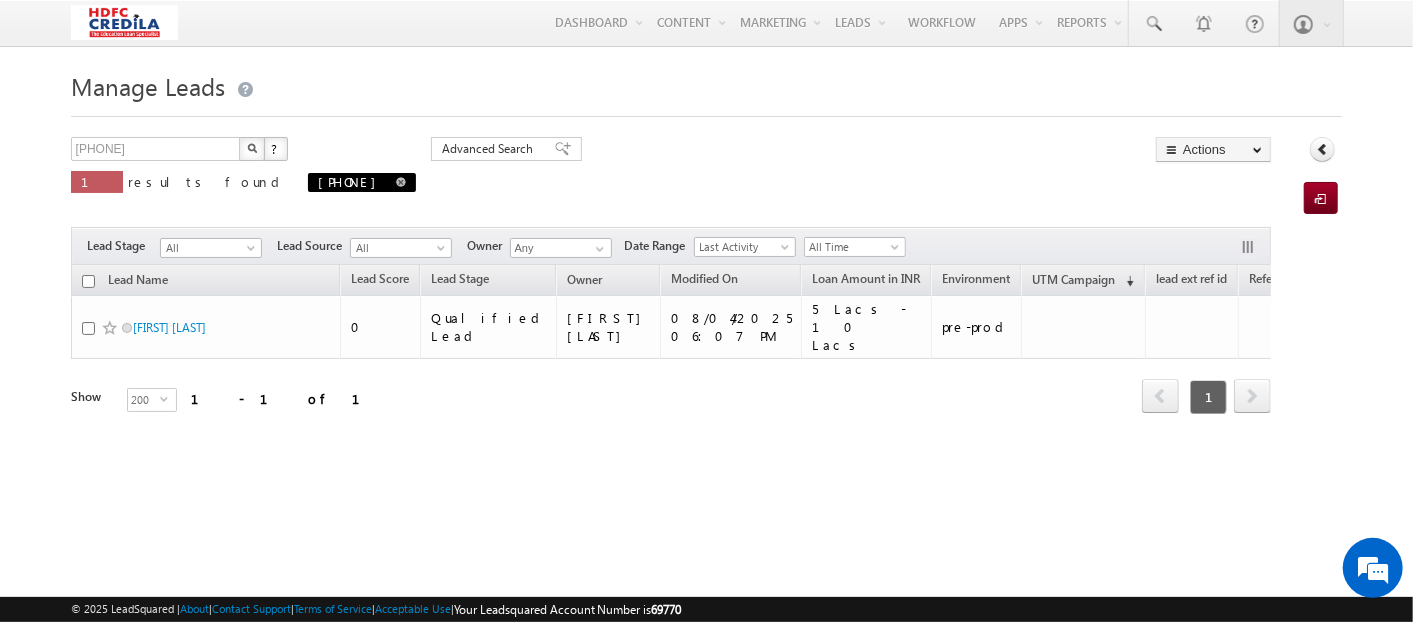 click at bounding box center [401, 182] 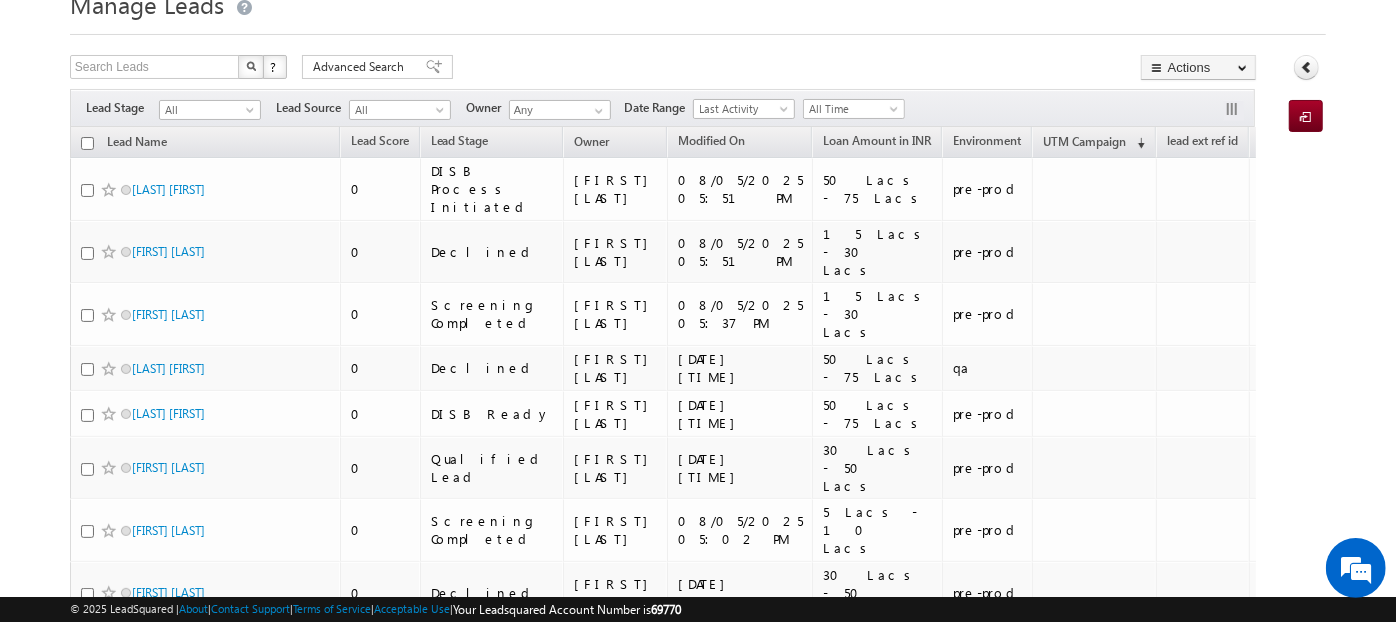 scroll, scrollTop: 243, scrollLeft: 0, axis: vertical 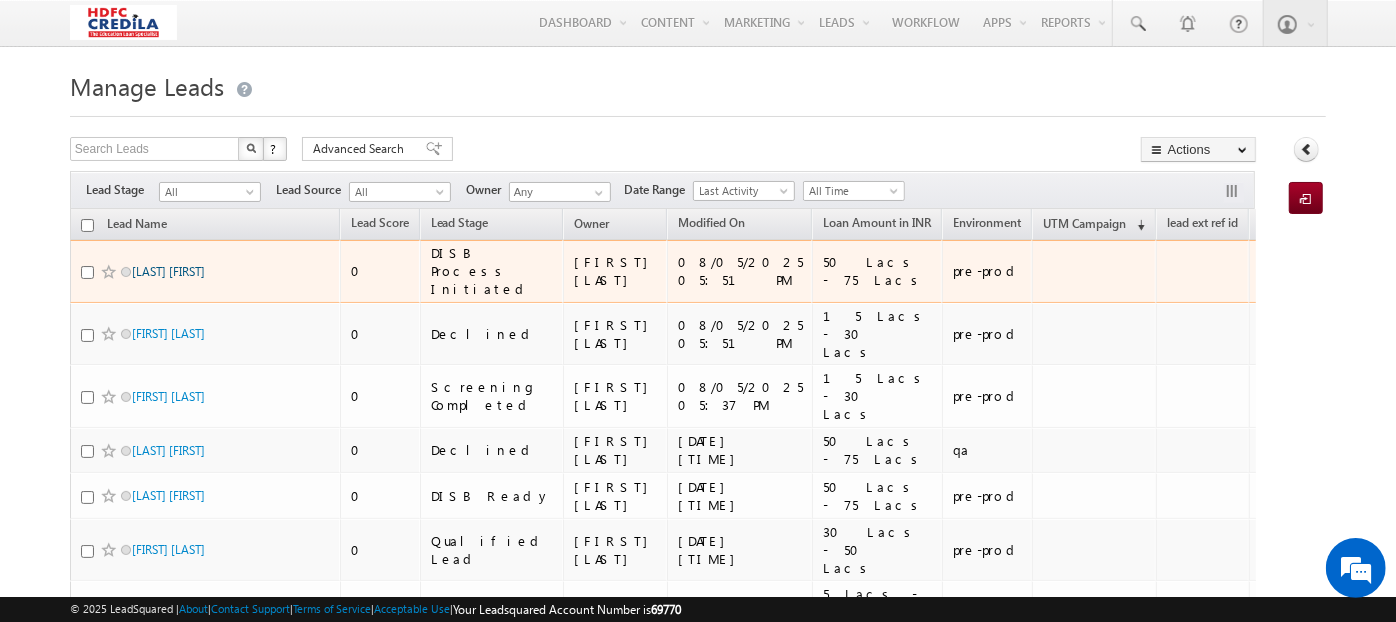 click on "Nayak Siddharth" at bounding box center (168, 271) 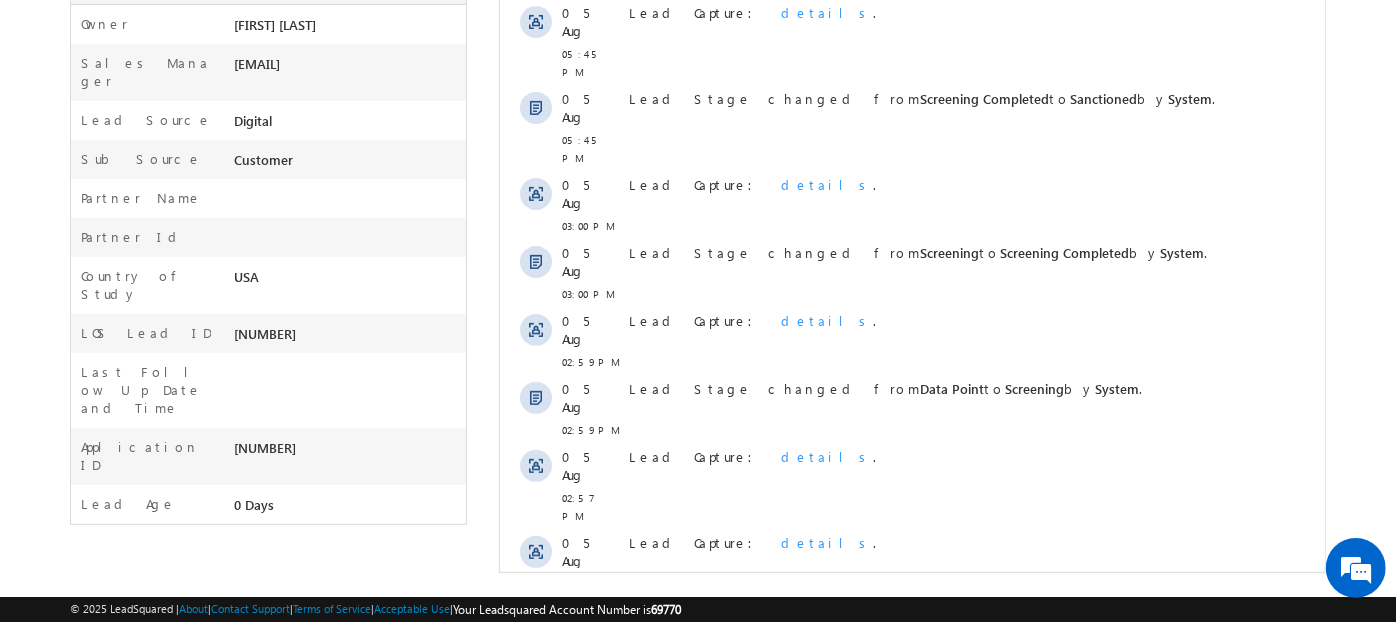 scroll, scrollTop: 0, scrollLeft: 0, axis: both 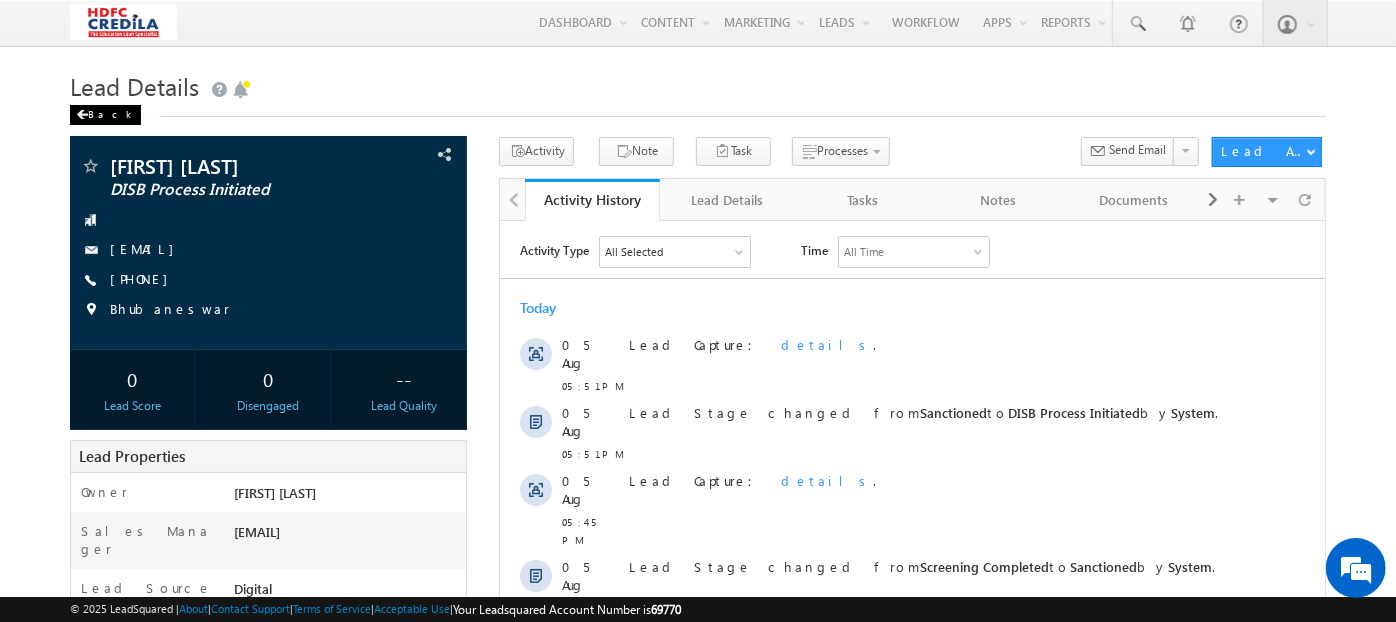 click on "Back" at bounding box center (105, 115) 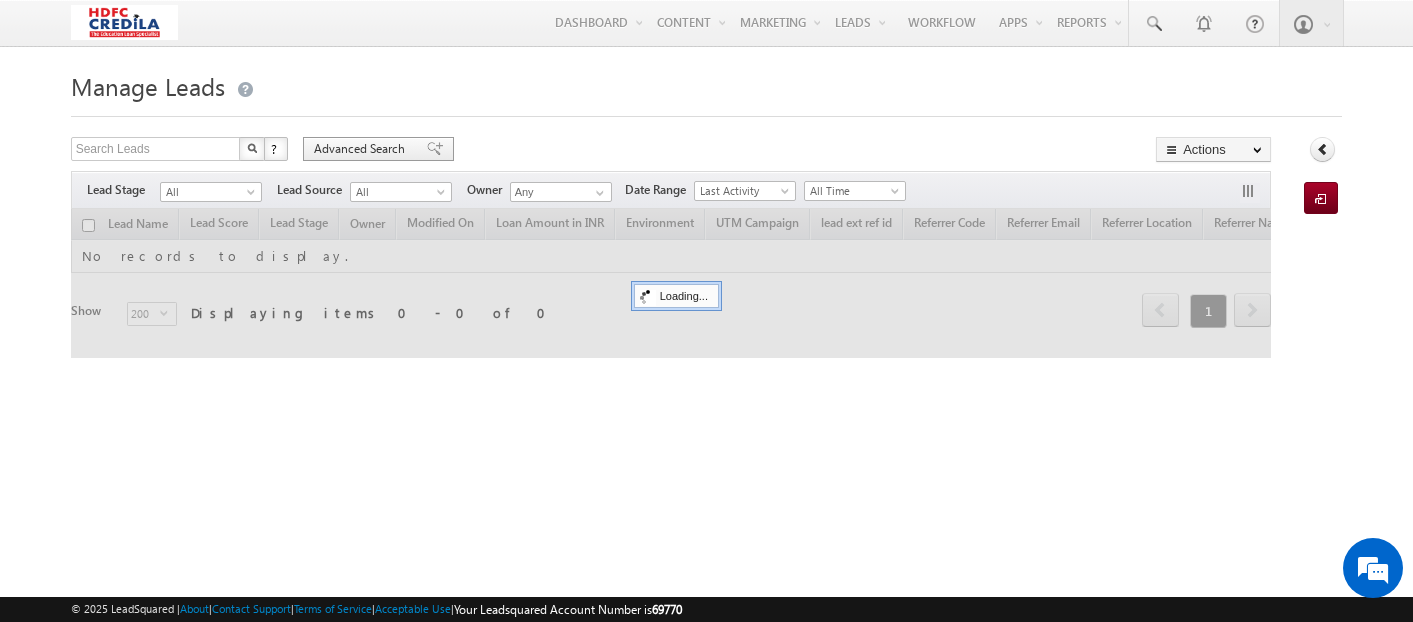 scroll, scrollTop: 0, scrollLeft: 0, axis: both 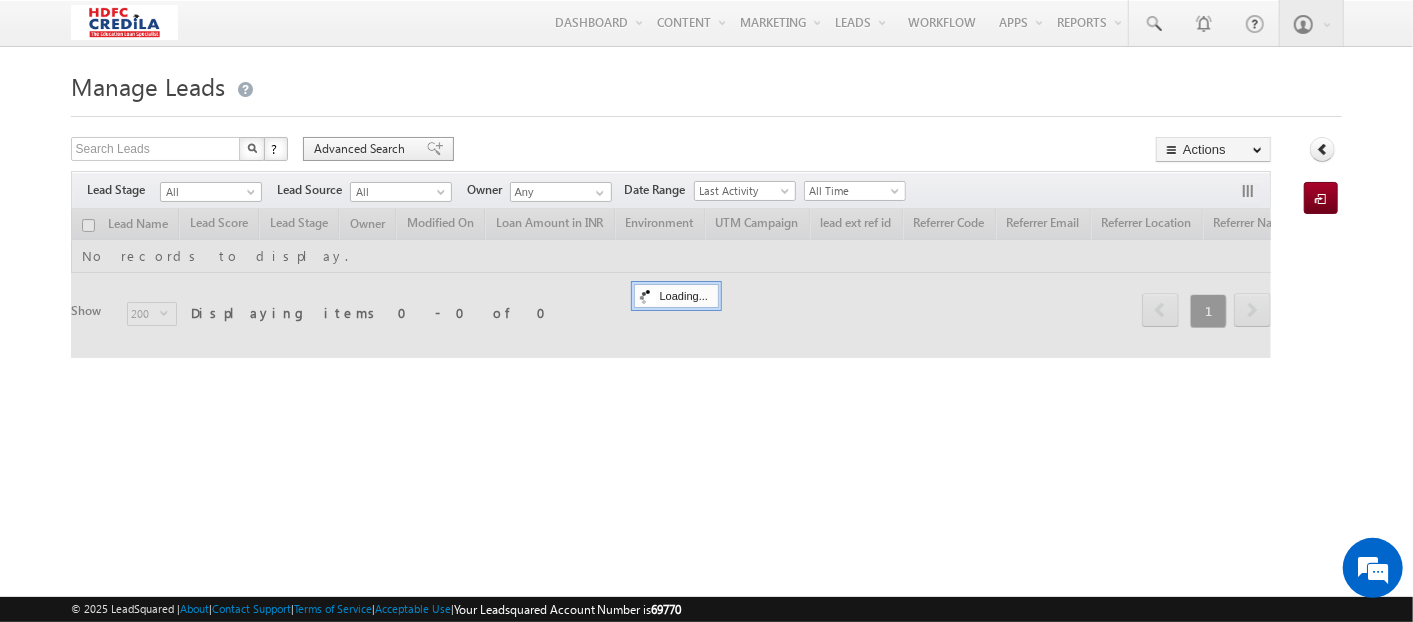 click on "Advanced Search" at bounding box center (362, 149) 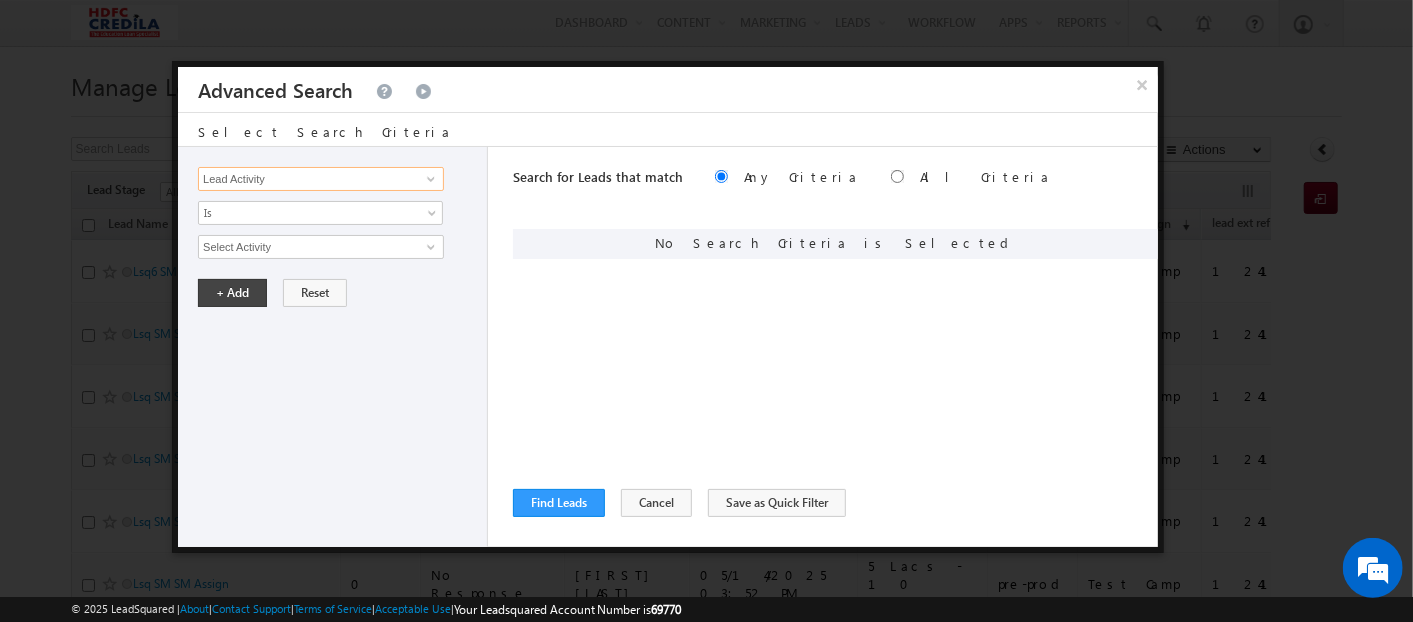 click on "Lead Activity" at bounding box center [321, 179] 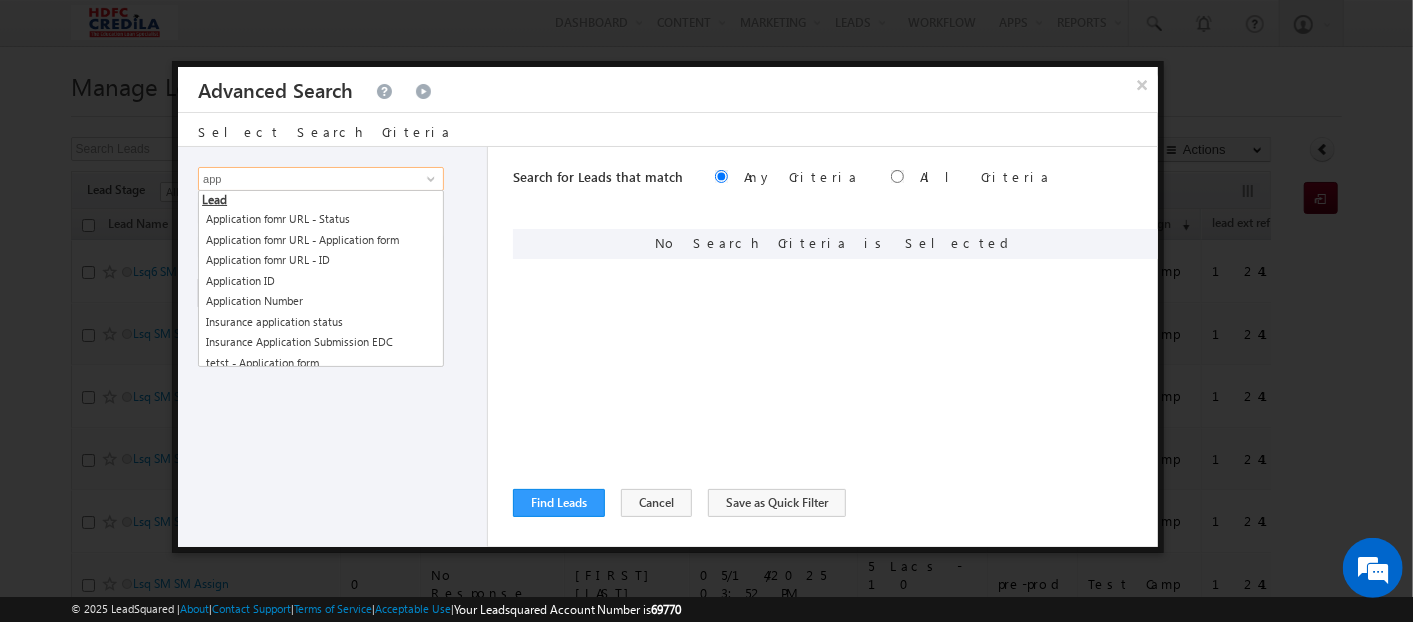 scroll, scrollTop: 0, scrollLeft: 0, axis: both 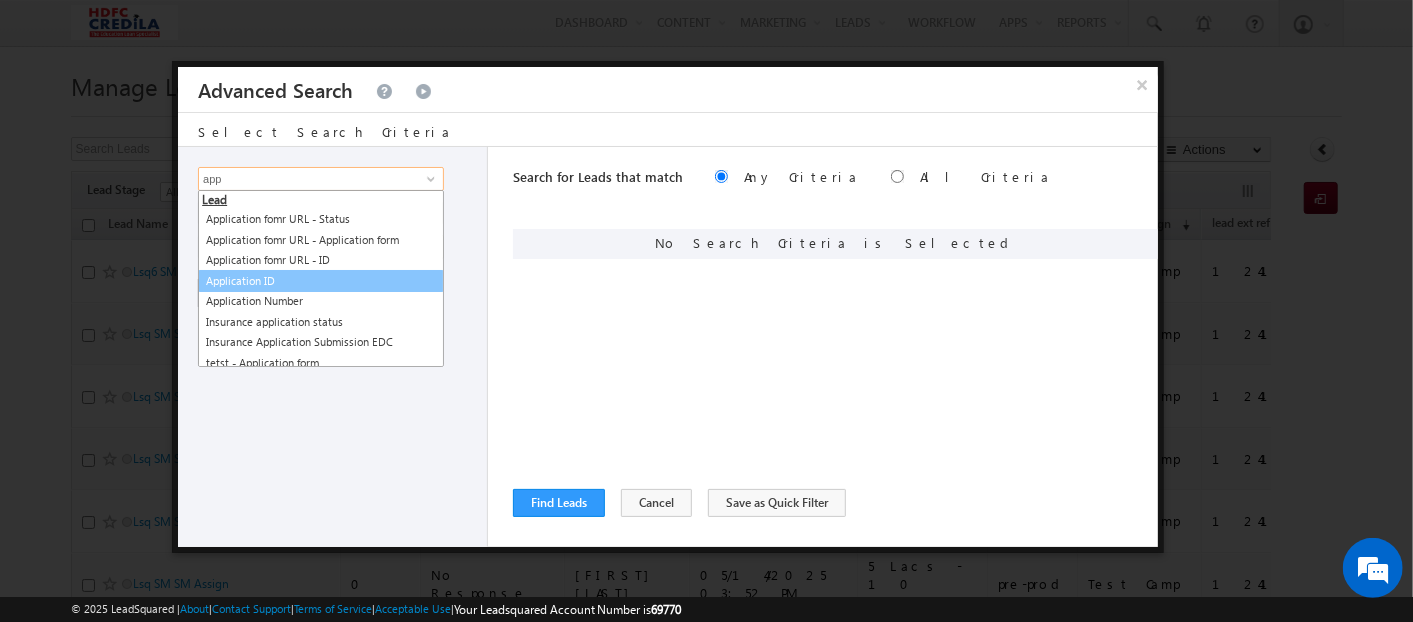click on "Application ID" at bounding box center (321, 281) 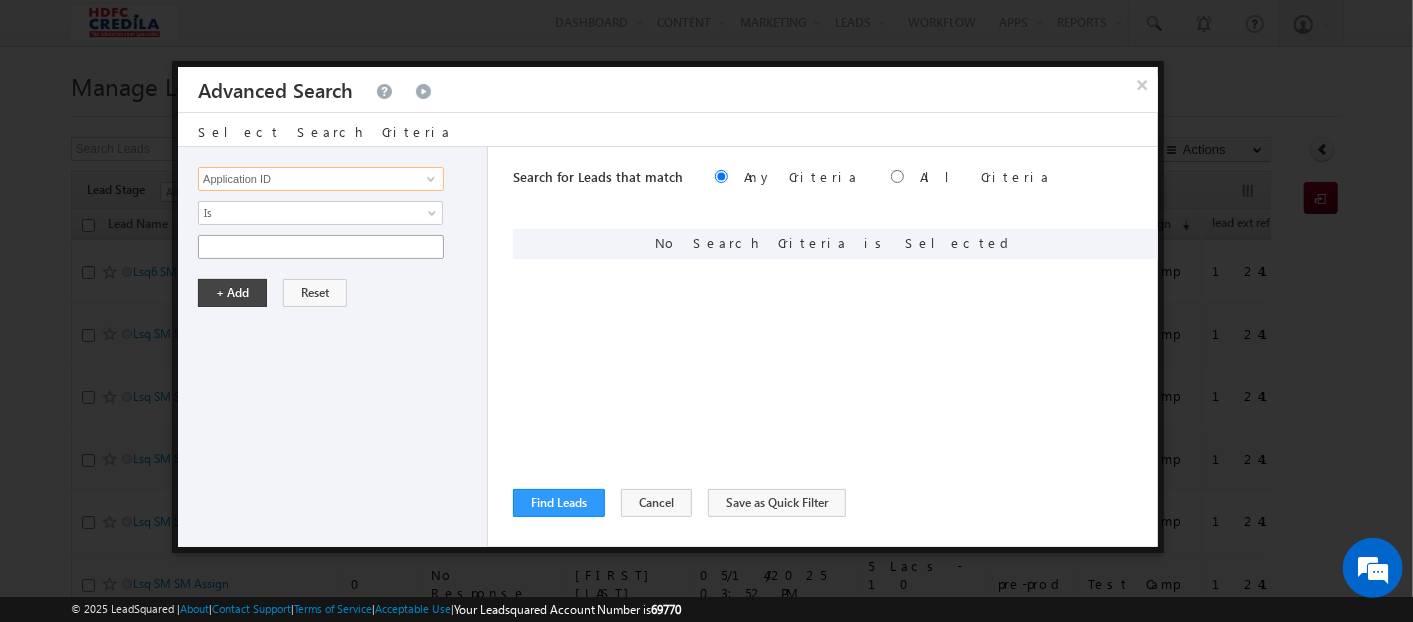 type on "Application ID" 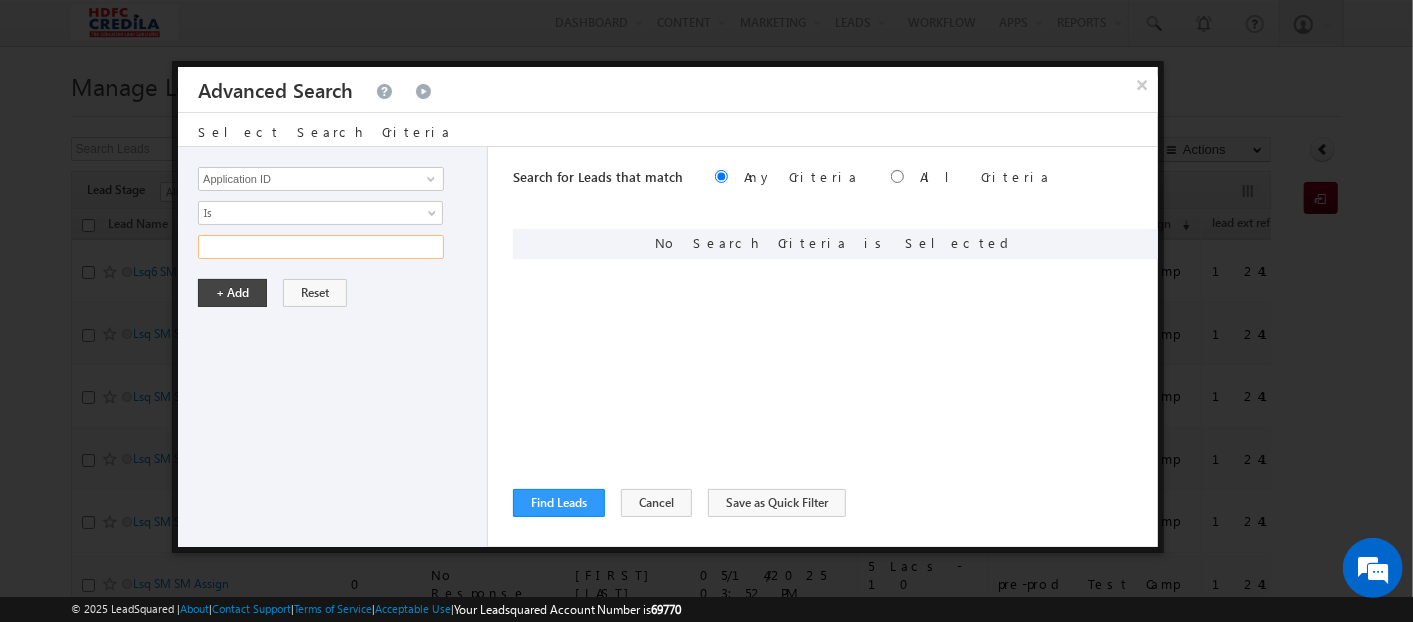 click at bounding box center [321, 247] 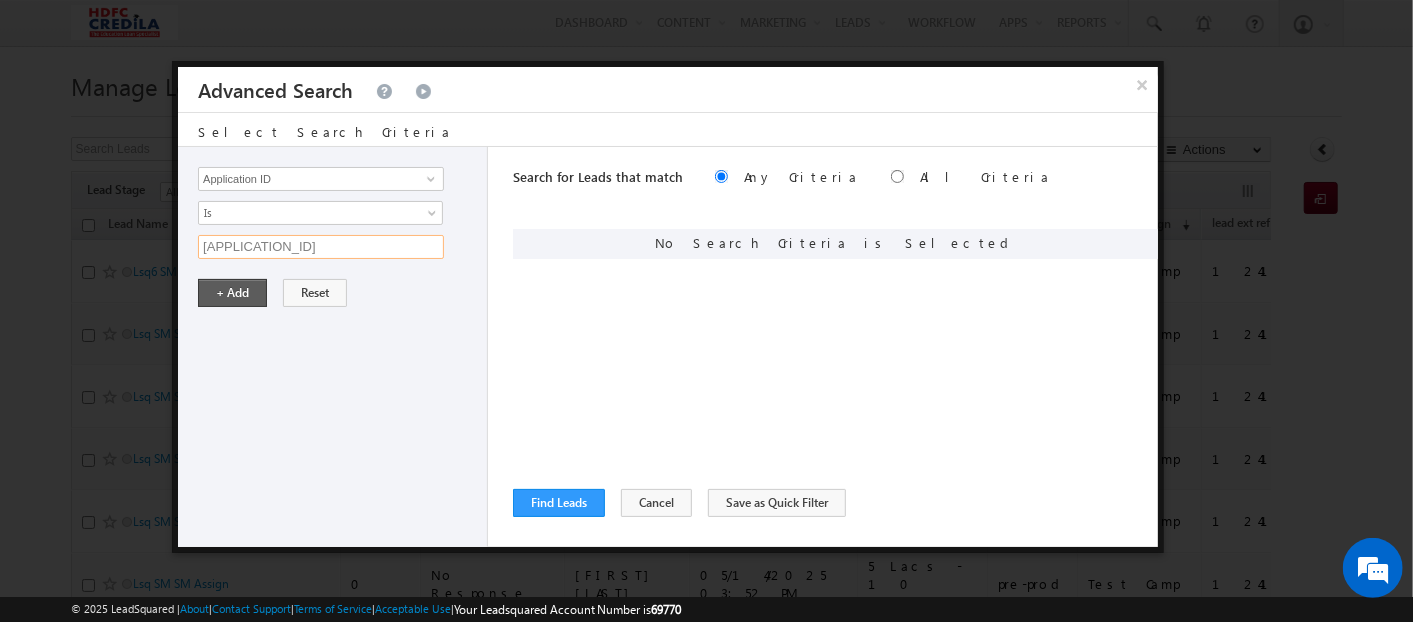 type on "[ID]" 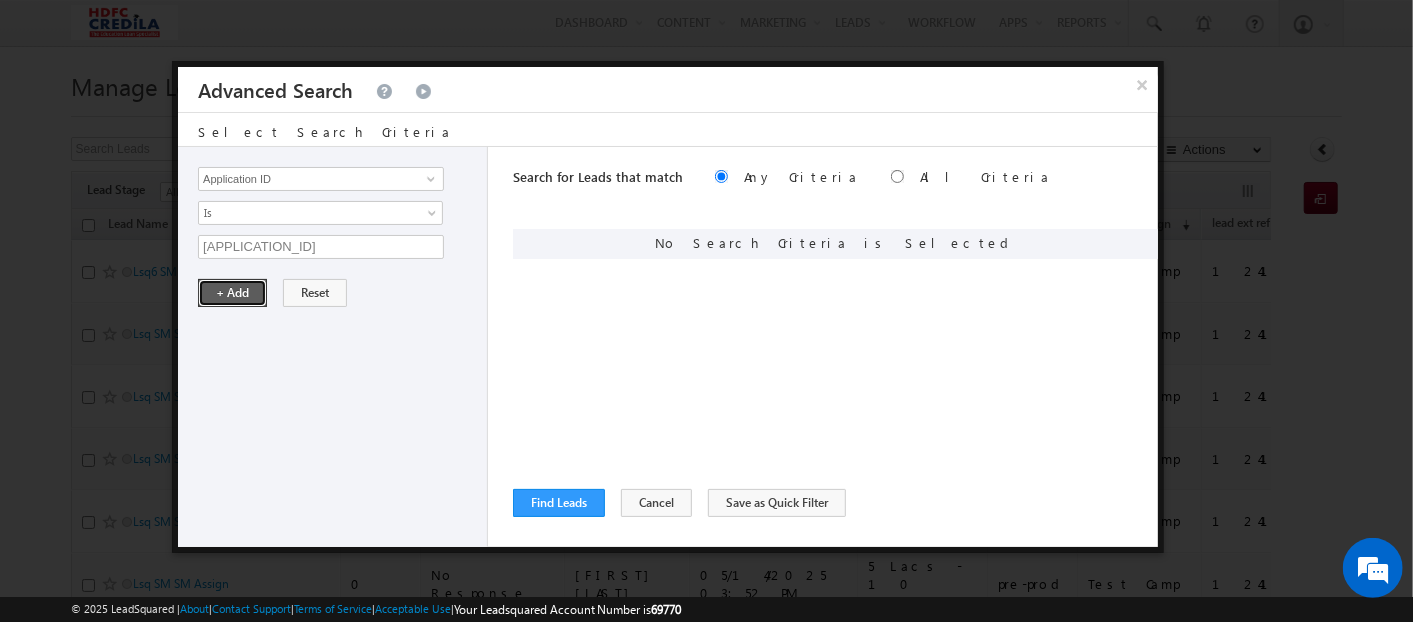 click on "+ Add" at bounding box center (232, 293) 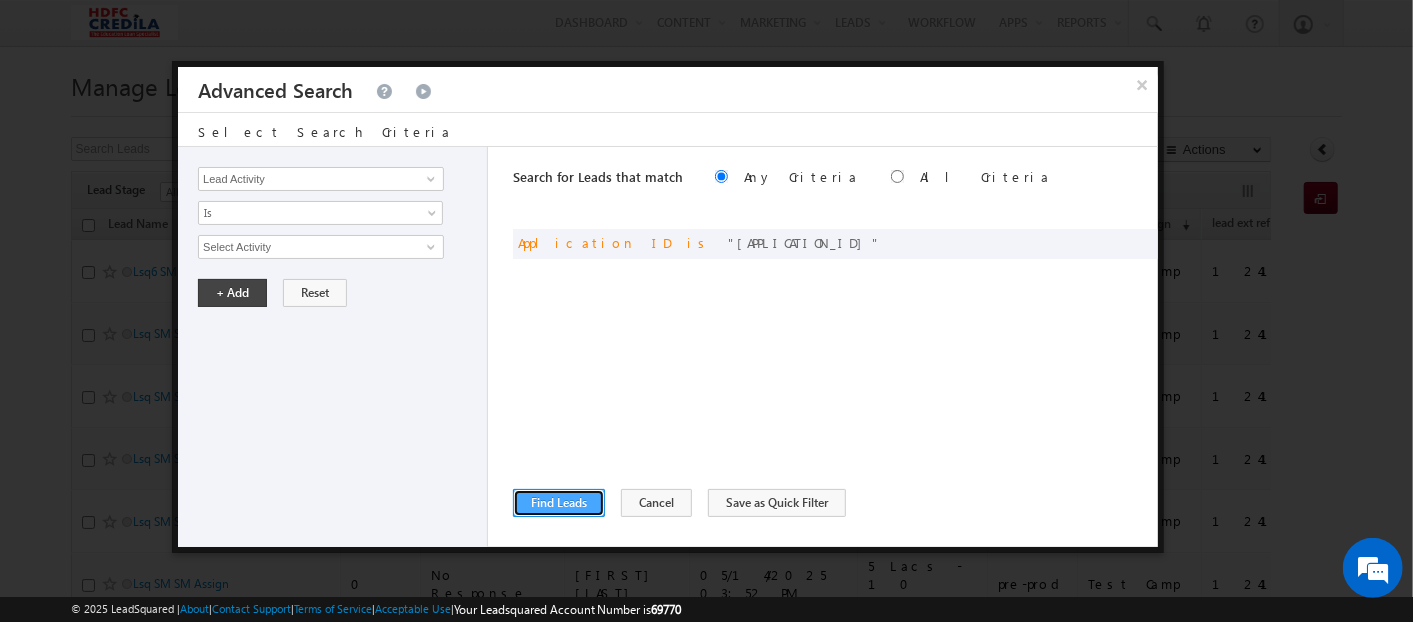 click on "Find Leads" at bounding box center [559, 503] 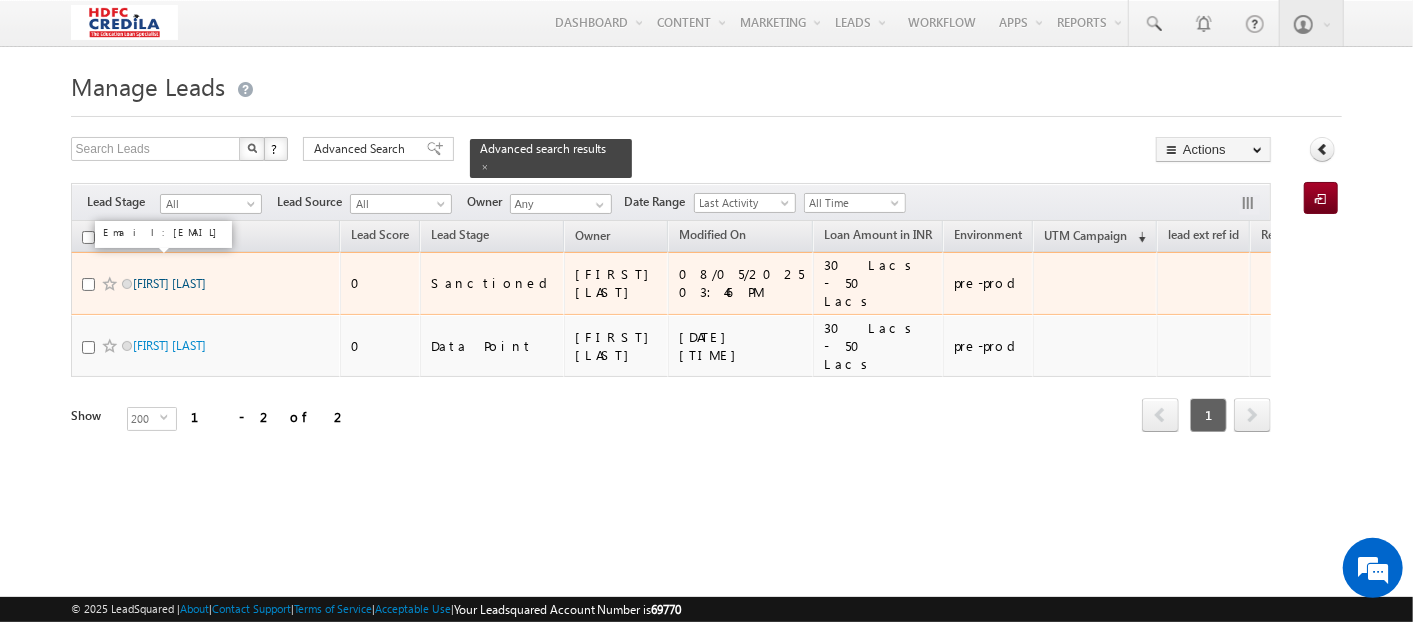 click on "Kocherla Srikanth" at bounding box center [169, 283] 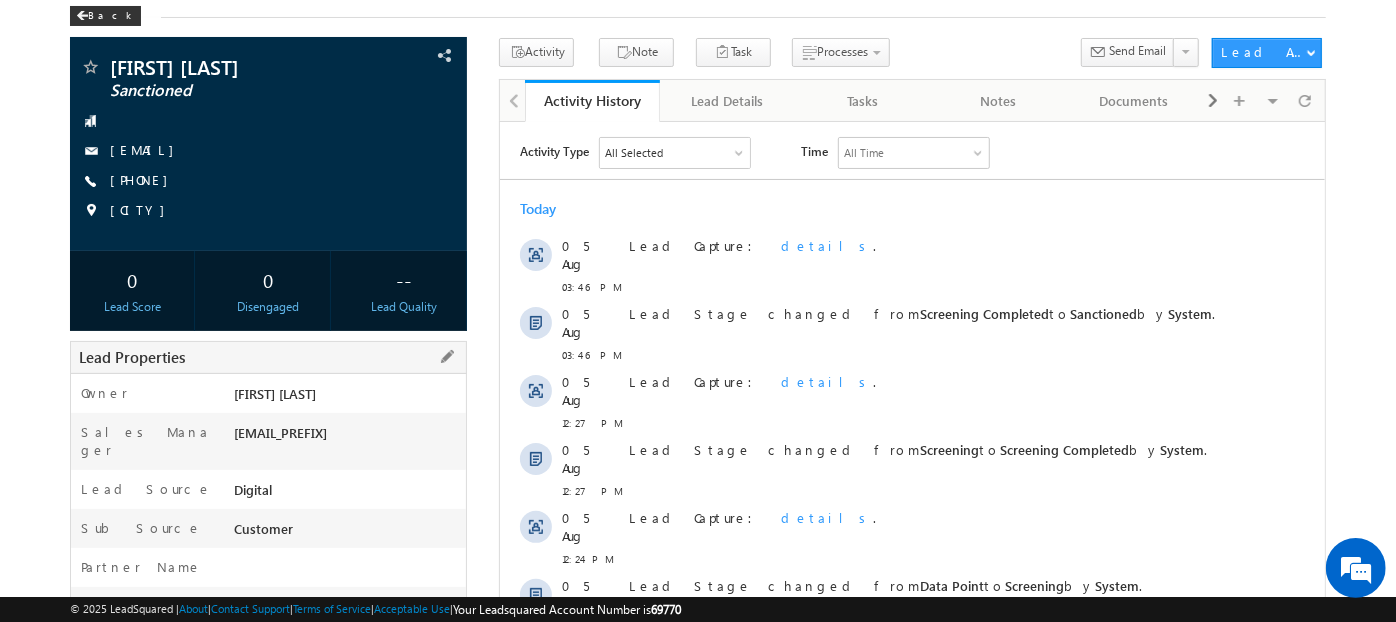 scroll, scrollTop: 100, scrollLeft: 0, axis: vertical 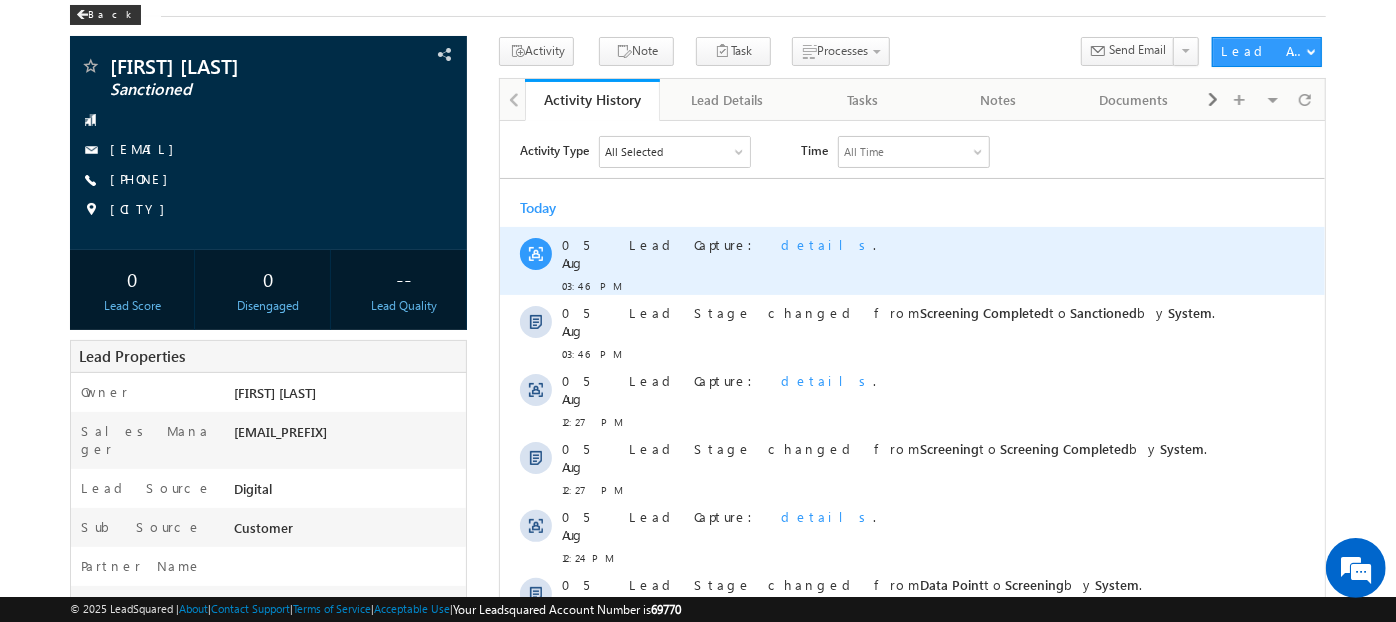 click on "details" at bounding box center [827, 243] 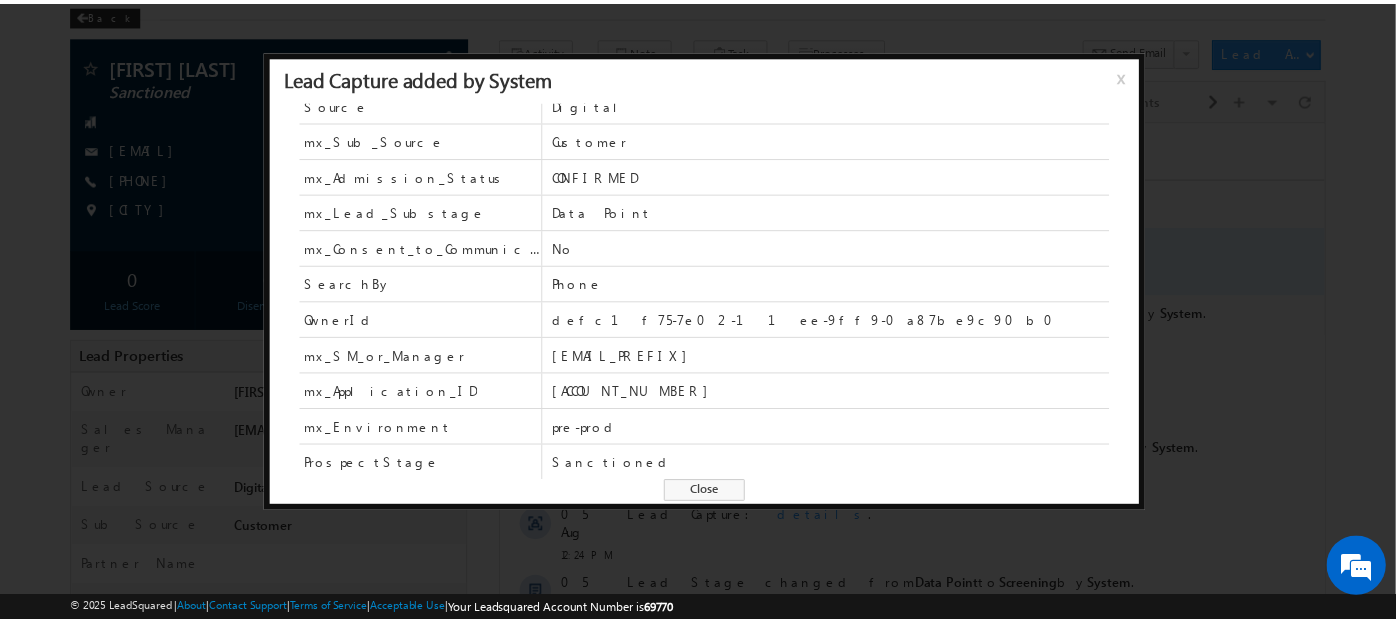 scroll, scrollTop: 0, scrollLeft: 0, axis: both 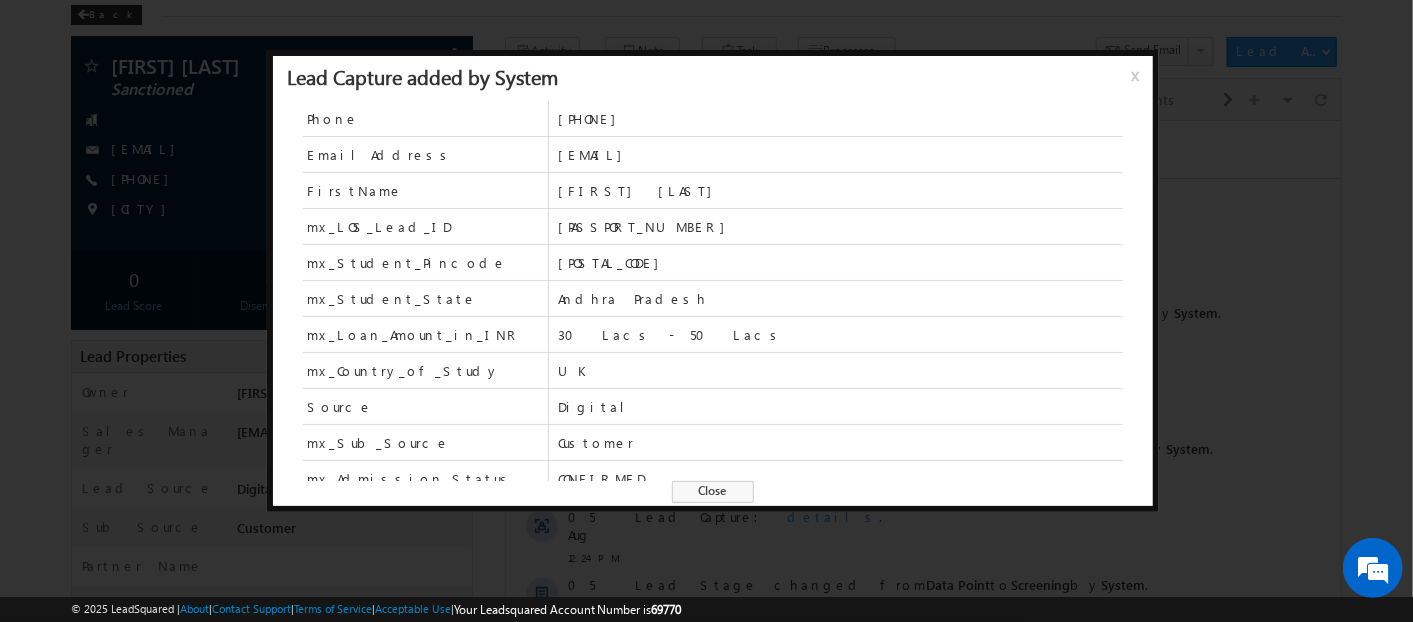 click on "x" at bounding box center [1139, 83] 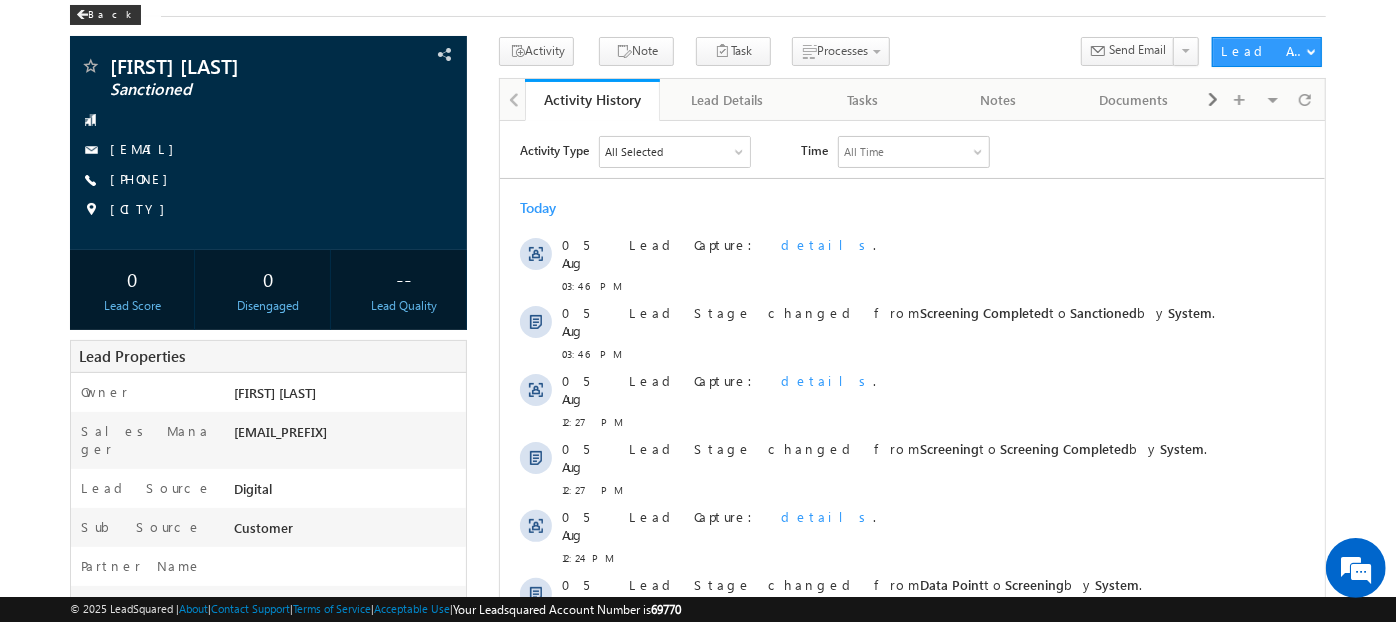 click on "Lead Details" at bounding box center (134, -14) 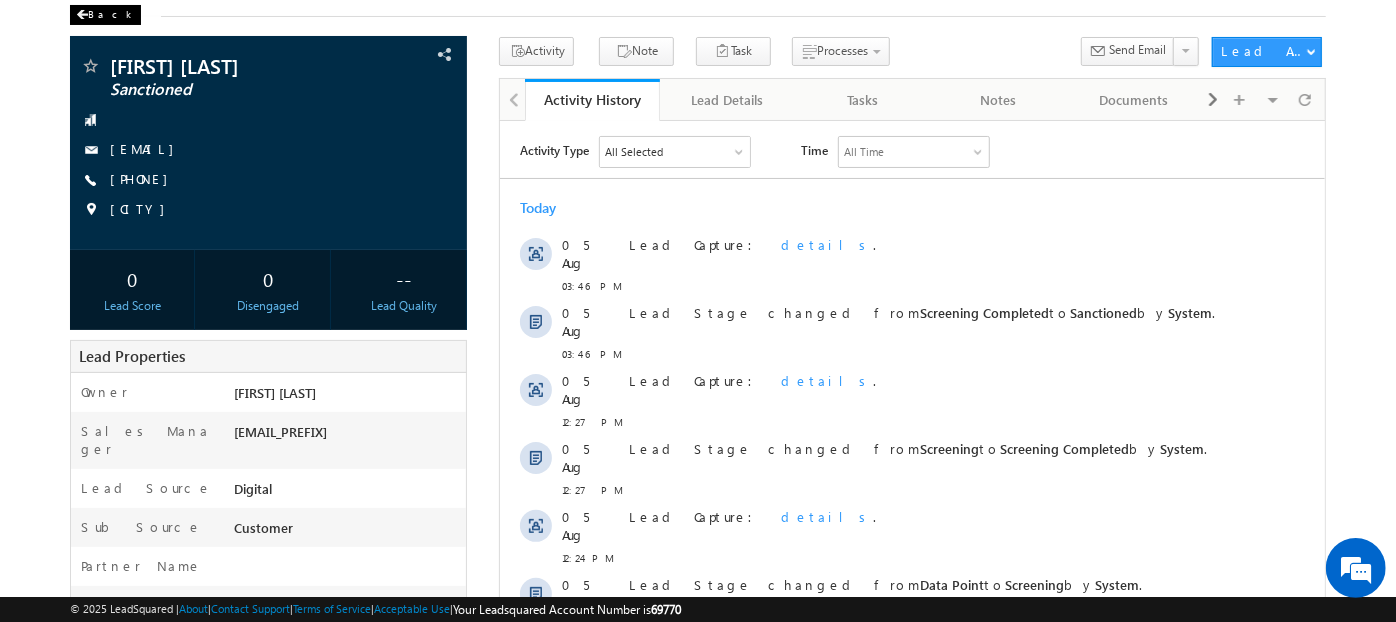 click on "Back" at bounding box center [105, 15] 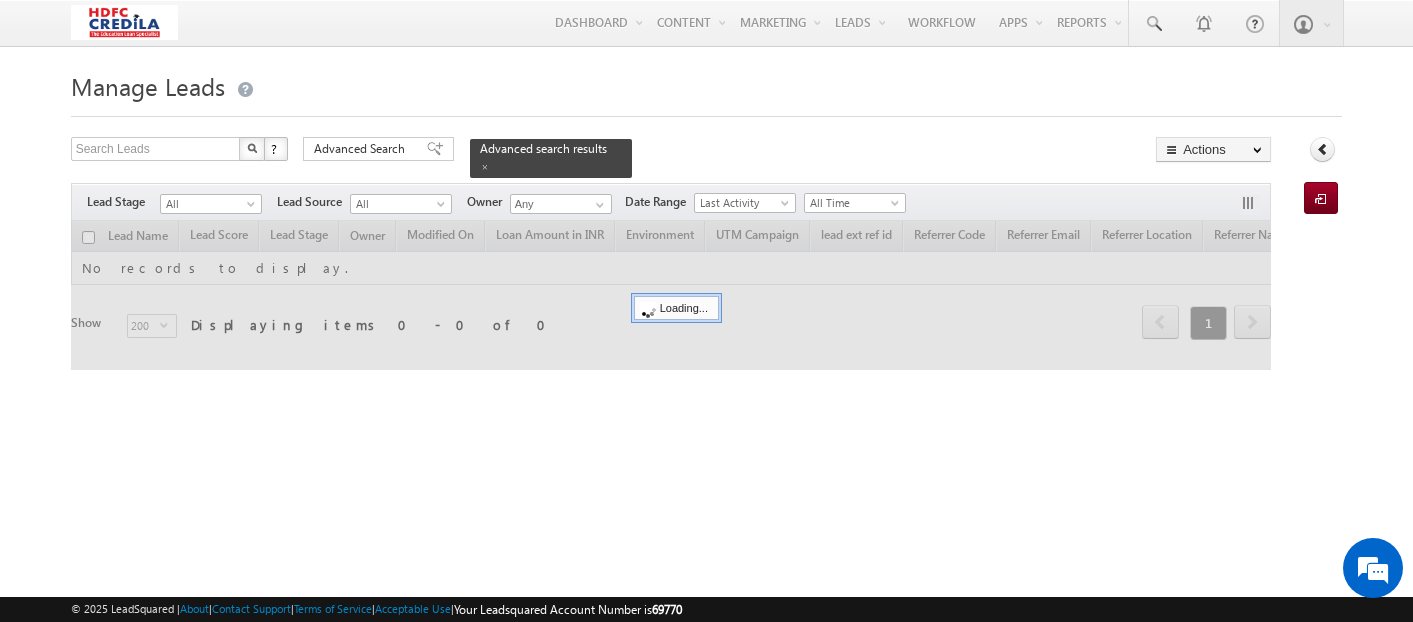 scroll, scrollTop: 0, scrollLeft: 0, axis: both 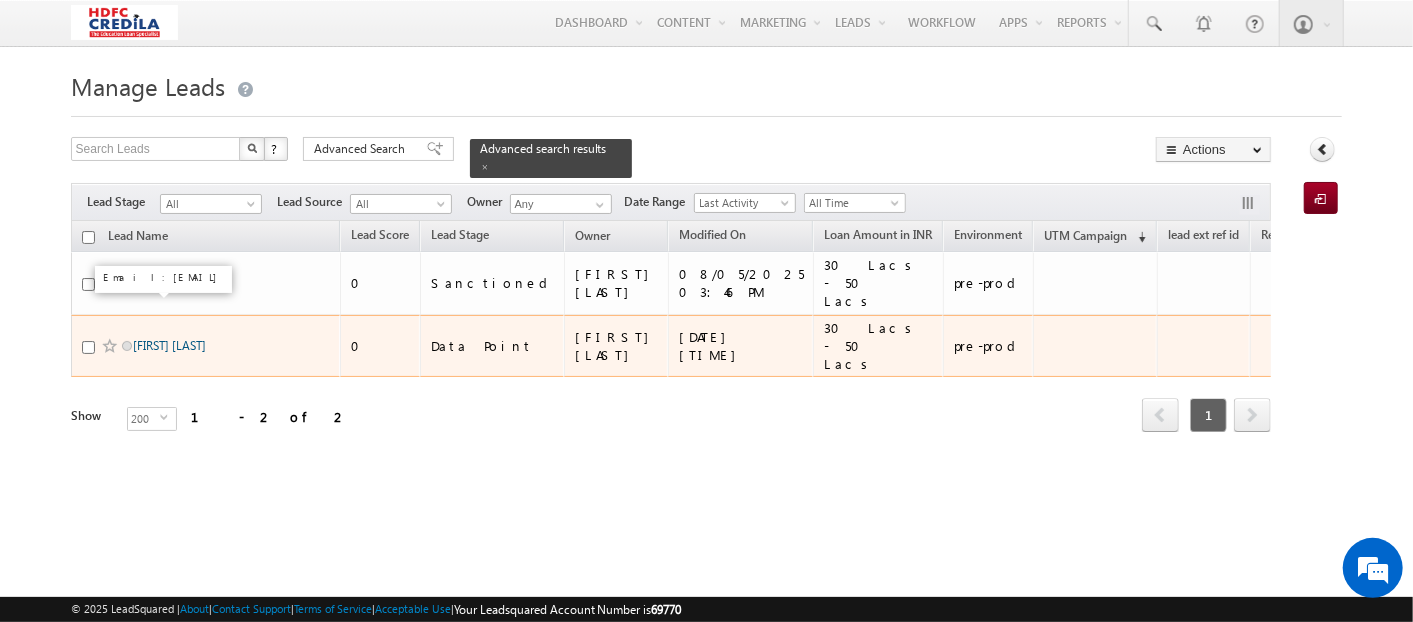 click on "[FIRST] [LAST]" at bounding box center (169, 345) 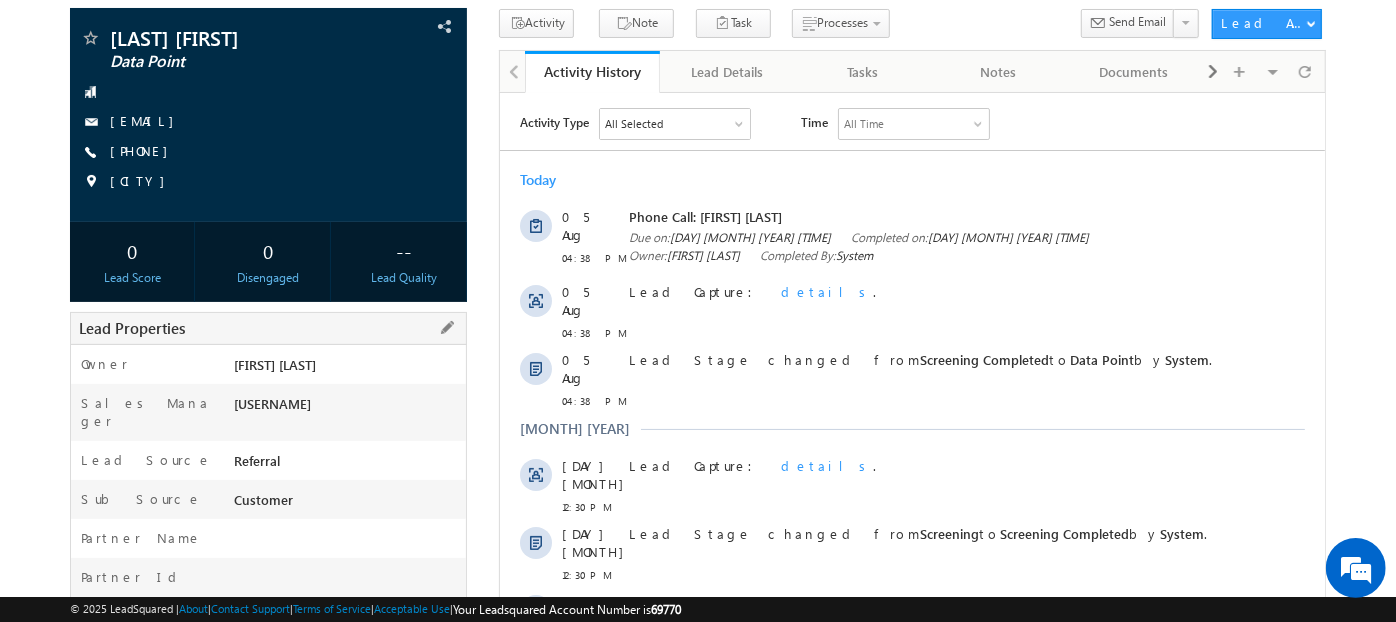 scroll, scrollTop: 130, scrollLeft: 0, axis: vertical 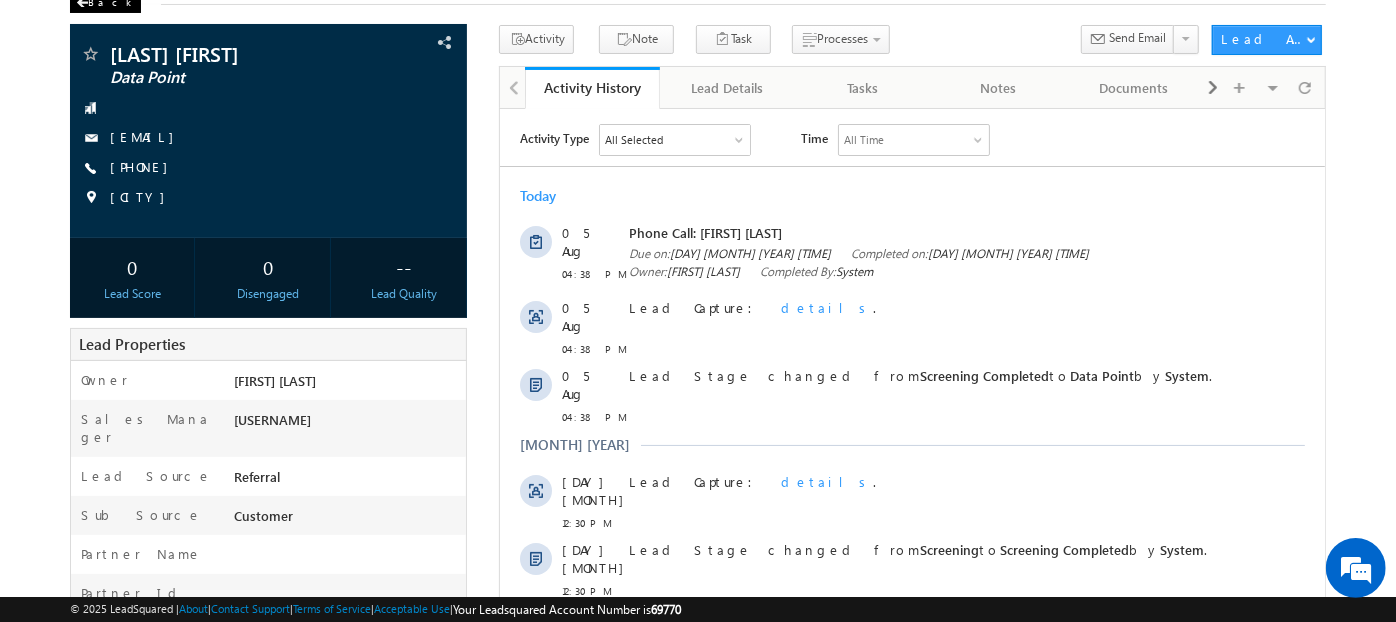 click on "Back" at bounding box center [105, 3] 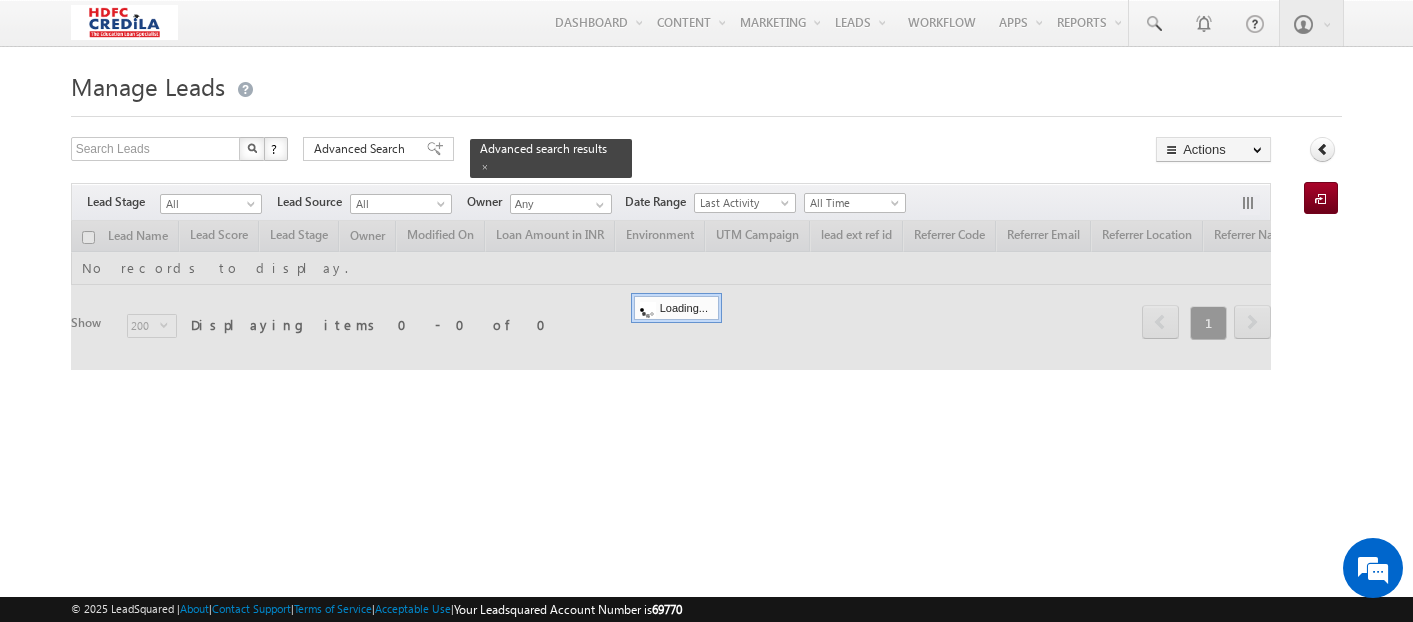 scroll, scrollTop: 0, scrollLeft: 0, axis: both 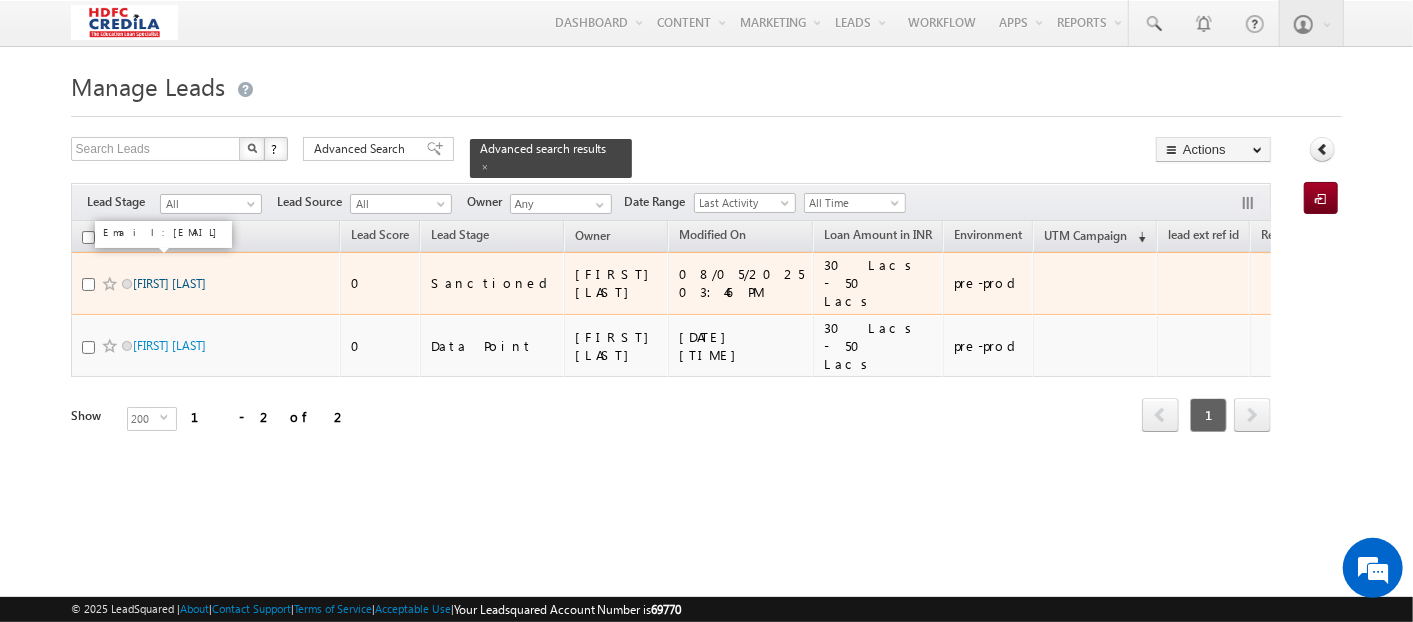 click on "[FIRST] [LAST]" at bounding box center (169, 283) 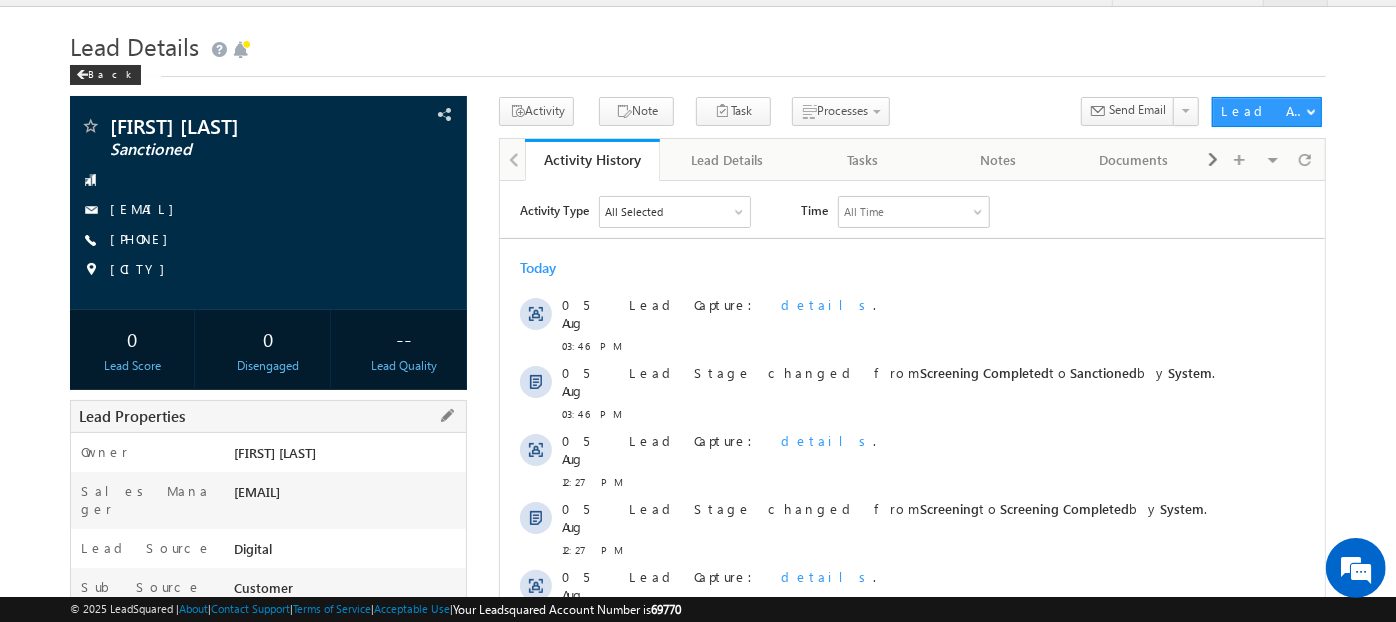 scroll, scrollTop: 39, scrollLeft: 0, axis: vertical 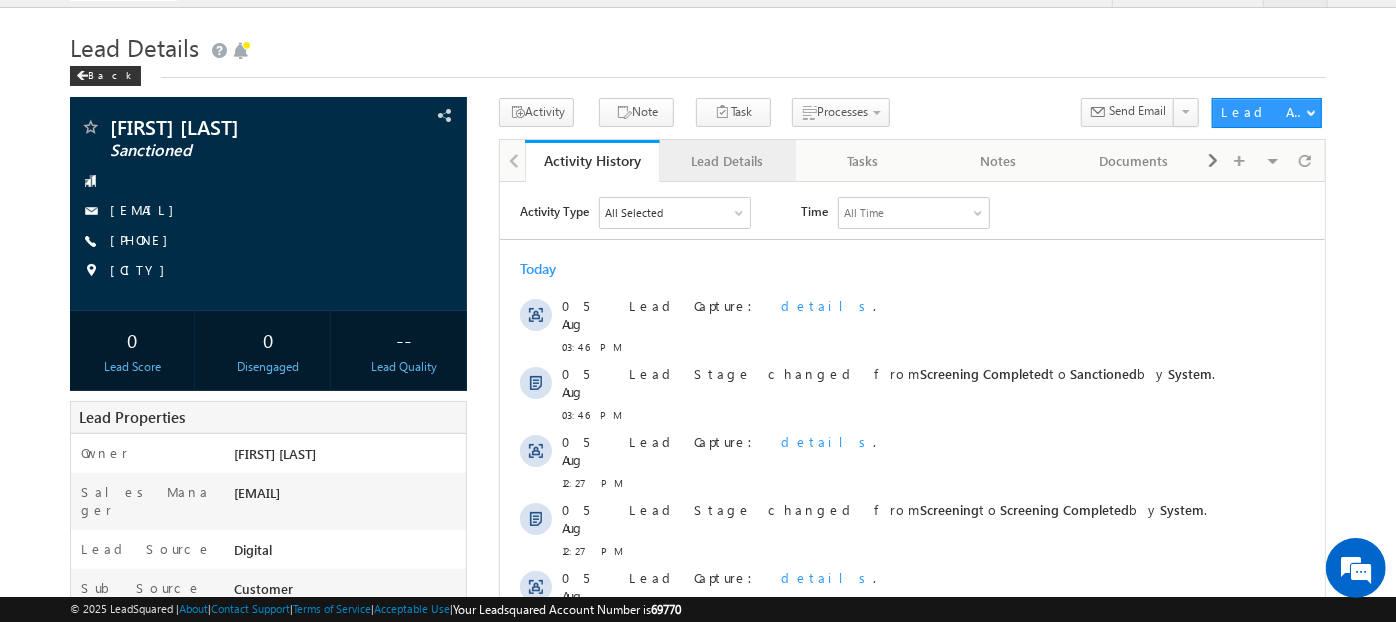 click on "Lead Details" at bounding box center (727, 161) 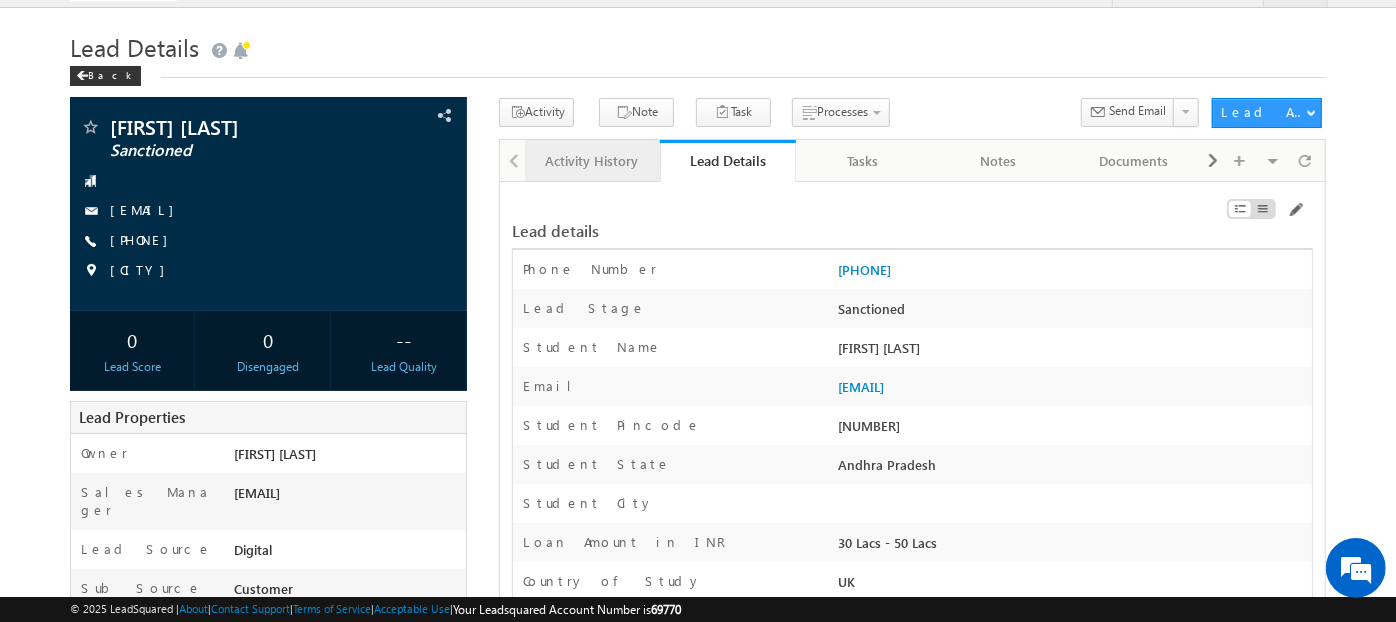 click on "Activity History" at bounding box center [591, 161] 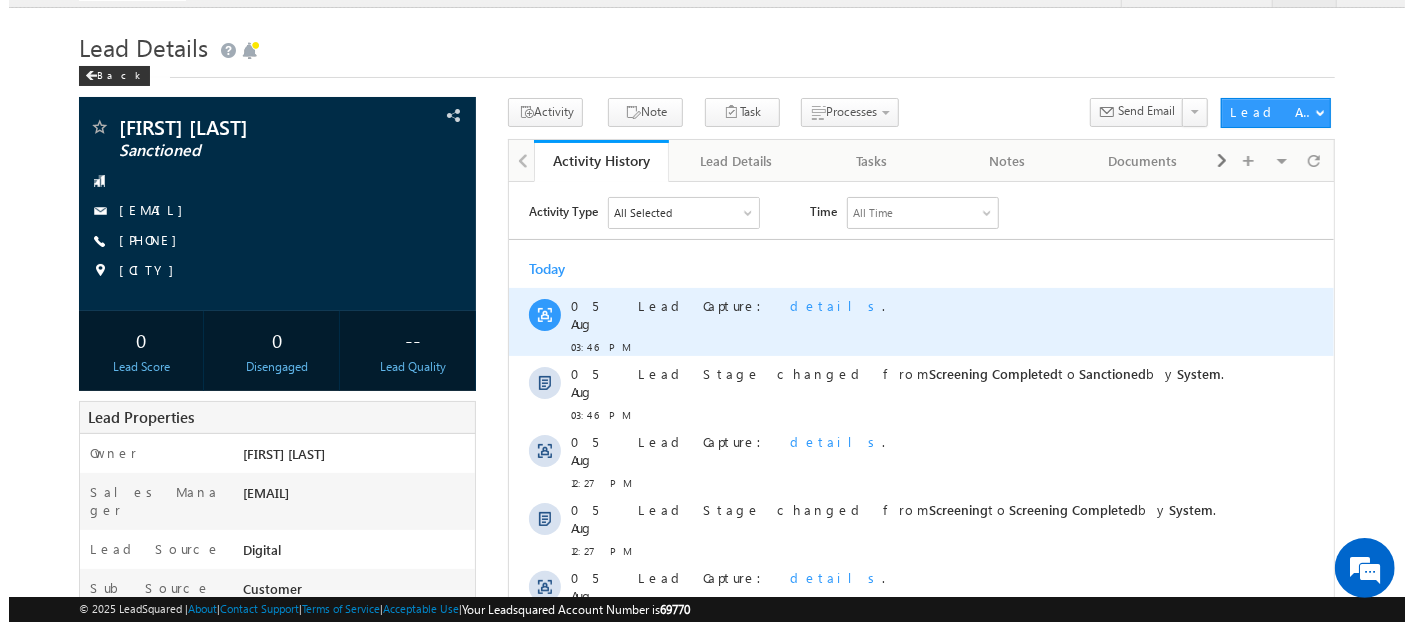 click on "details" at bounding box center (835, 304) 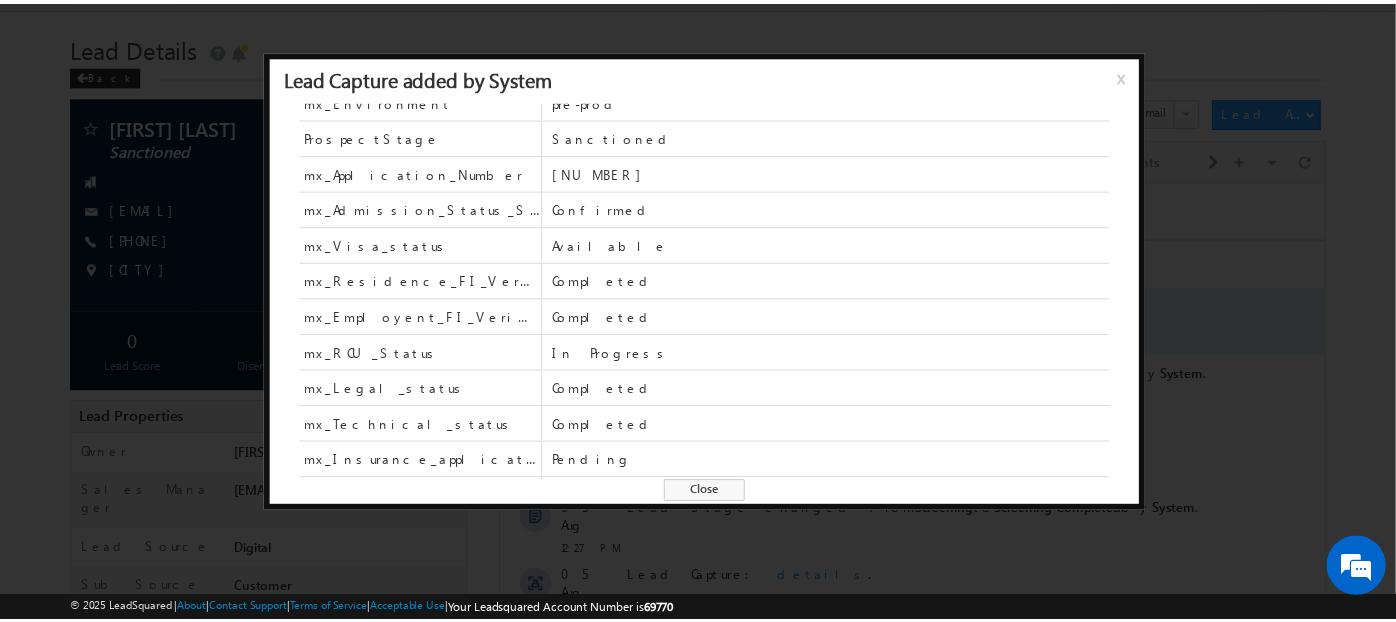 scroll, scrollTop: 631, scrollLeft: 0, axis: vertical 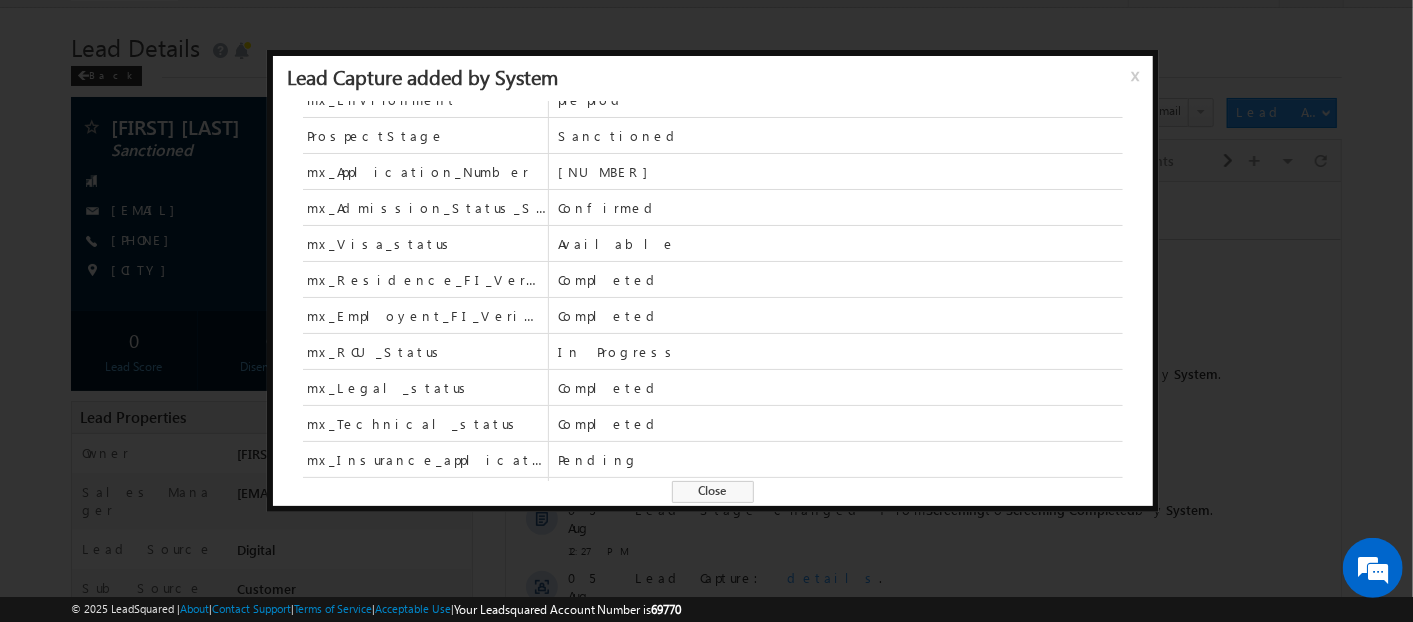 click on "x" at bounding box center [1139, 83] 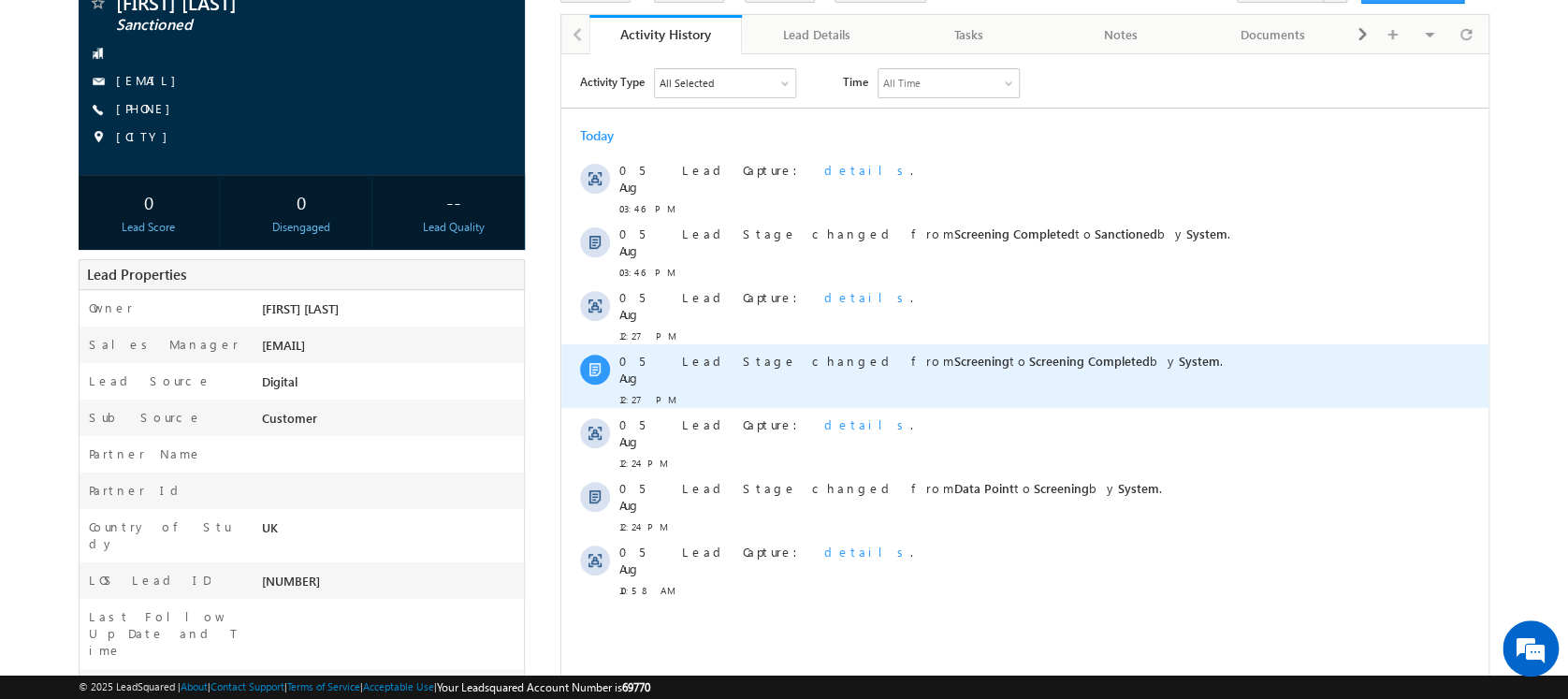 scroll, scrollTop: 0, scrollLeft: 0, axis: both 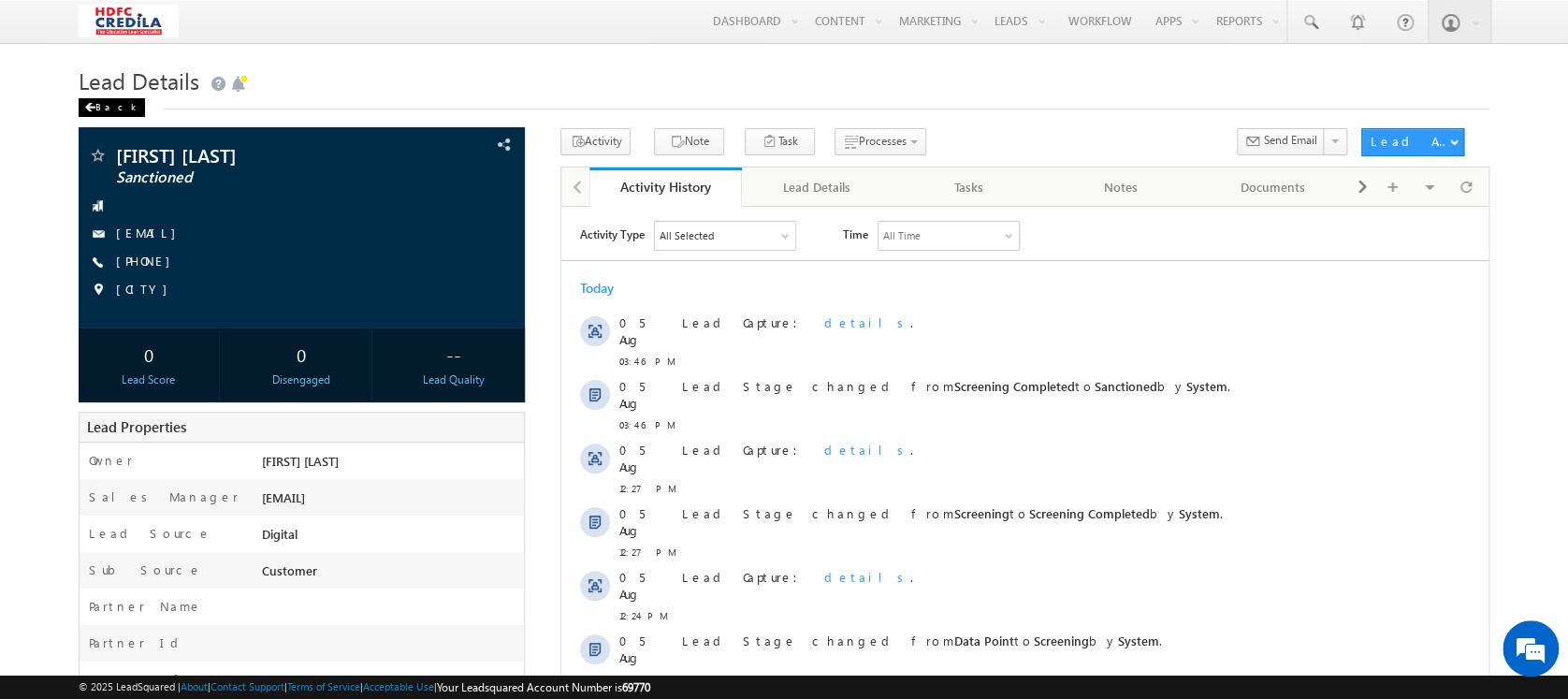 click on "Back" at bounding box center [111, 108] 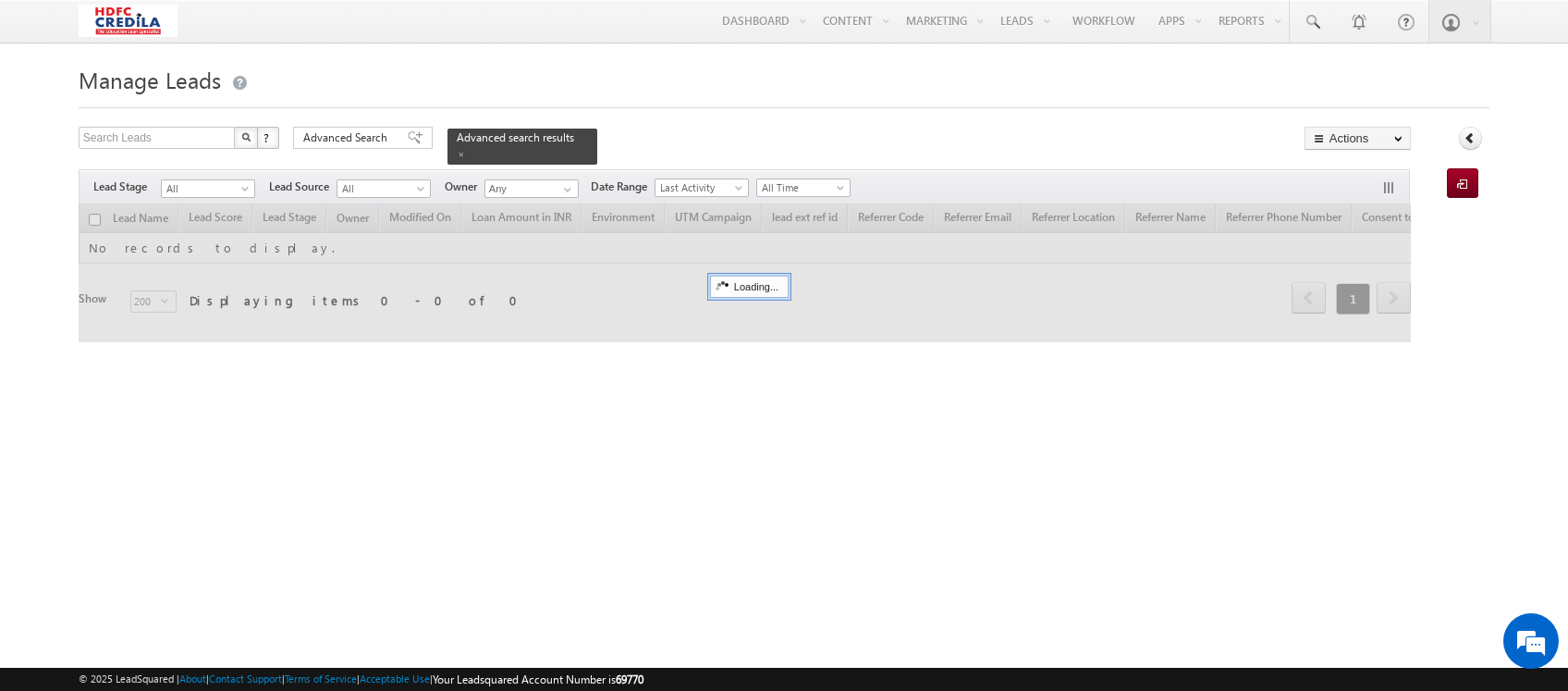 scroll, scrollTop: 0, scrollLeft: 0, axis: both 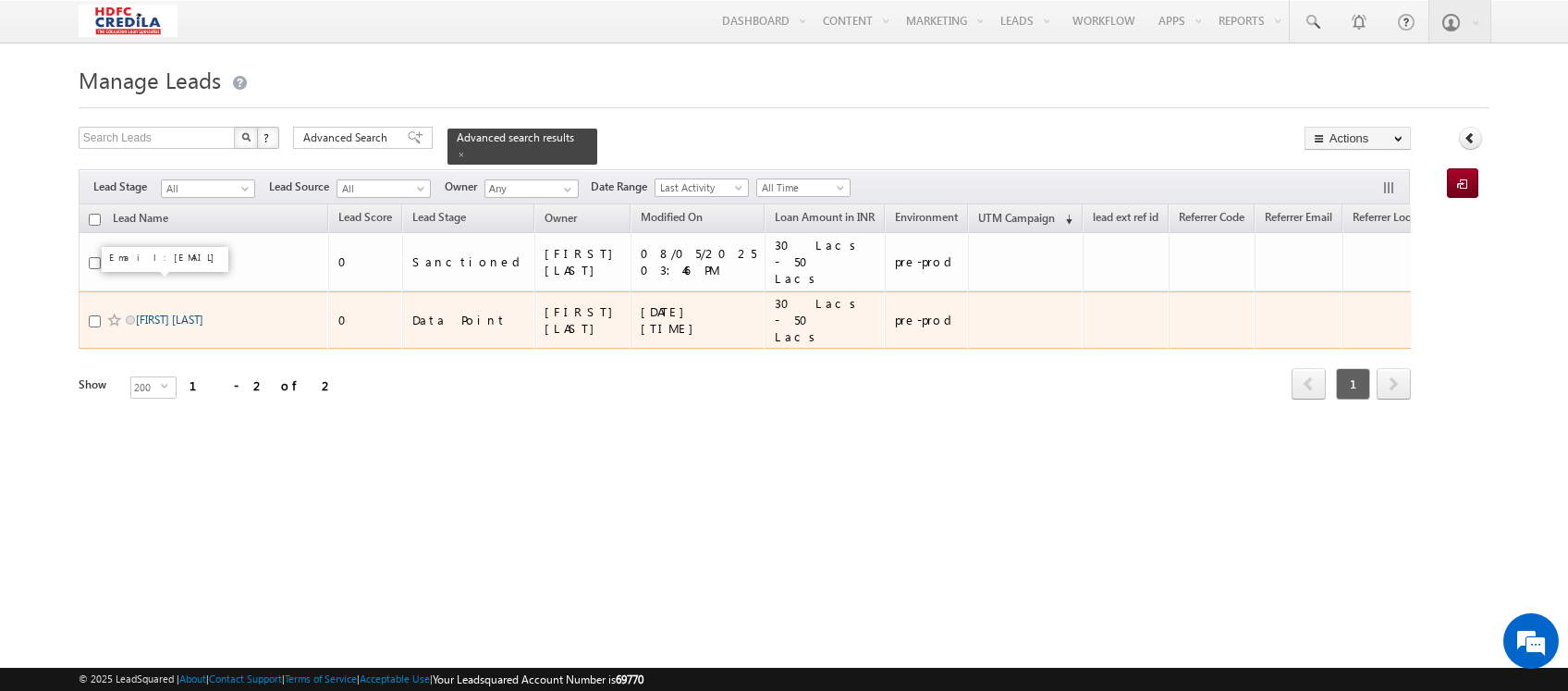 click on "[FIRST] [LAST]" at bounding box center [169, 319] 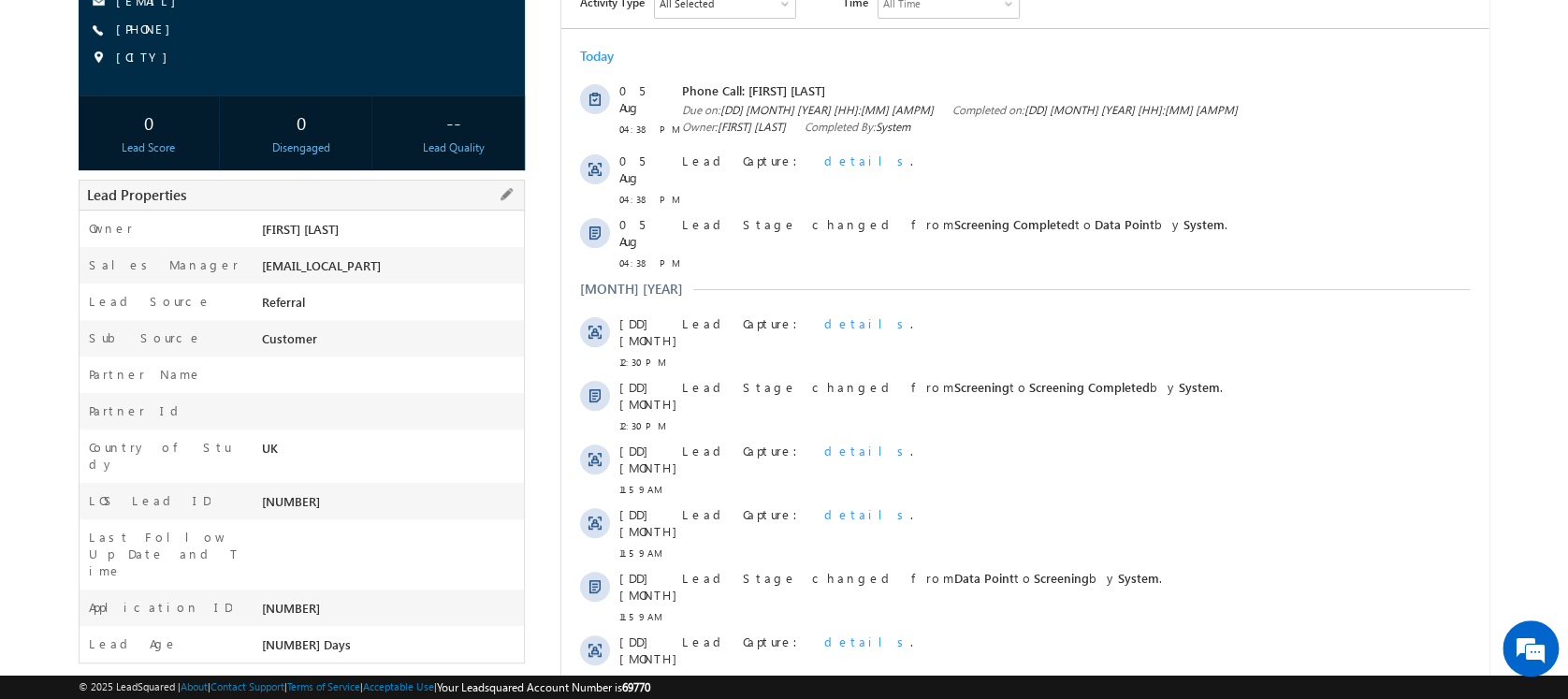 scroll, scrollTop: 233, scrollLeft: 0, axis: vertical 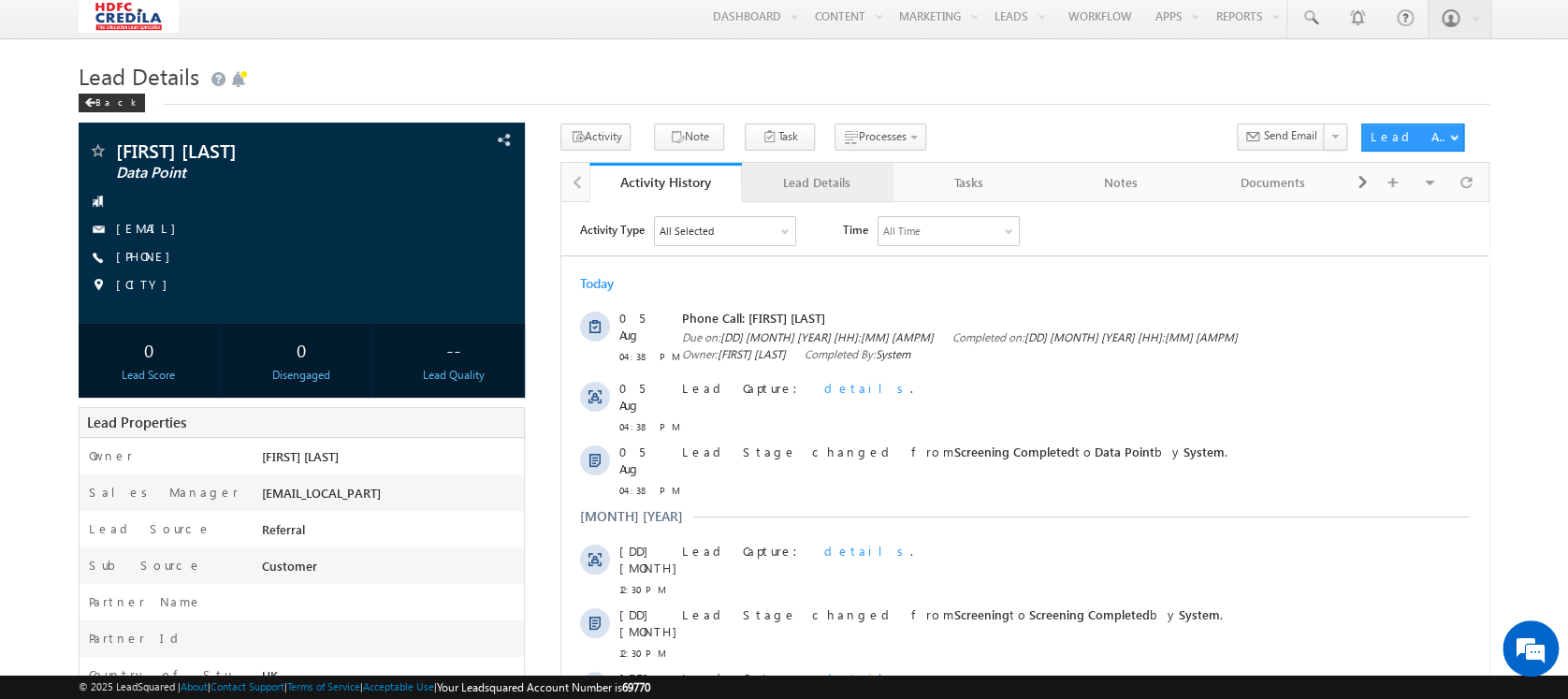 click on "Lead Details" at bounding box center [817, 182] 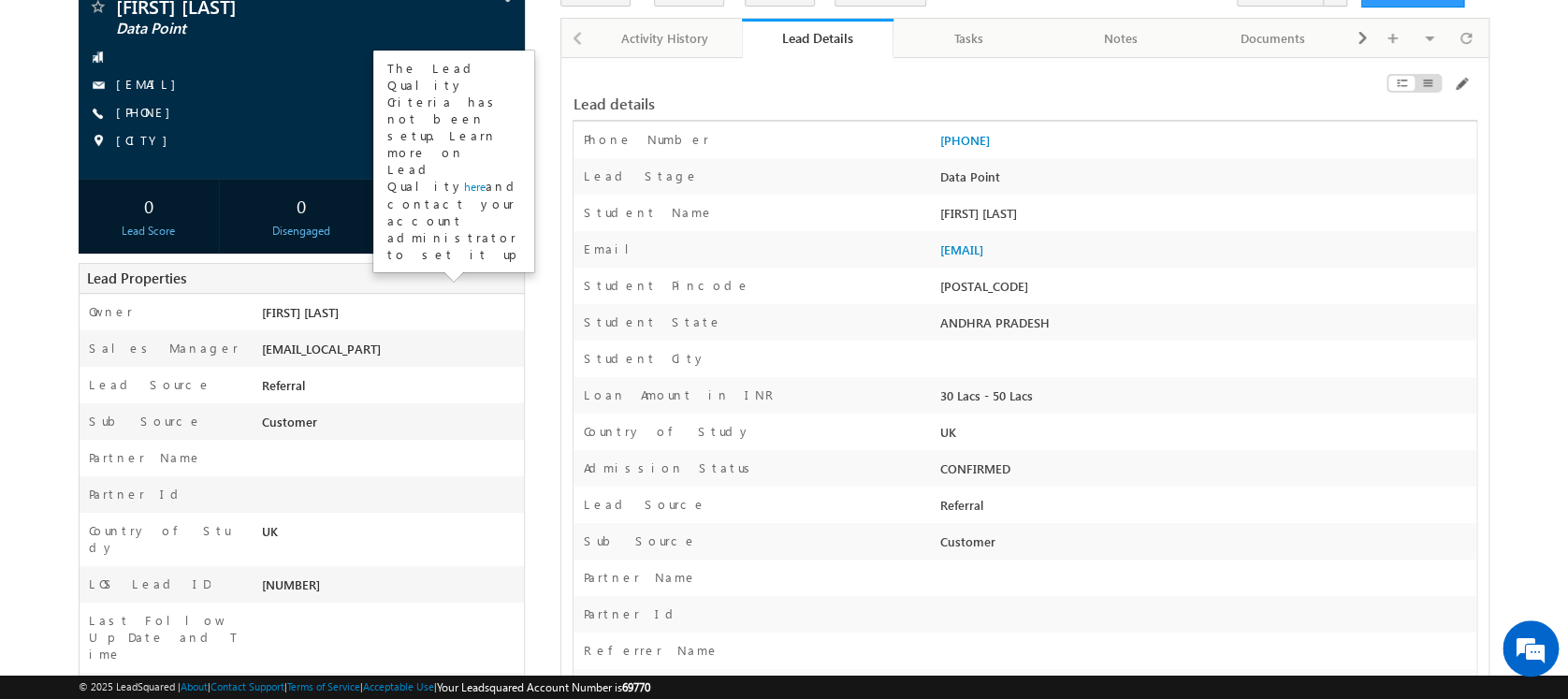 scroll, scrollTop: 0, scrollLeft: 0, axis: both 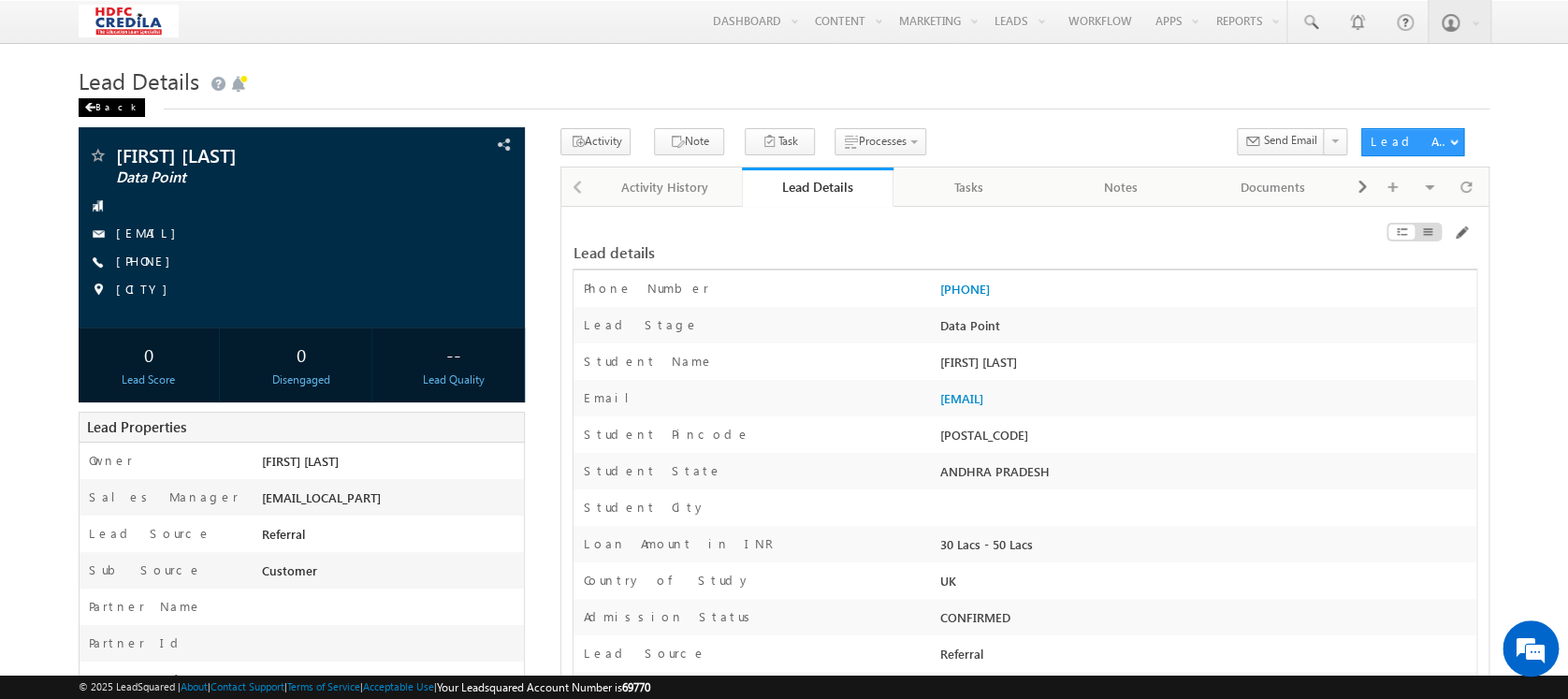 click on "Back" at bounding box center (111, 108) 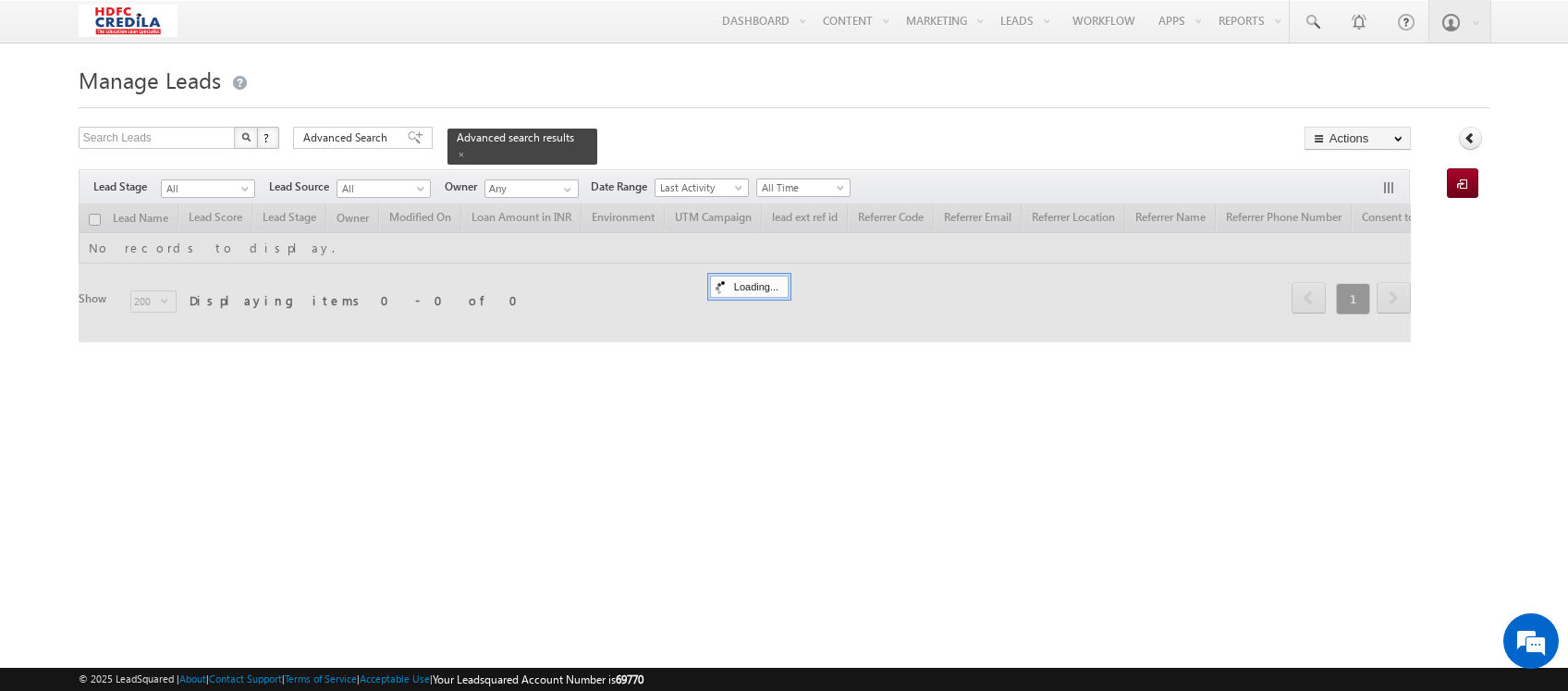scroll, scrollTop: 0, scrollLeft: 0, axis: both 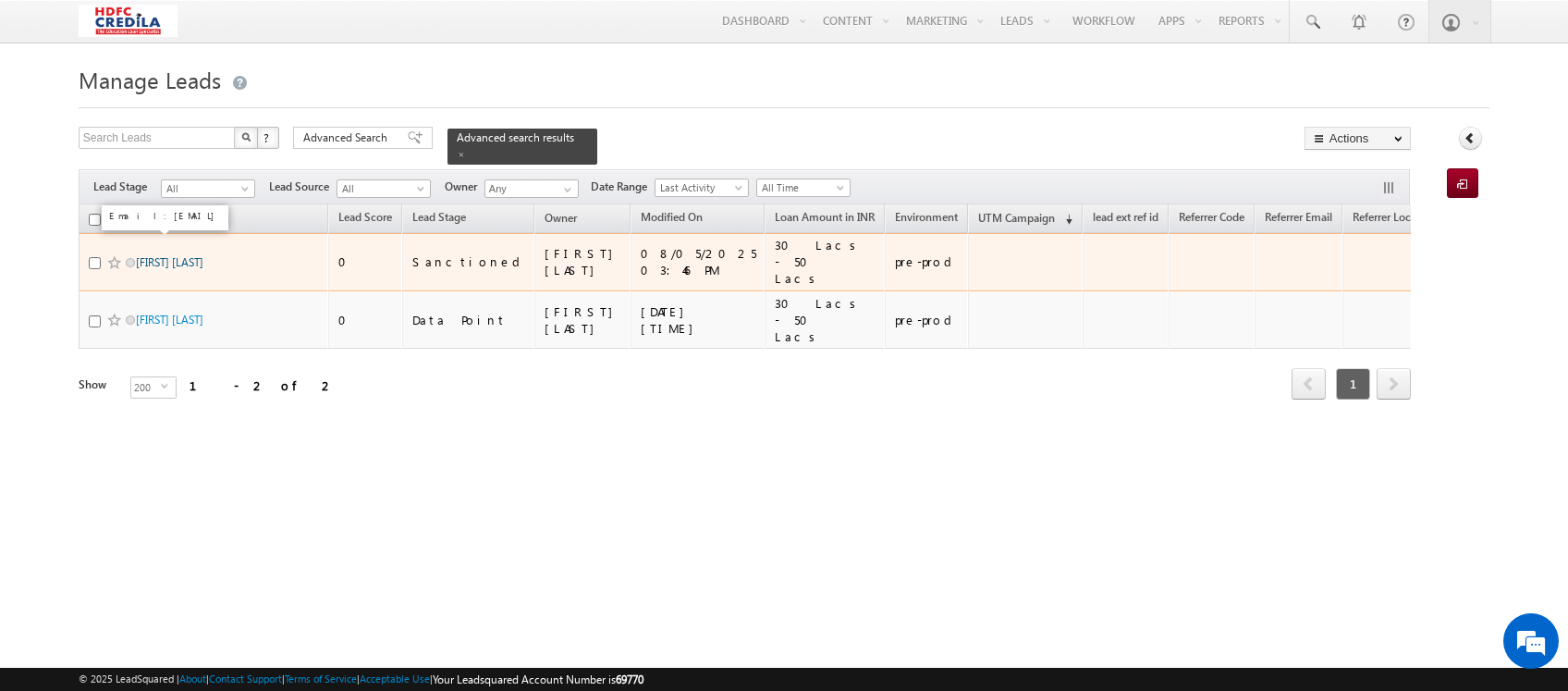 click on "[FIRST] [LAST]" at bounding box center (169, 262) 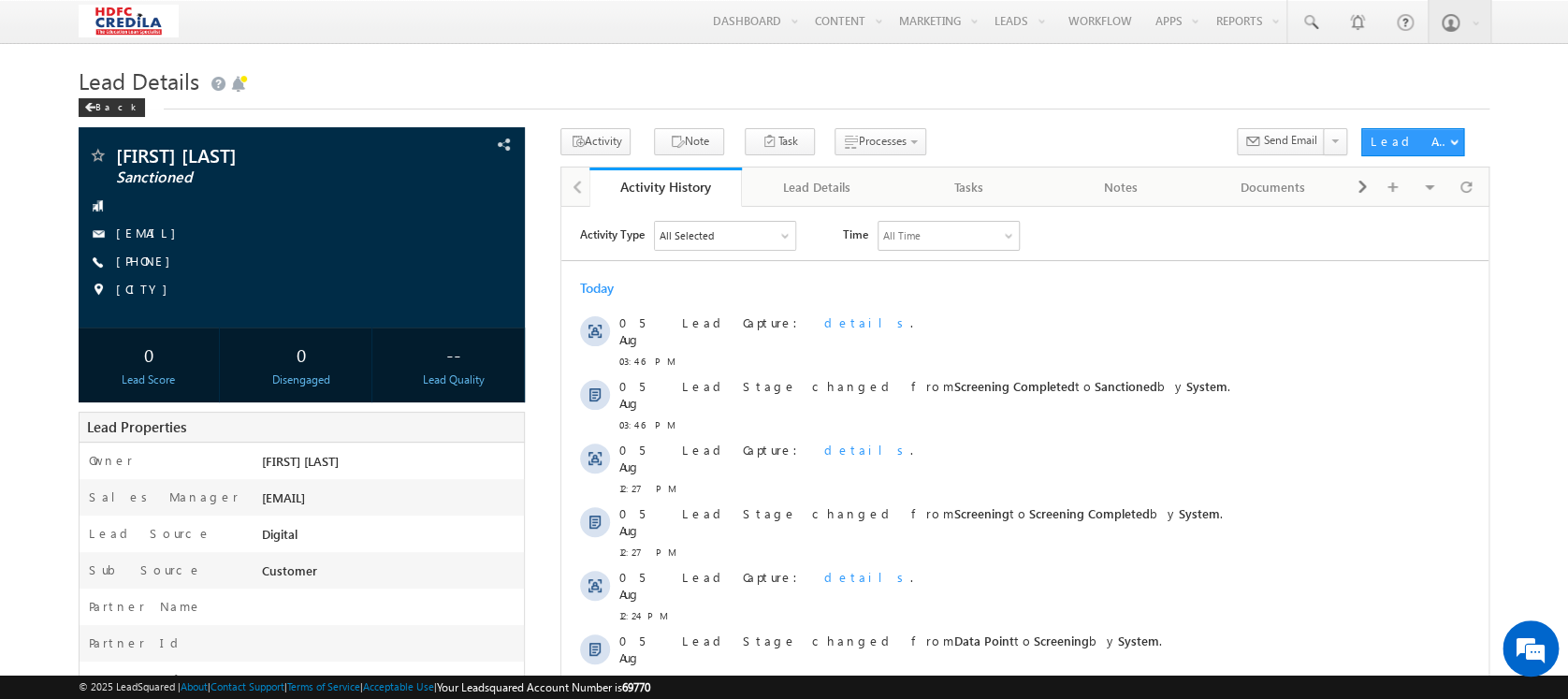 scroll, scrollTop: 0, scrollLeft: 0, axis: both 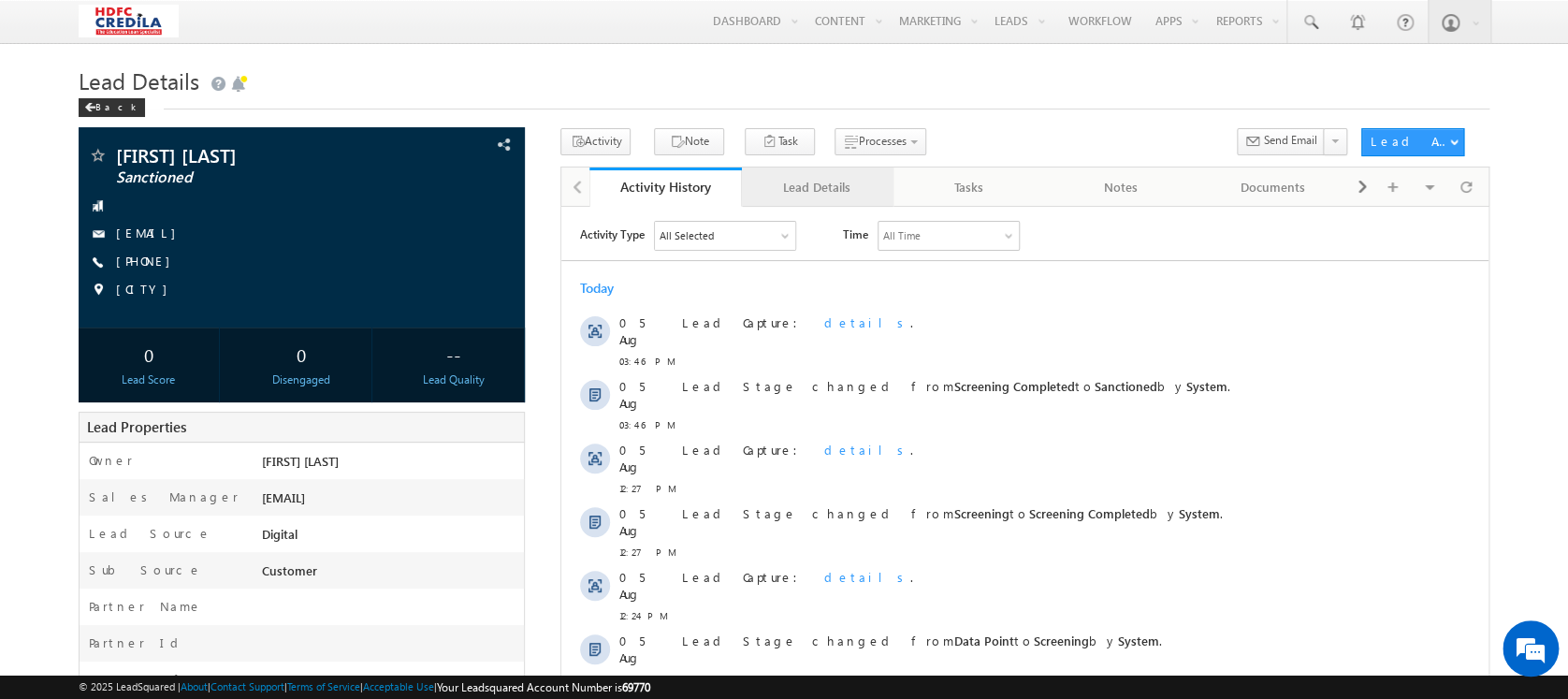 click on "Lead Details" at bounding box center [817, 187] 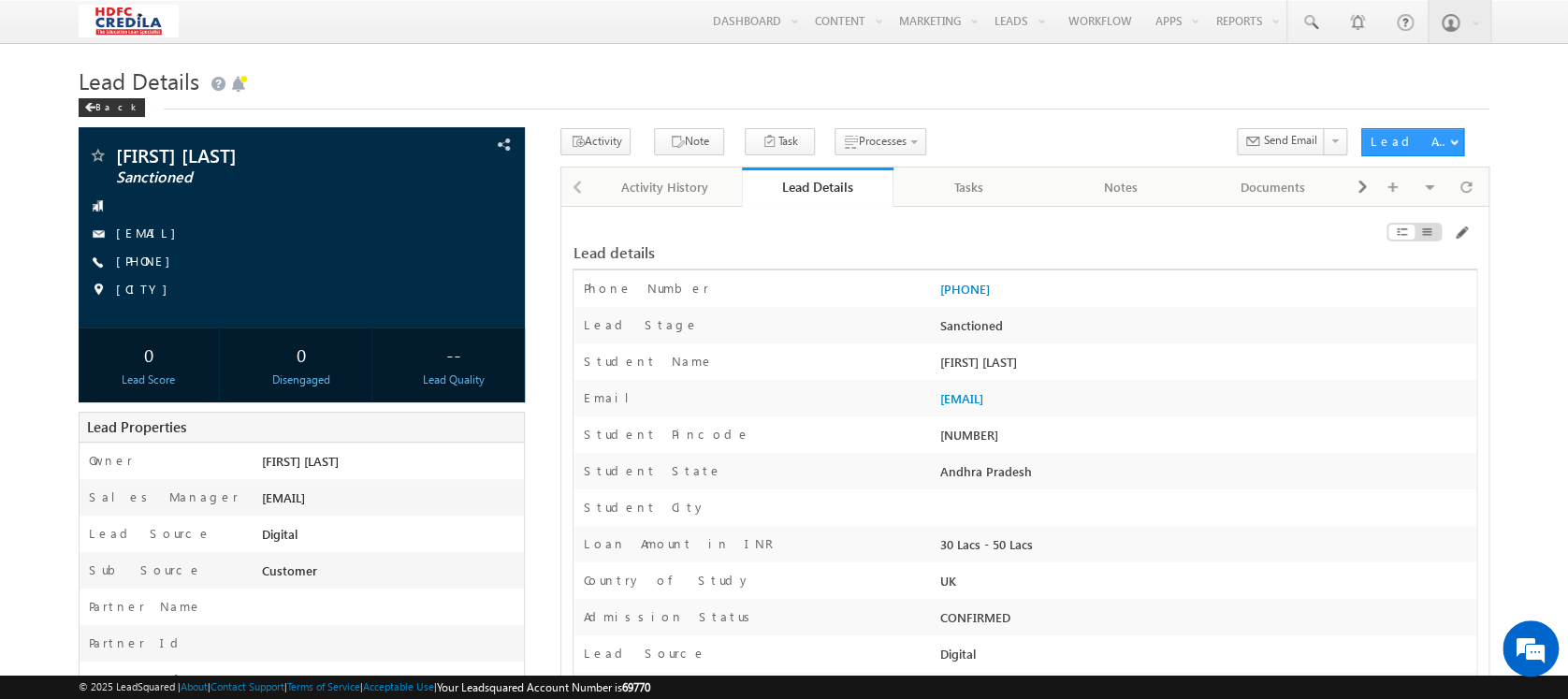 scroll, scrollTop: 0, scrollLeft: 0, axis: both 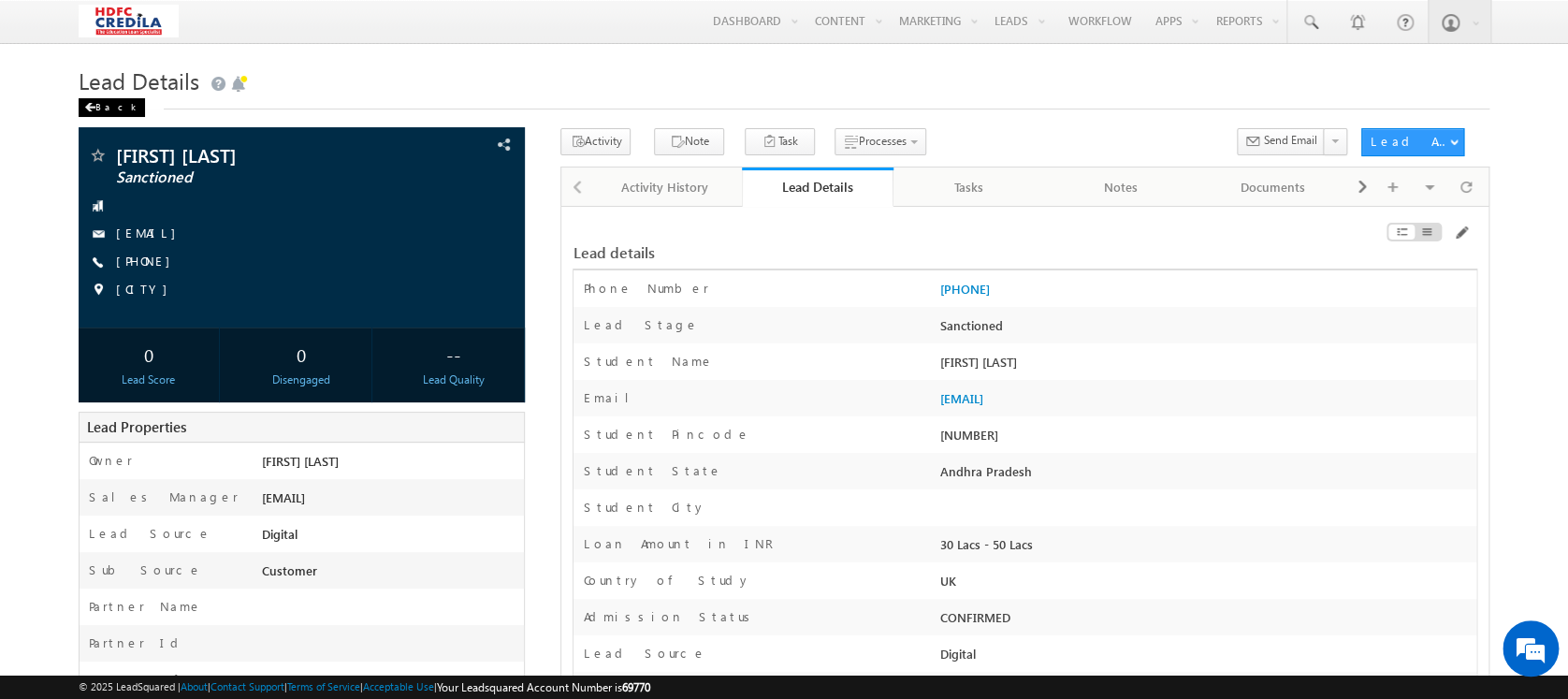 click at bounding box center [90, 108] 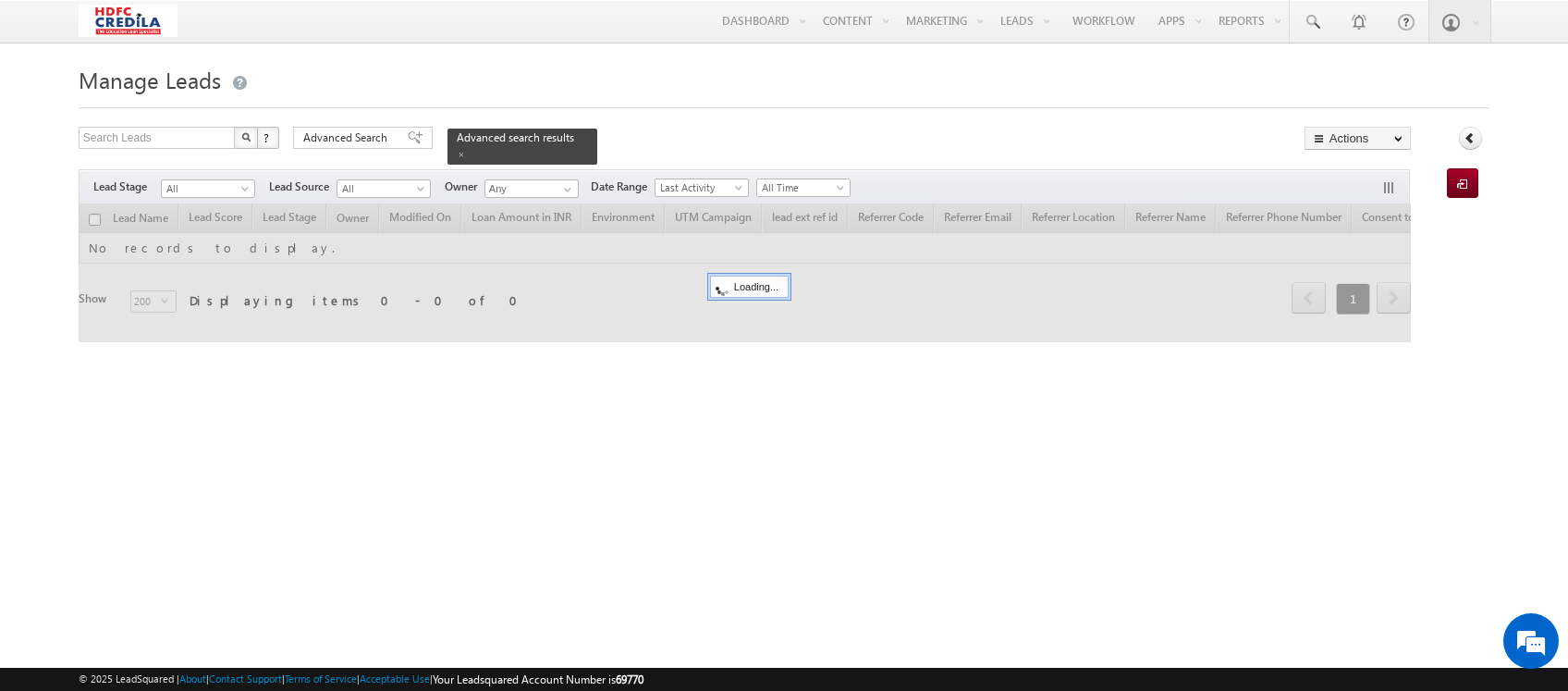 scroll, scrollTop: 0, scrollLeft: 0, axis: both 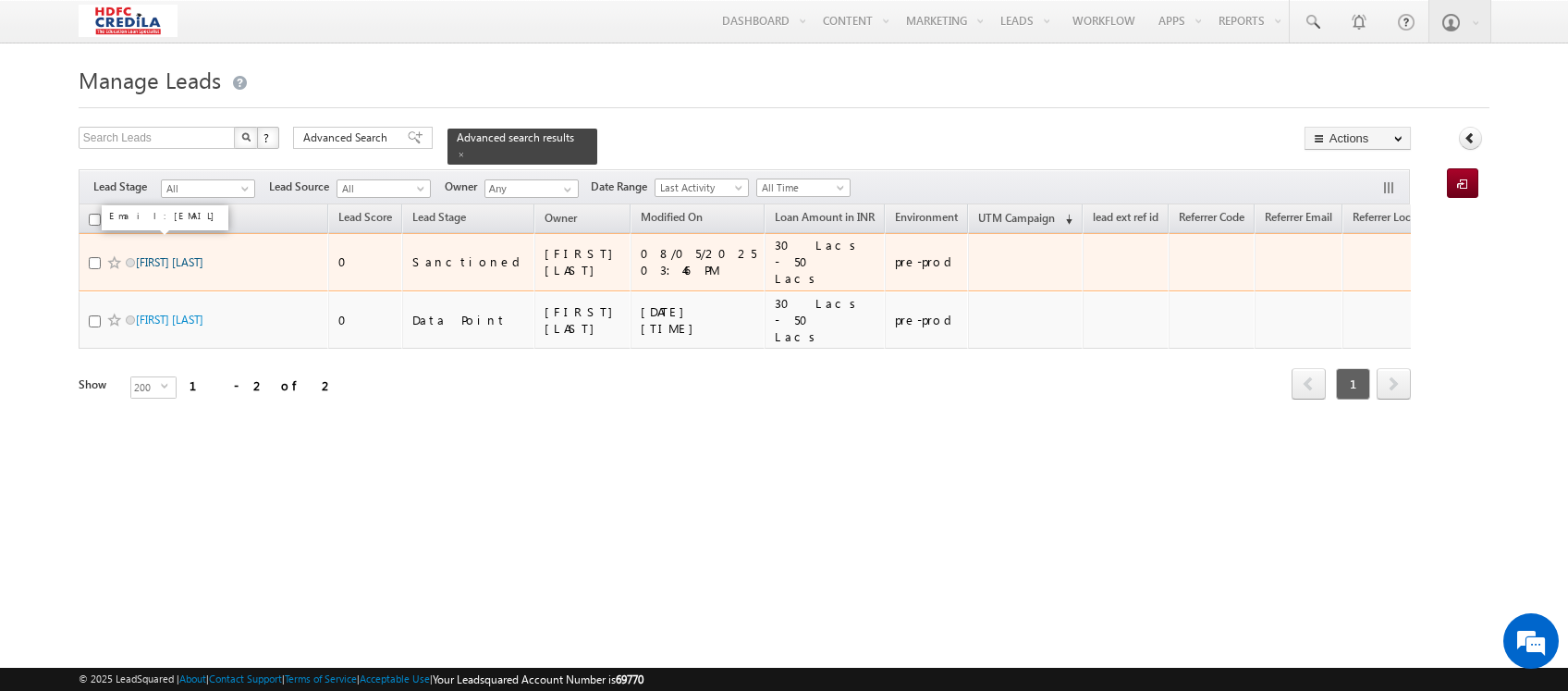 click on "[FIRST] [LAST]" at bounding box center (169, 262) 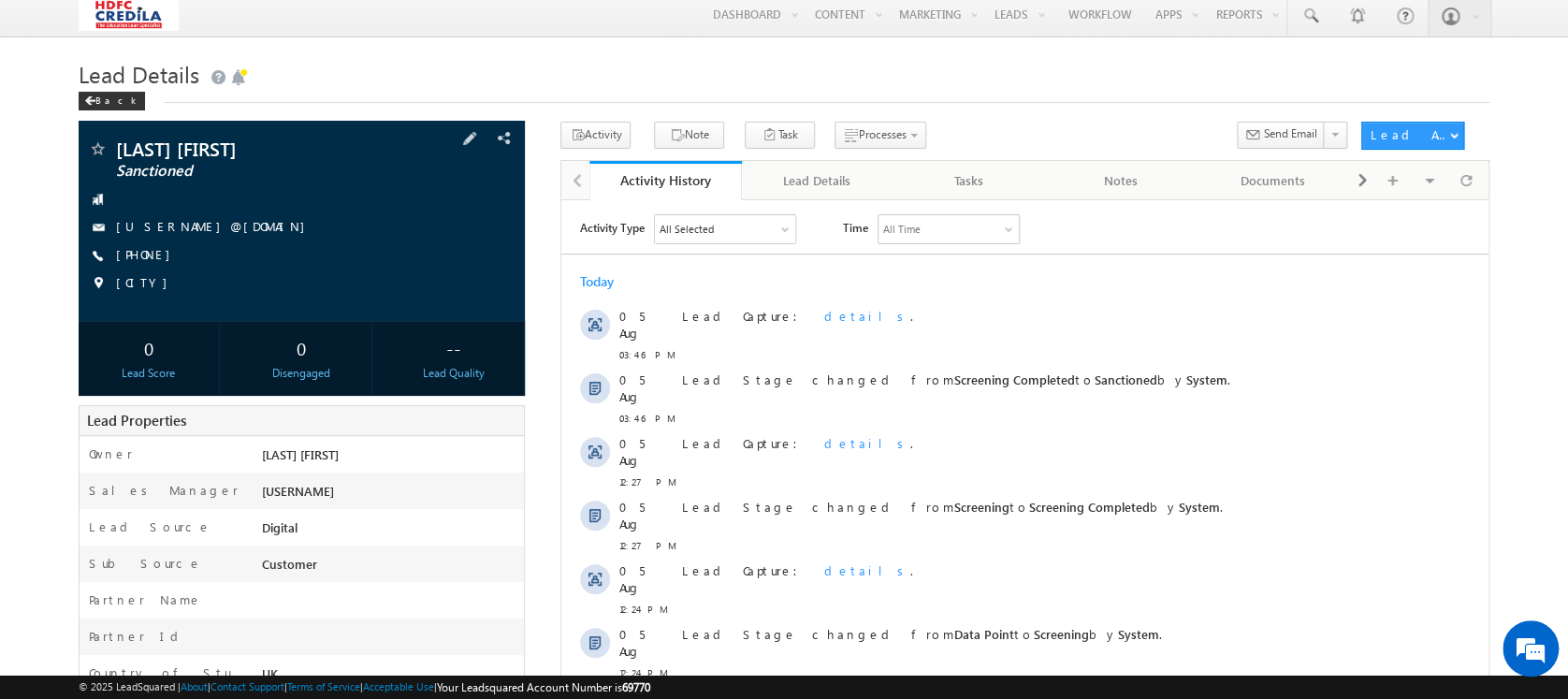 scroll, scrollTop: 0, scrollLeft: 0, axis: both 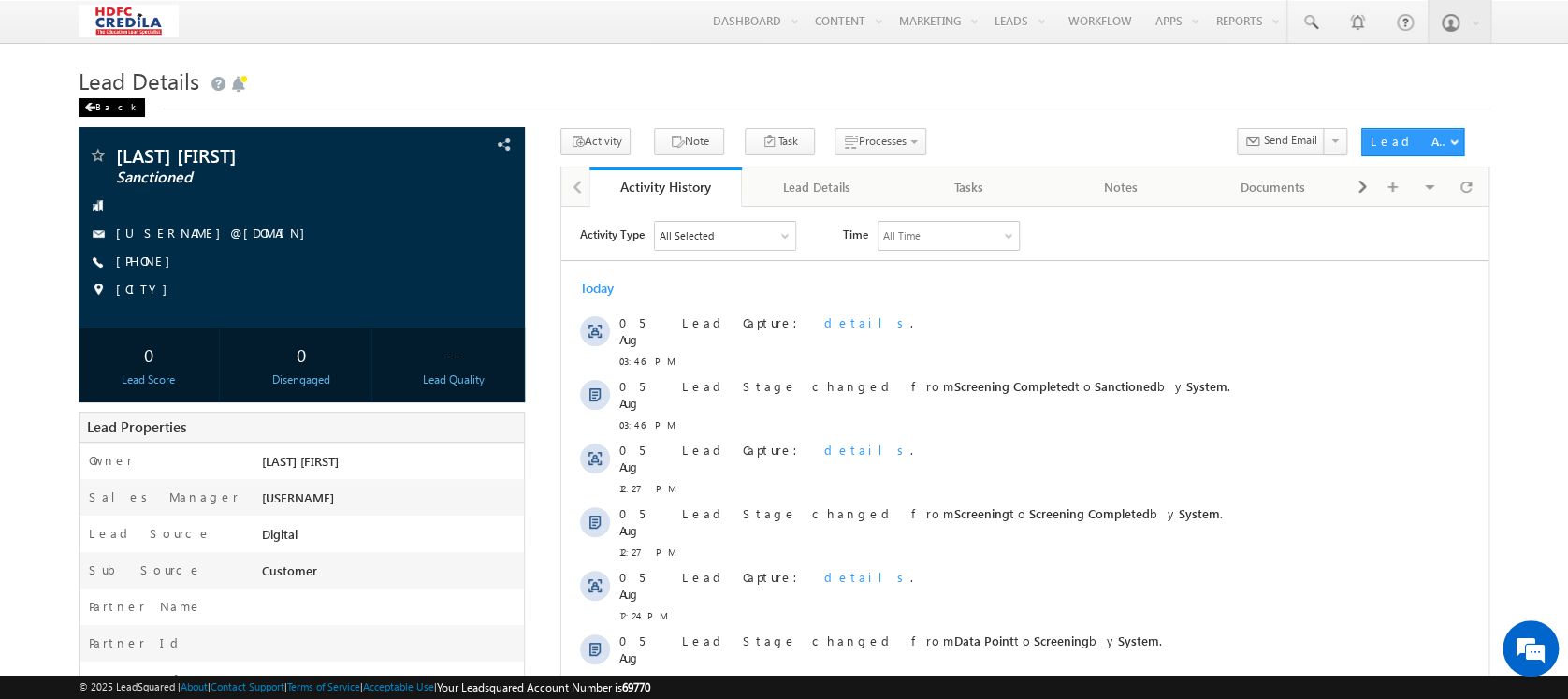 click on "Back" at bounding box center [111, 108] 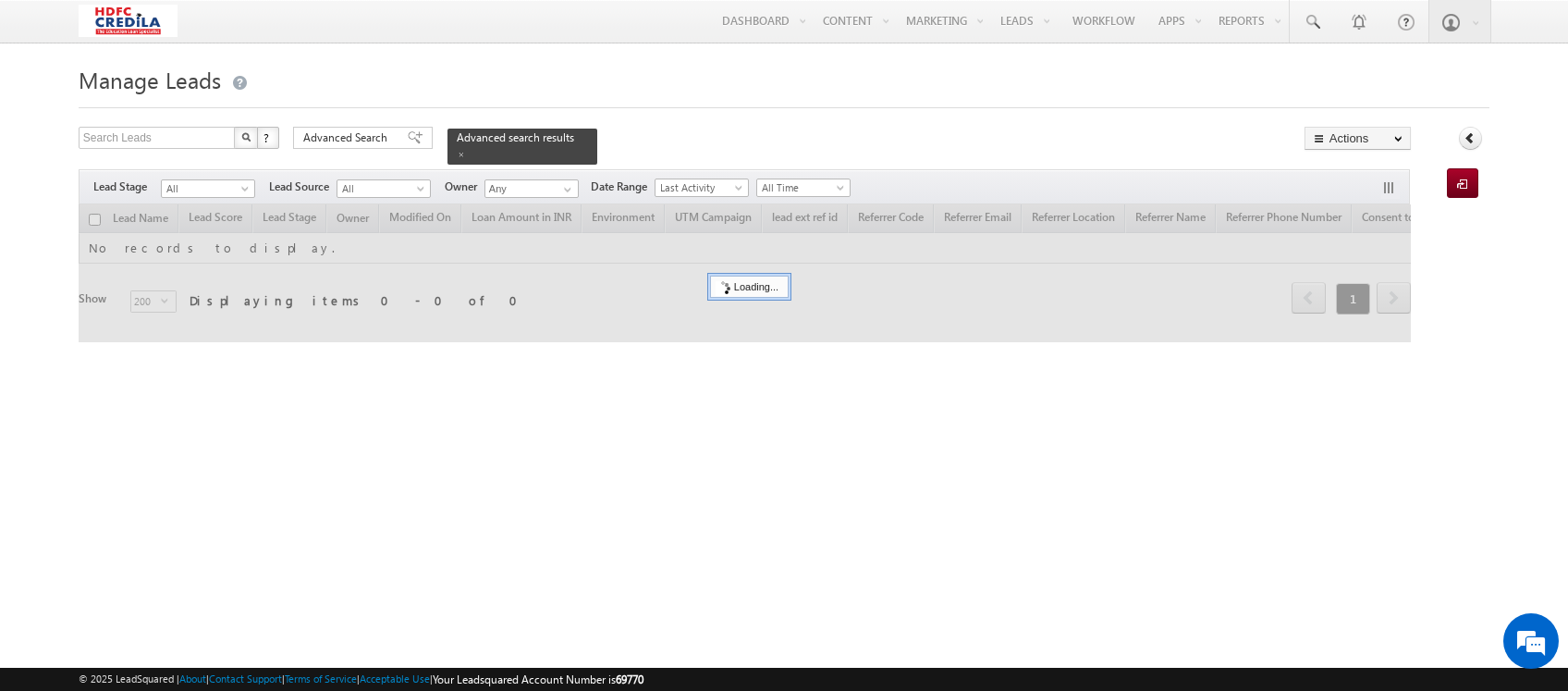 scroll, scrollTop: 0, scrollLeft: 0, axis: both 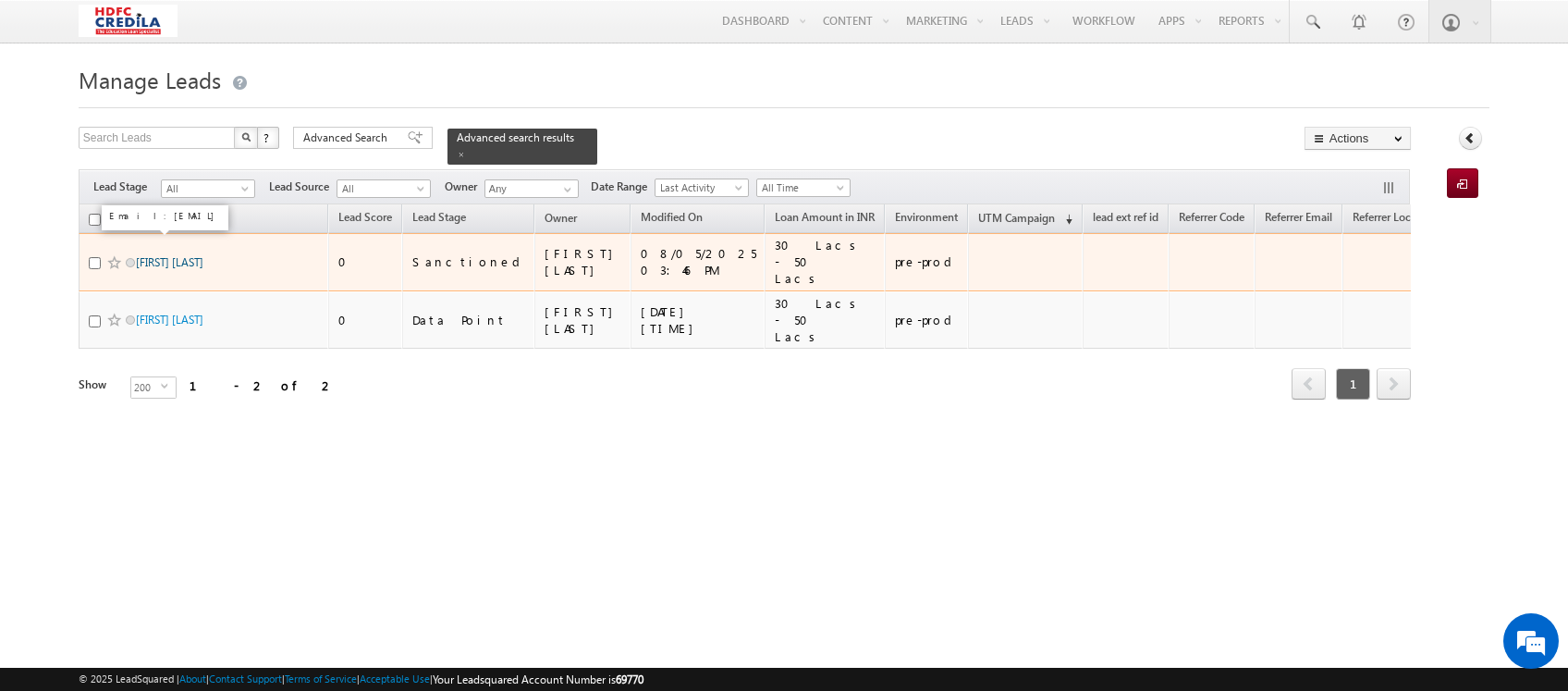 click on "[FIRST] [LAST]" at bounding box center [169, 262] 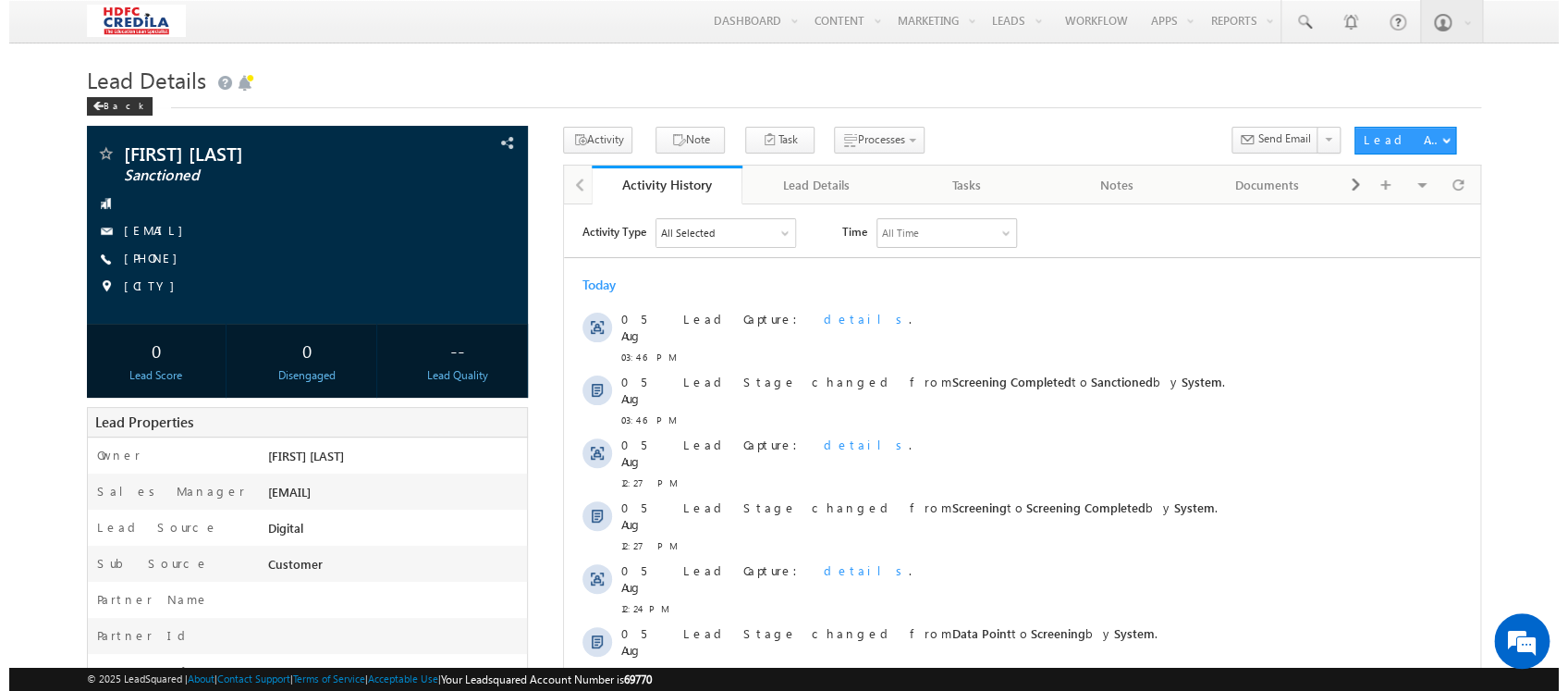scroll, scrollTop: 0, scrollLeft: 0, axis: both 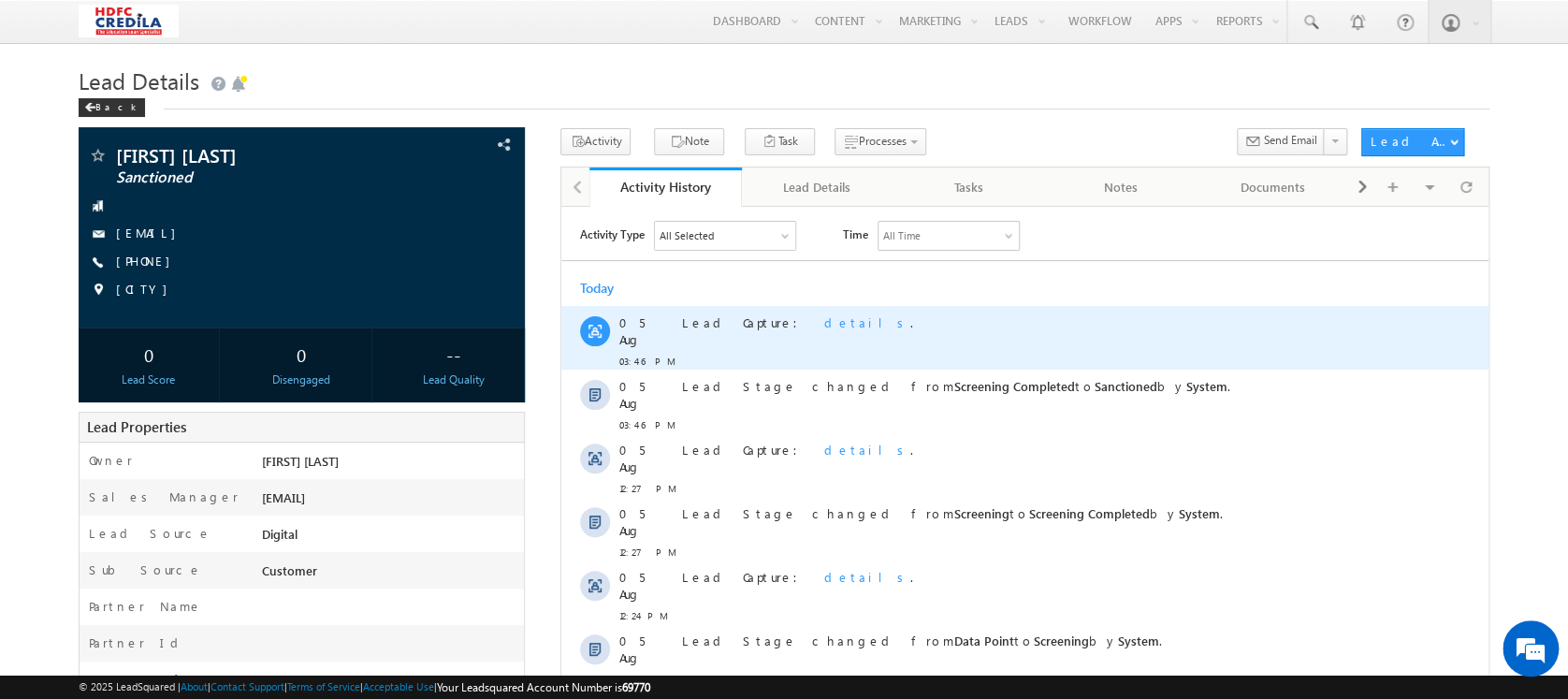 click on "details" at bounding box center (867, 321) 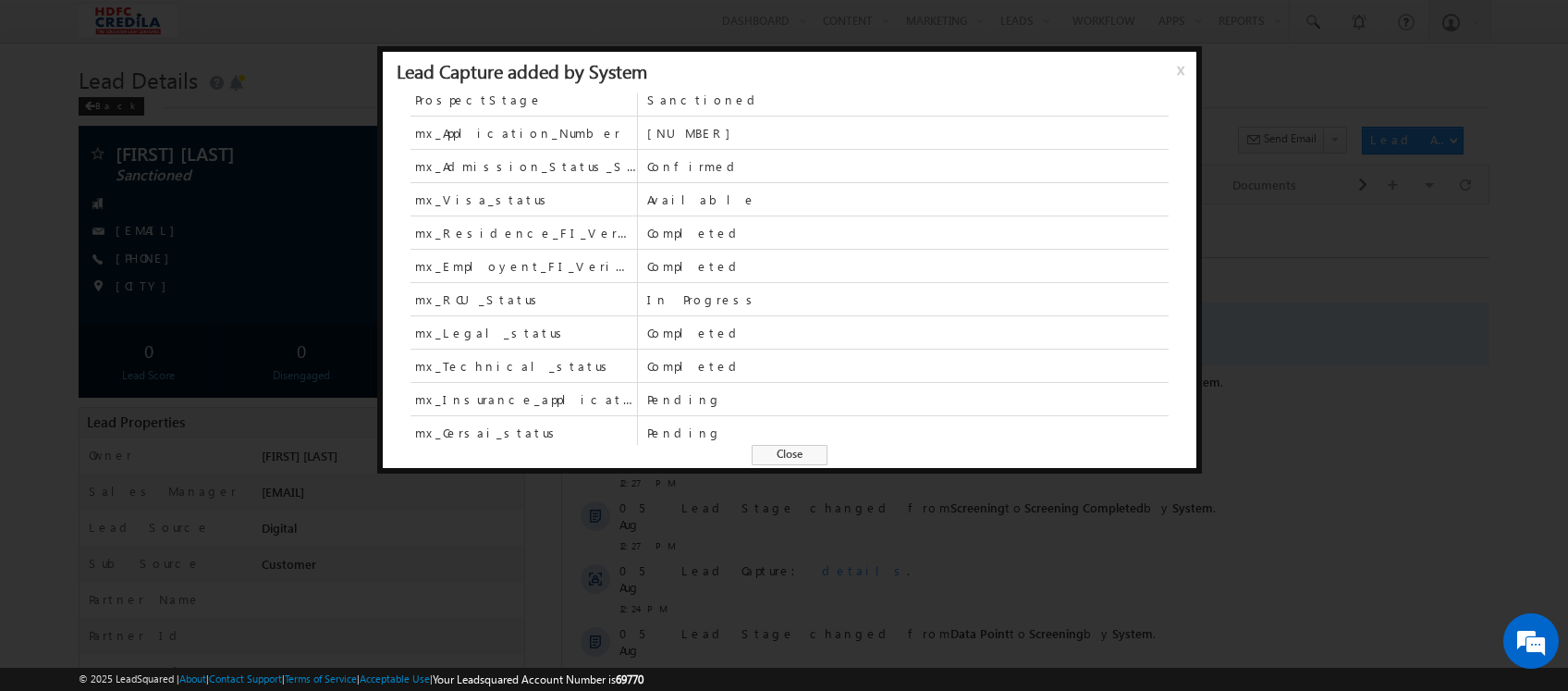 scroll, scrollTop: 0, scrollLeft: 0, axis: both 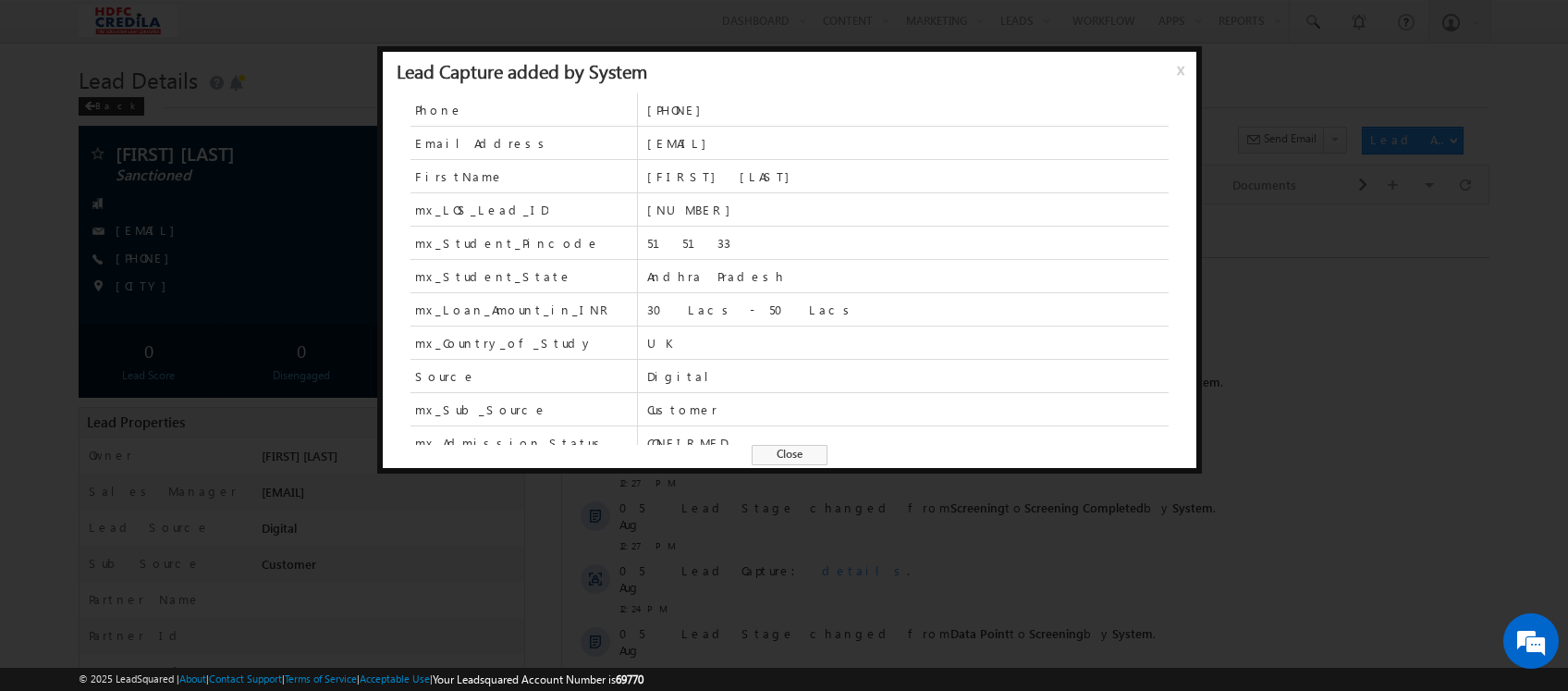 click on "x" at bounding box center [1184, 77] 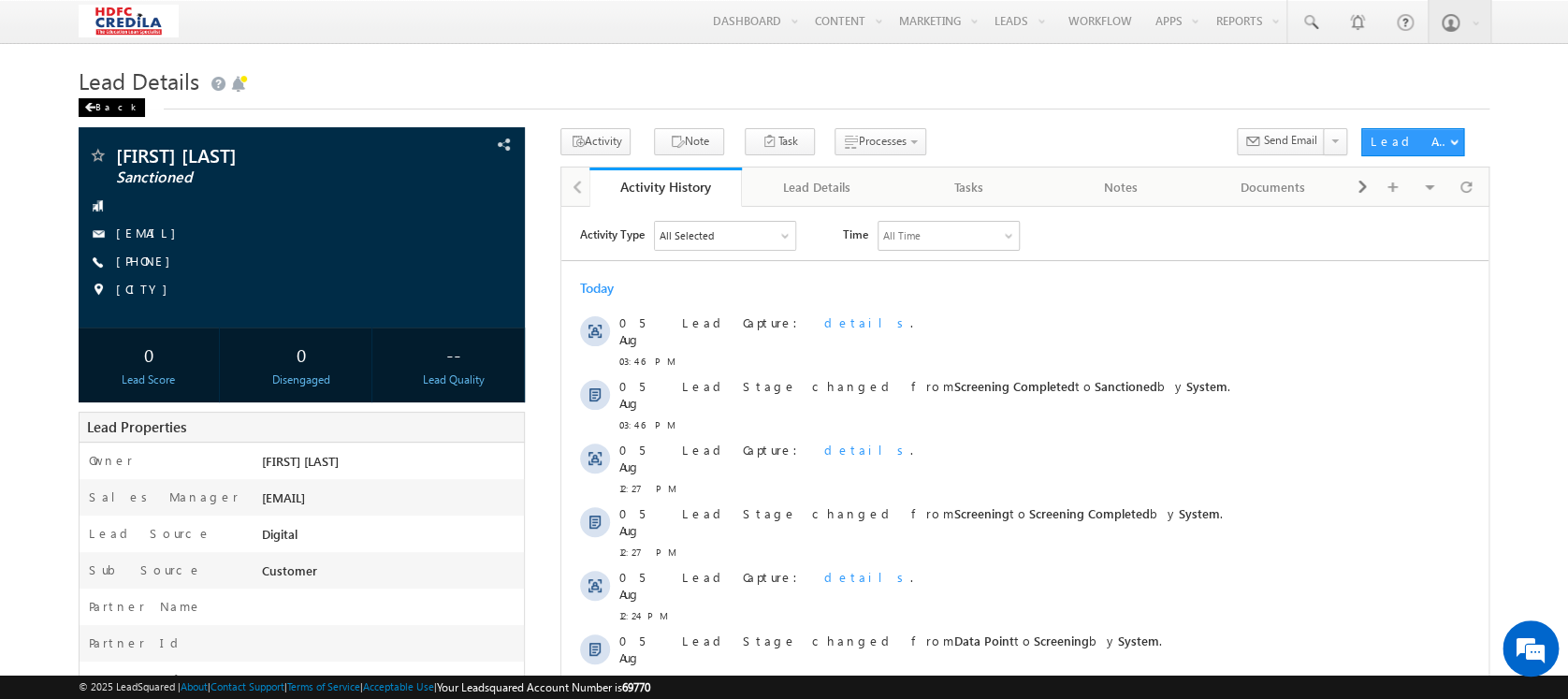 click on "Back" at bounding box center [111, 108] 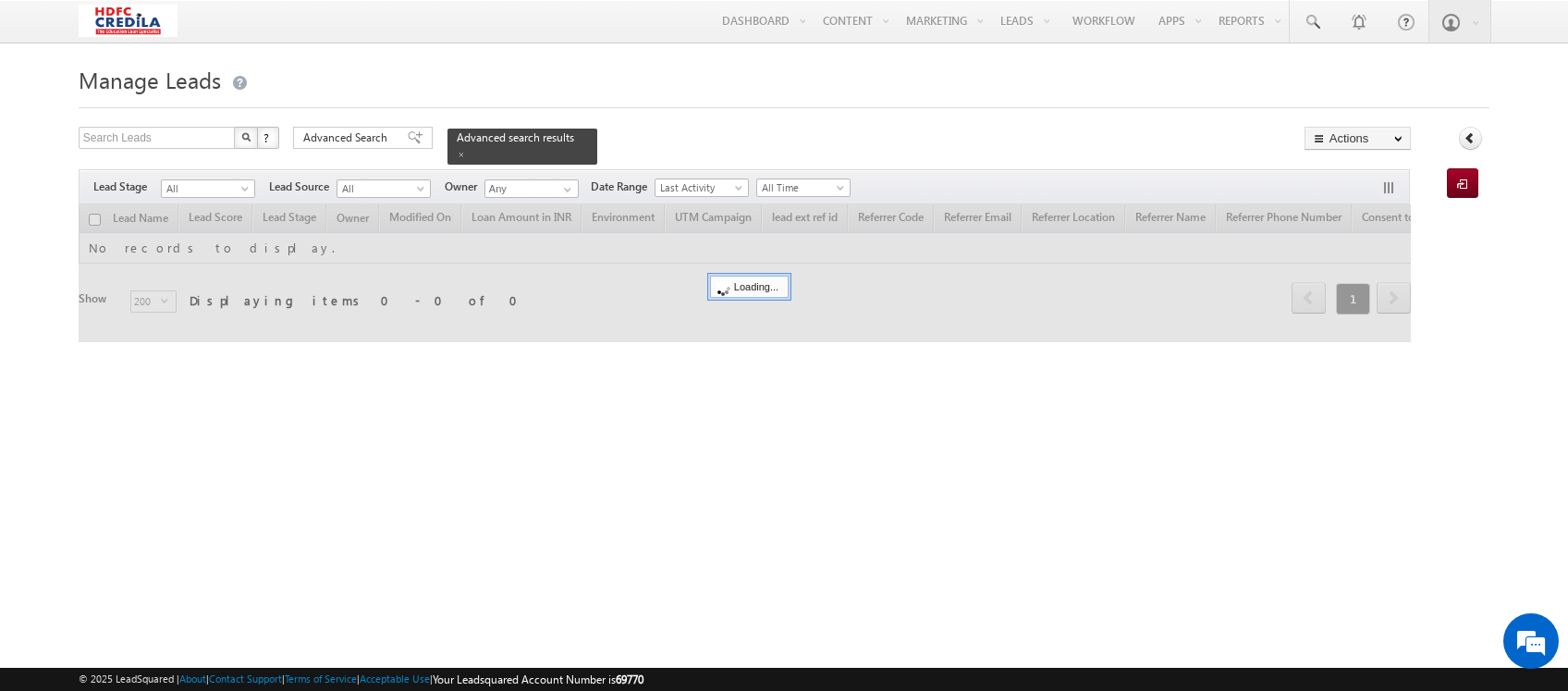 scroll, scrollTop: 0, scrollLeft: 0, axis: both 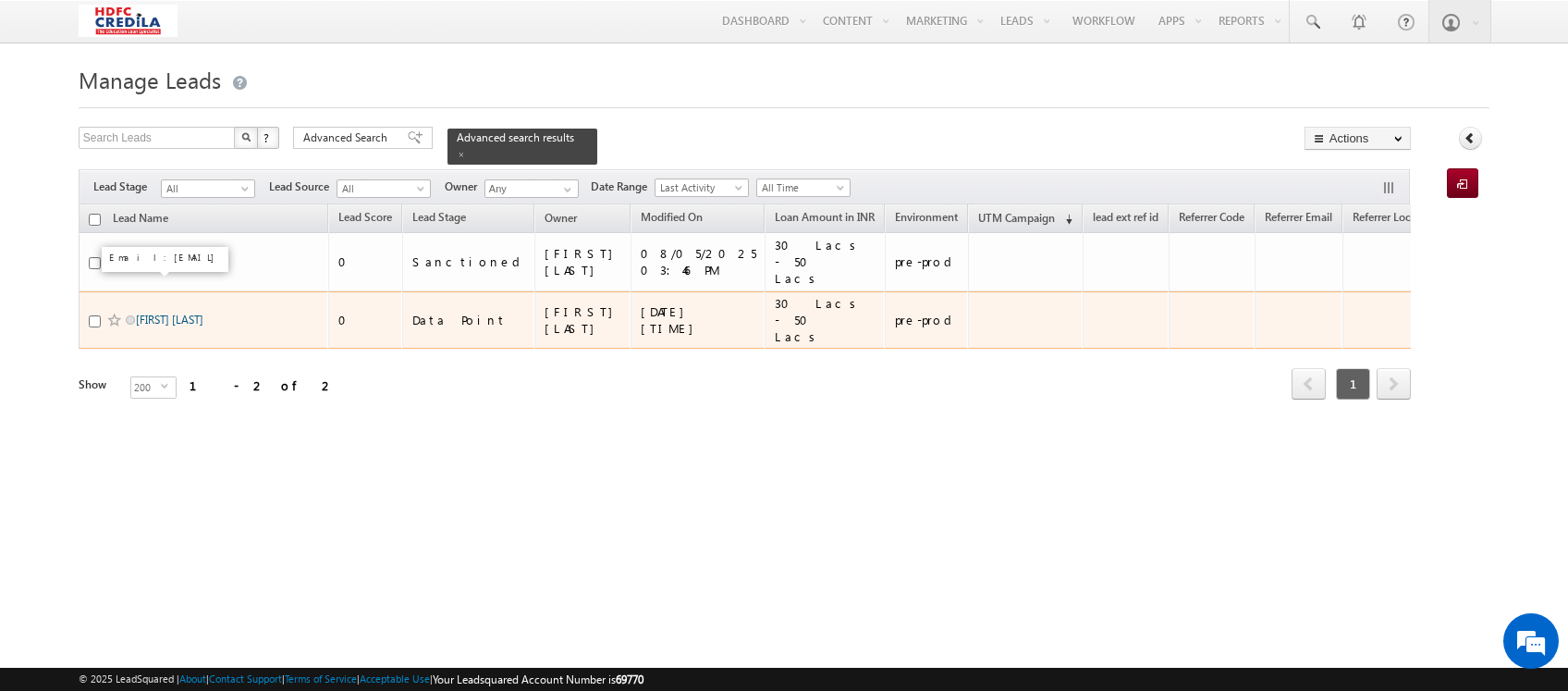 click on "[FIRST] [LAST]" at bounding box center [169, 319] 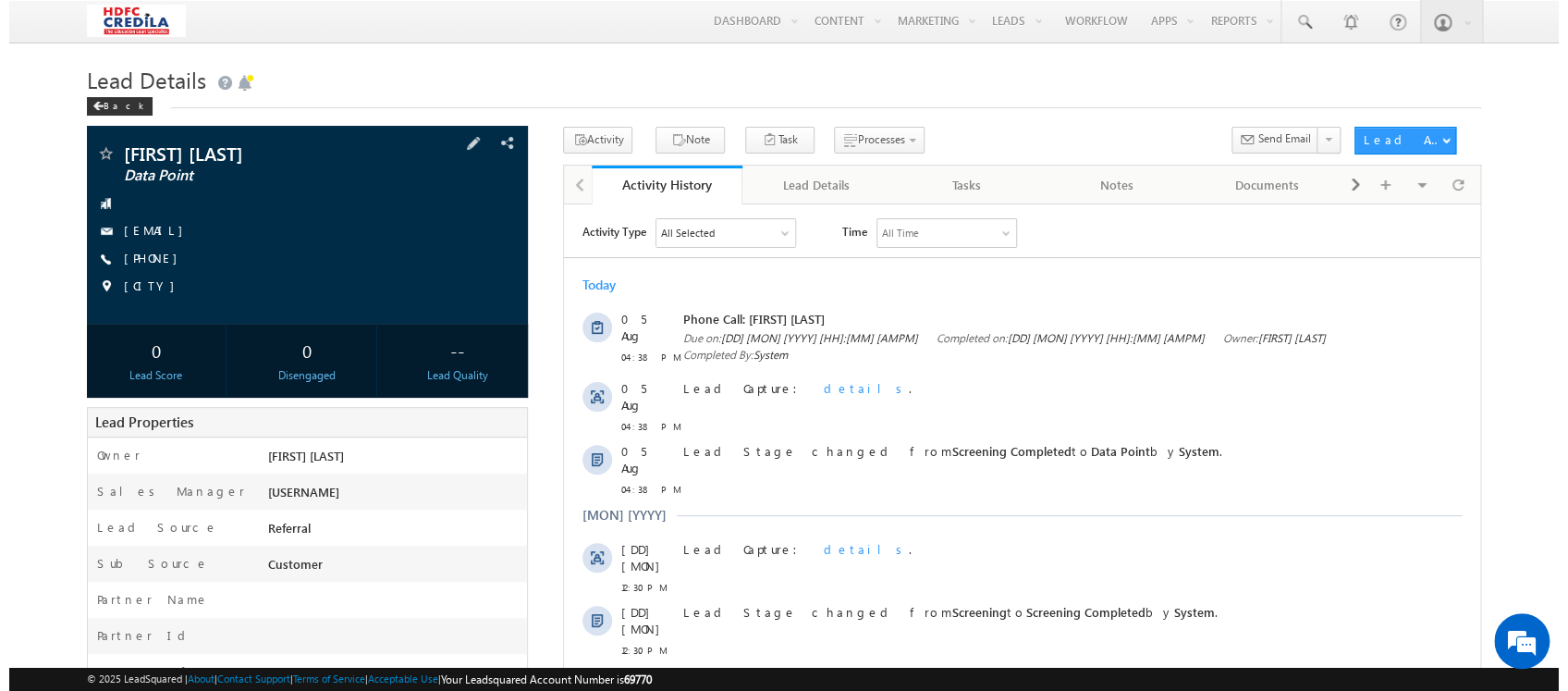scroll, scrollTop: 0, scrollLeft: 0, axis: both 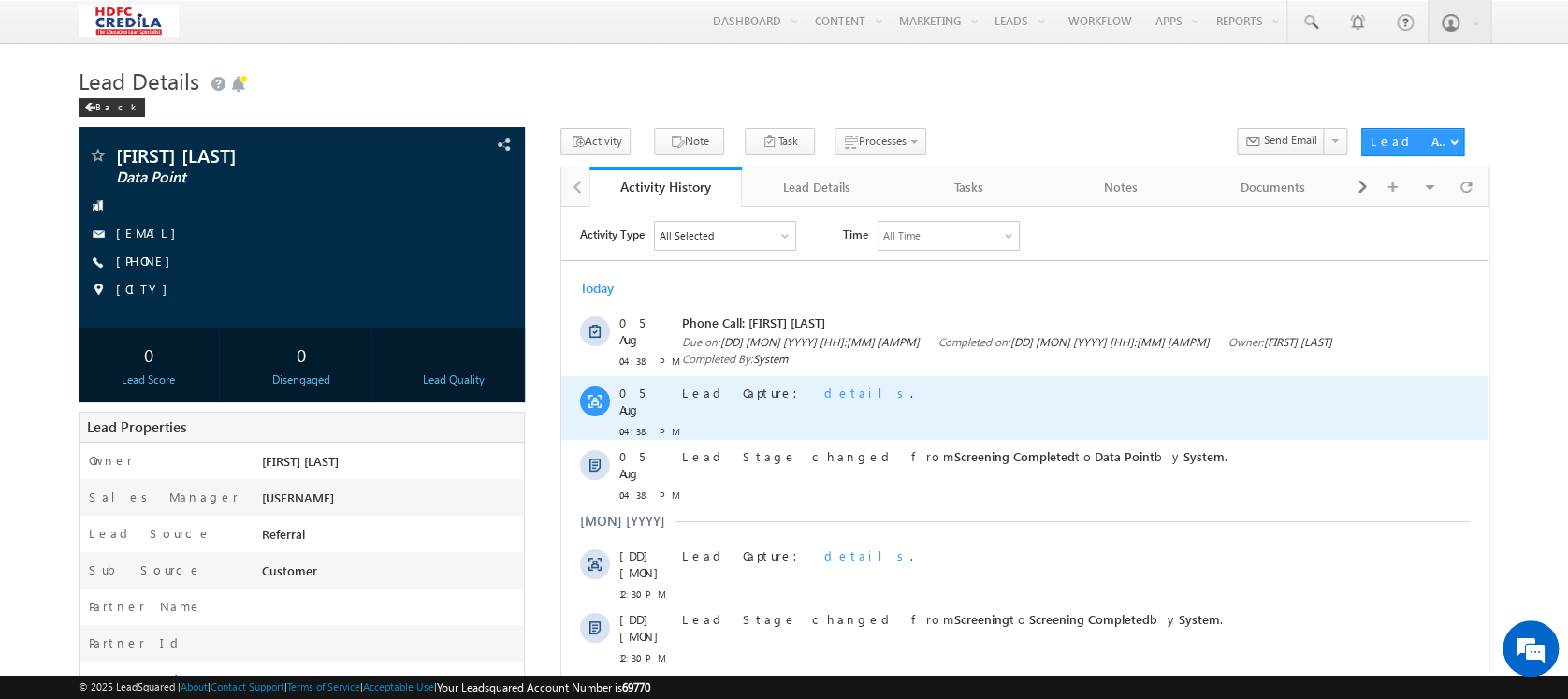 click on "details" at bounding box center (867, 391) 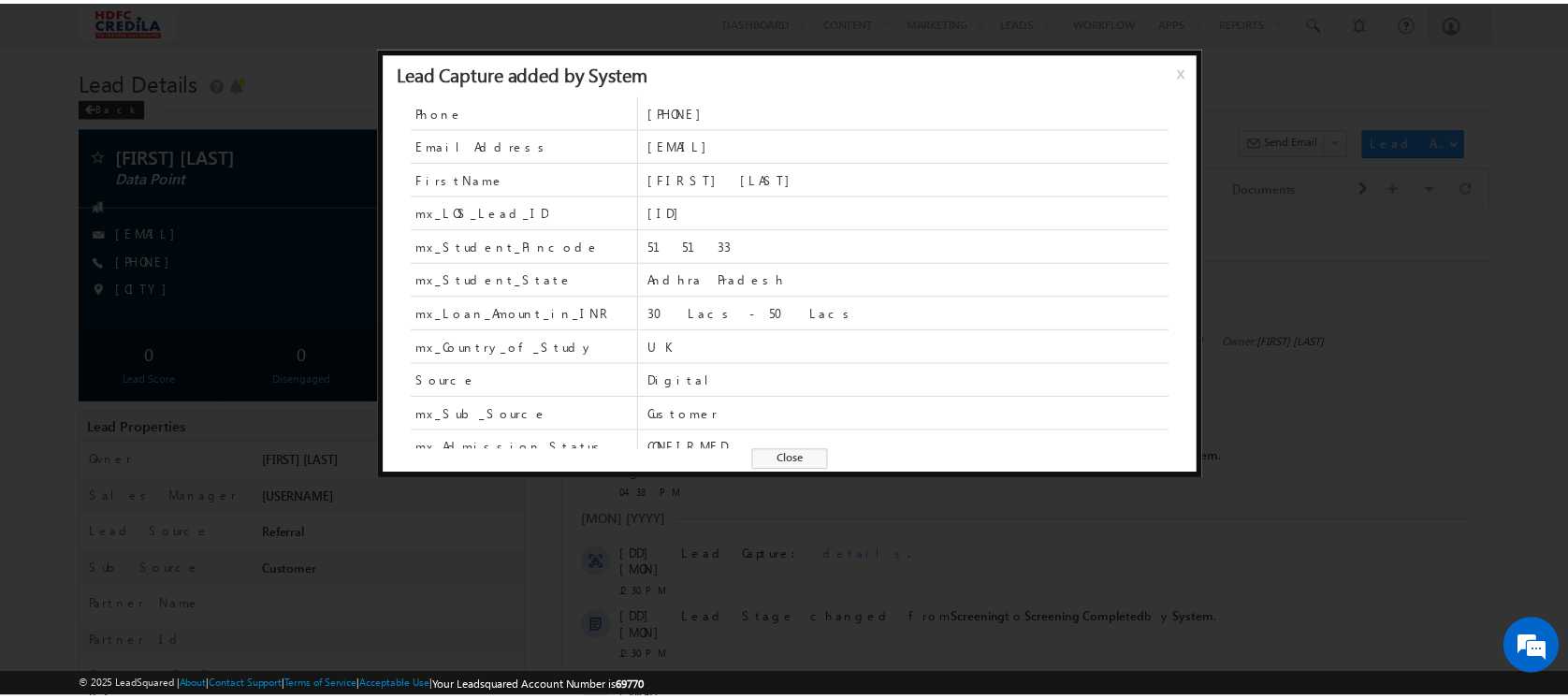 scroll, scrollTop: 0, scrollLeft: 0, axis: both 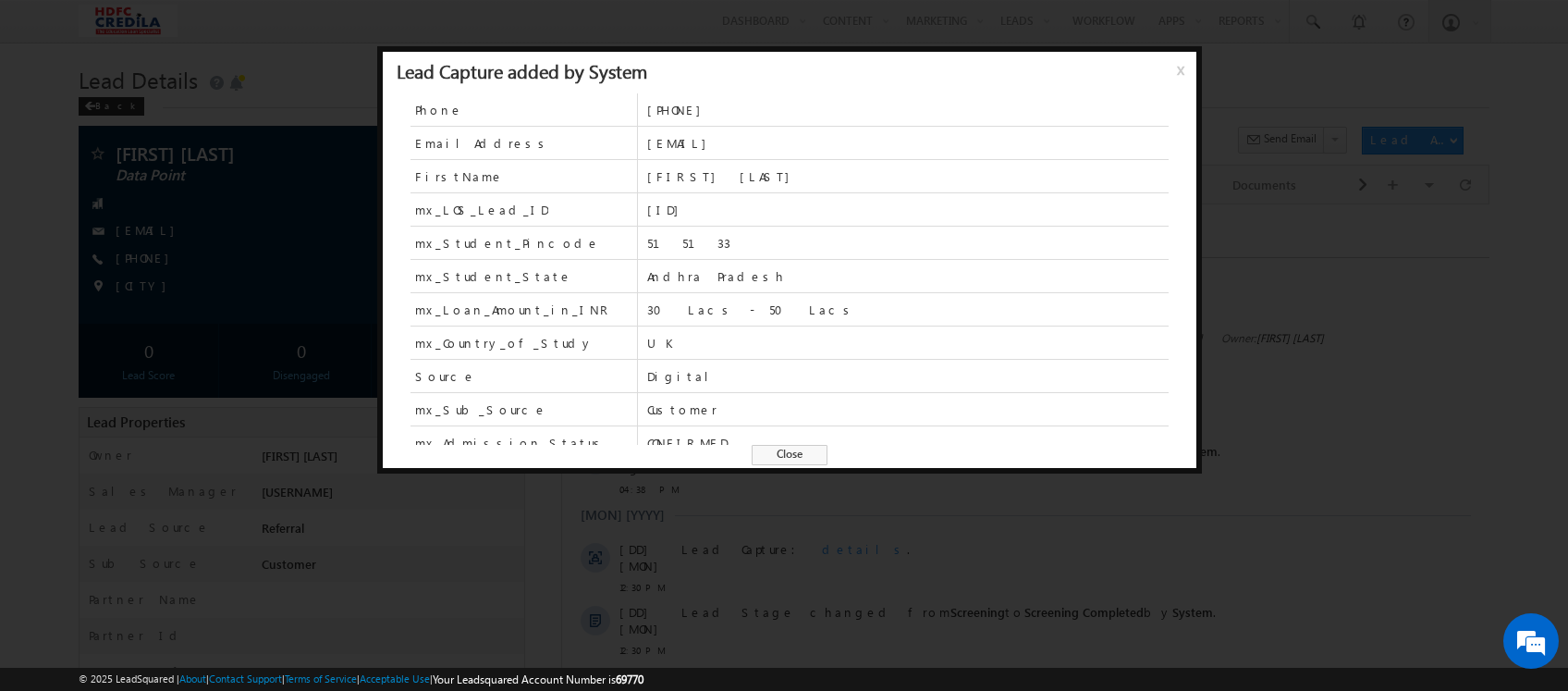click on "x" at bounding box center (1184, 77) 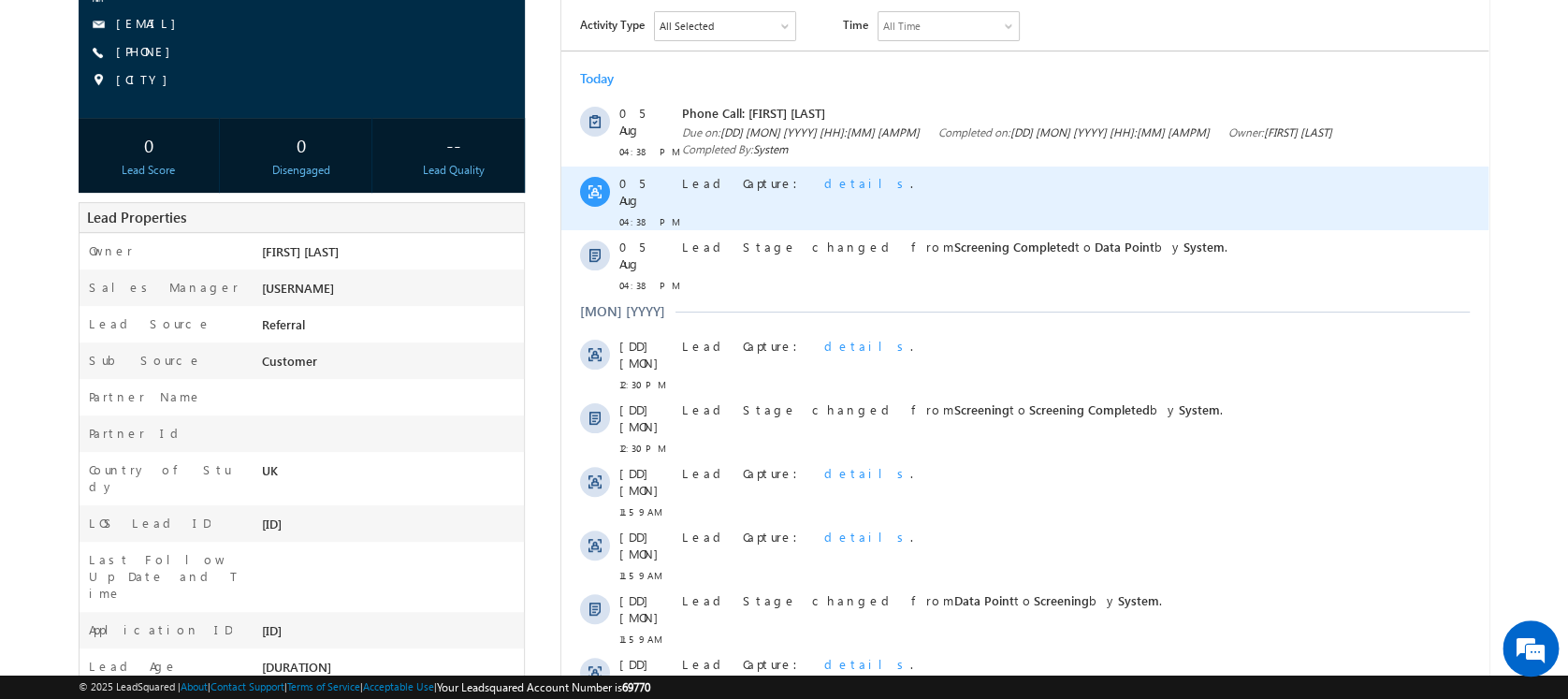 scroll, scrollTop: 211, scrollLeft: 0, axis: vertical 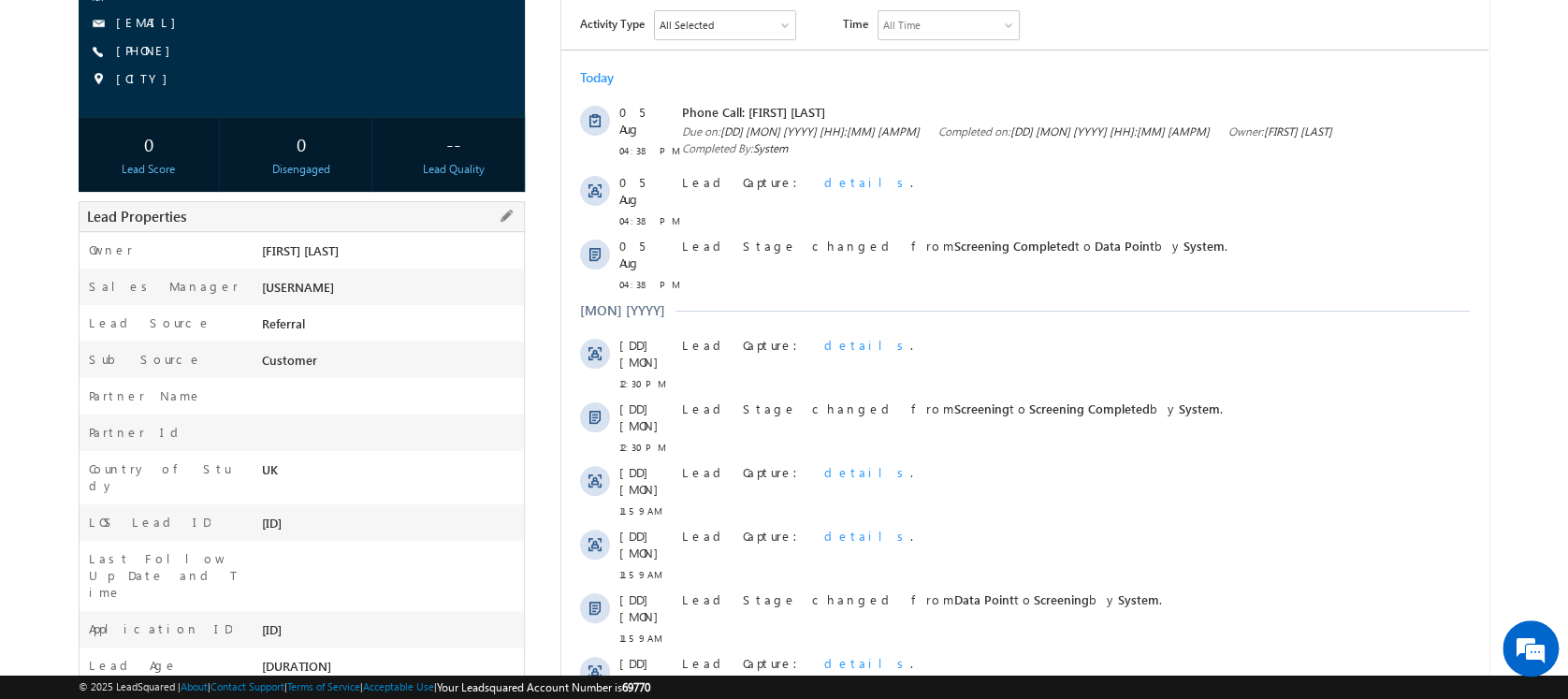 drag, startPoint x: 283, startPoint y: 509, endPoint x: 328, endPoint y: 532, distance: 50.53712 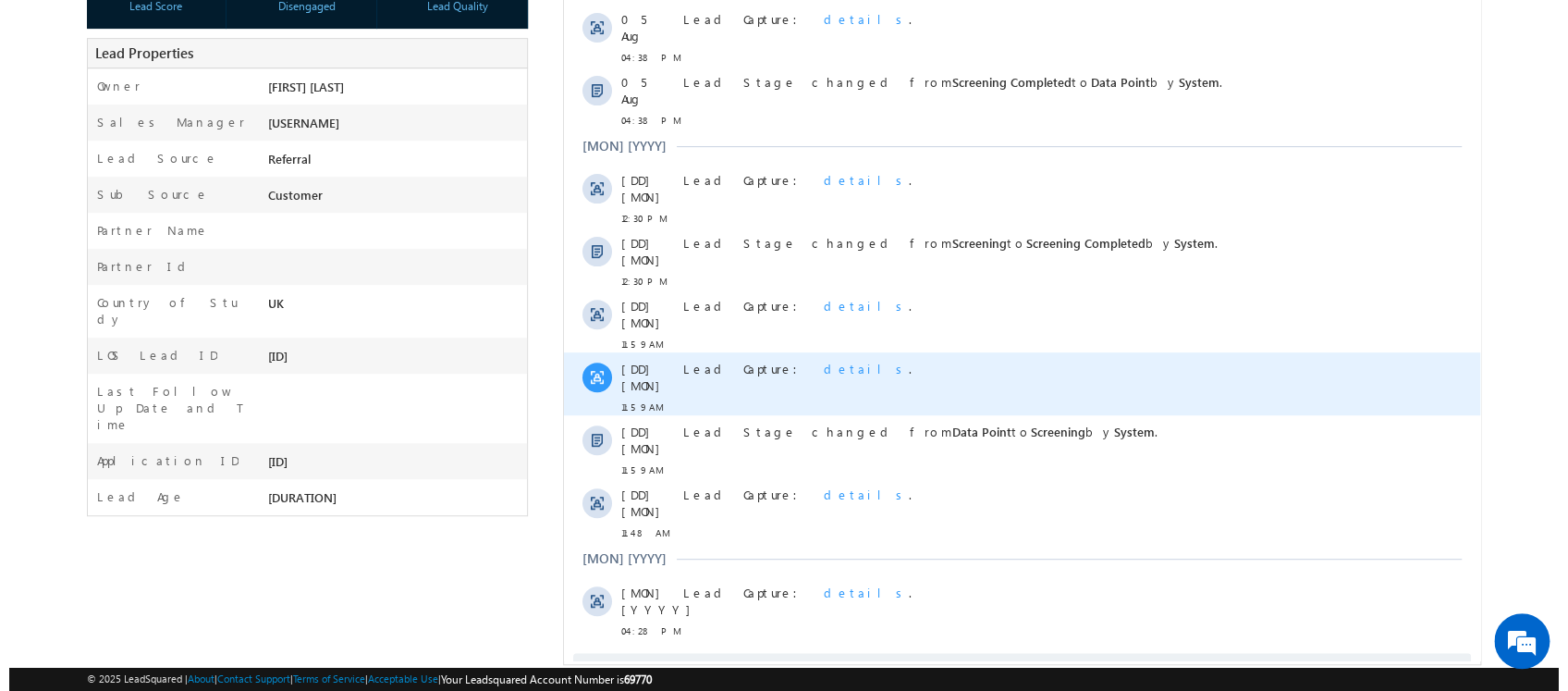 scroll, scrollTop: 391, scrollLeft: 0, axis: vertical 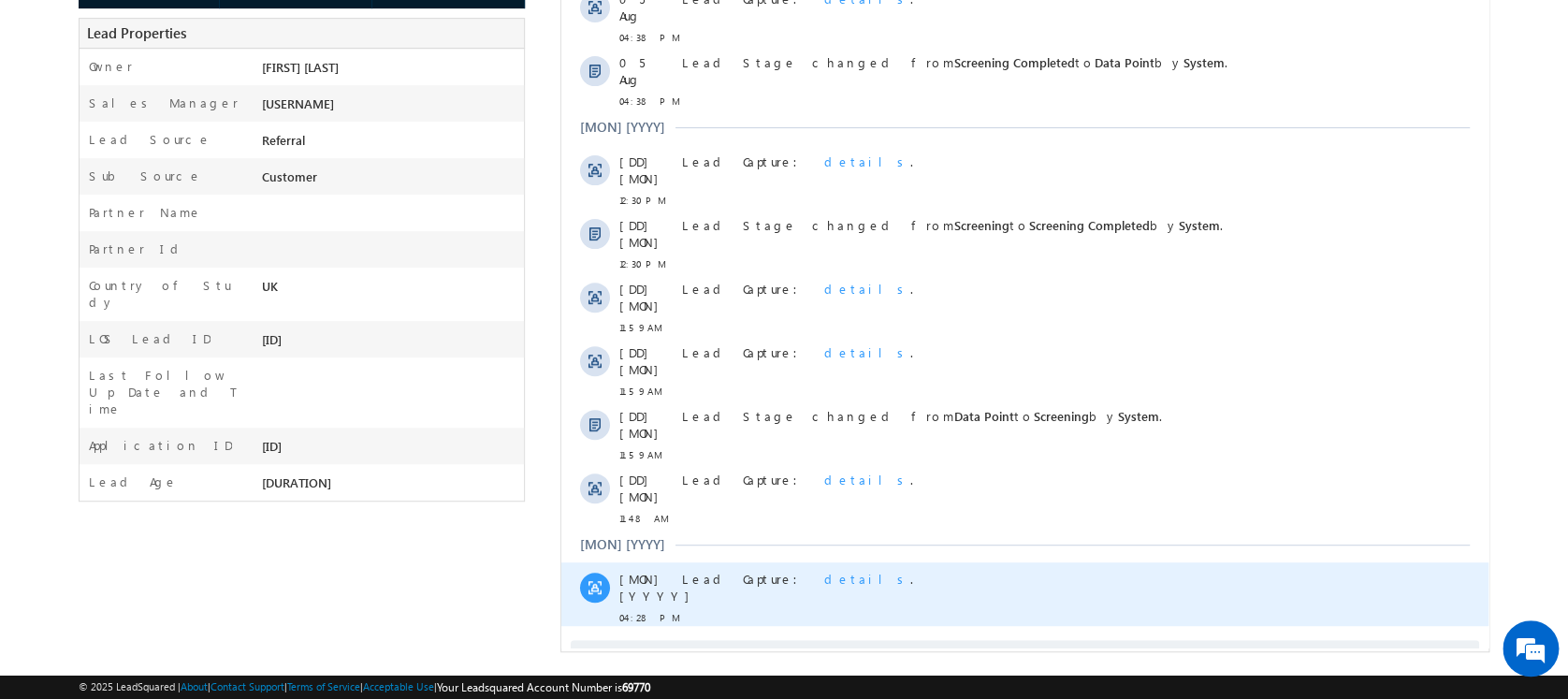 click on "details" at bounding box center (867, 578) 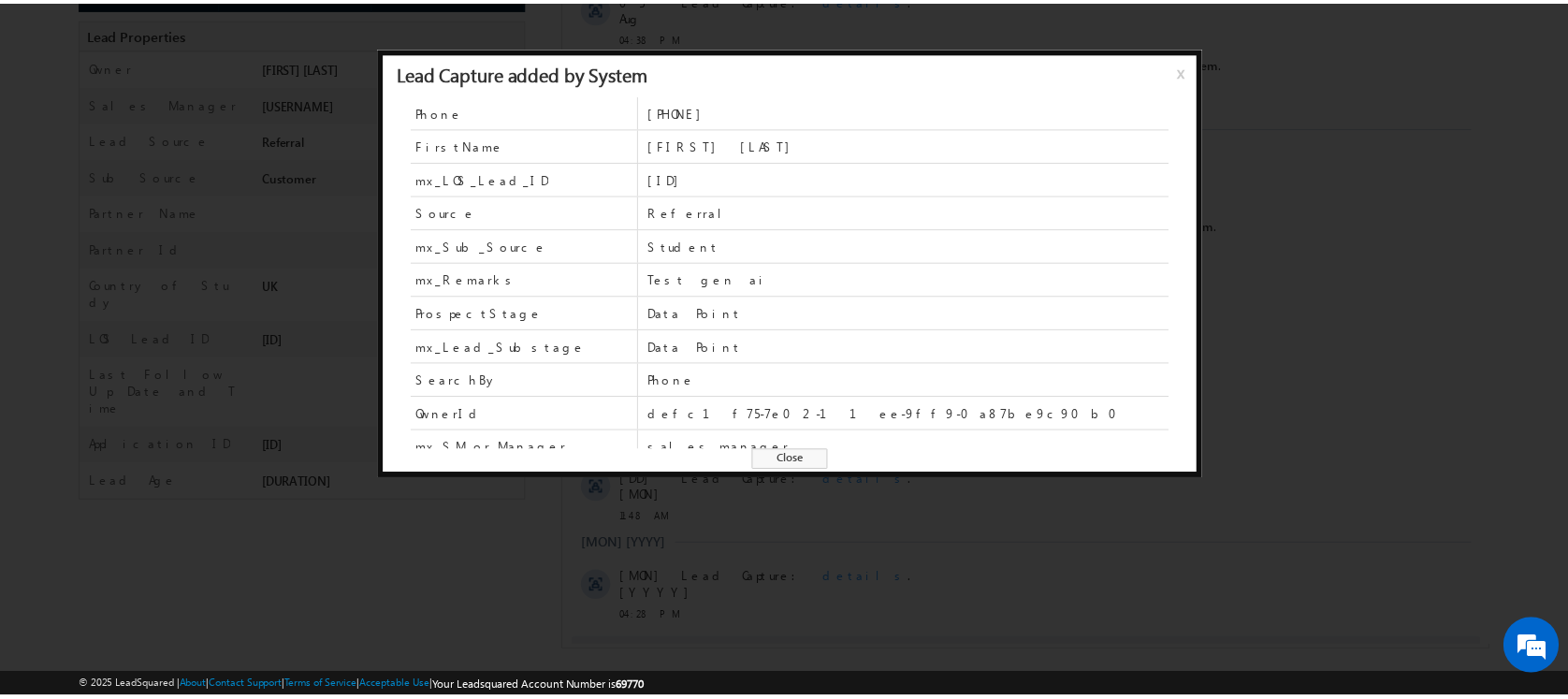 scroll, scrollTop: 1, scrollLeft: 0, axis: vertical 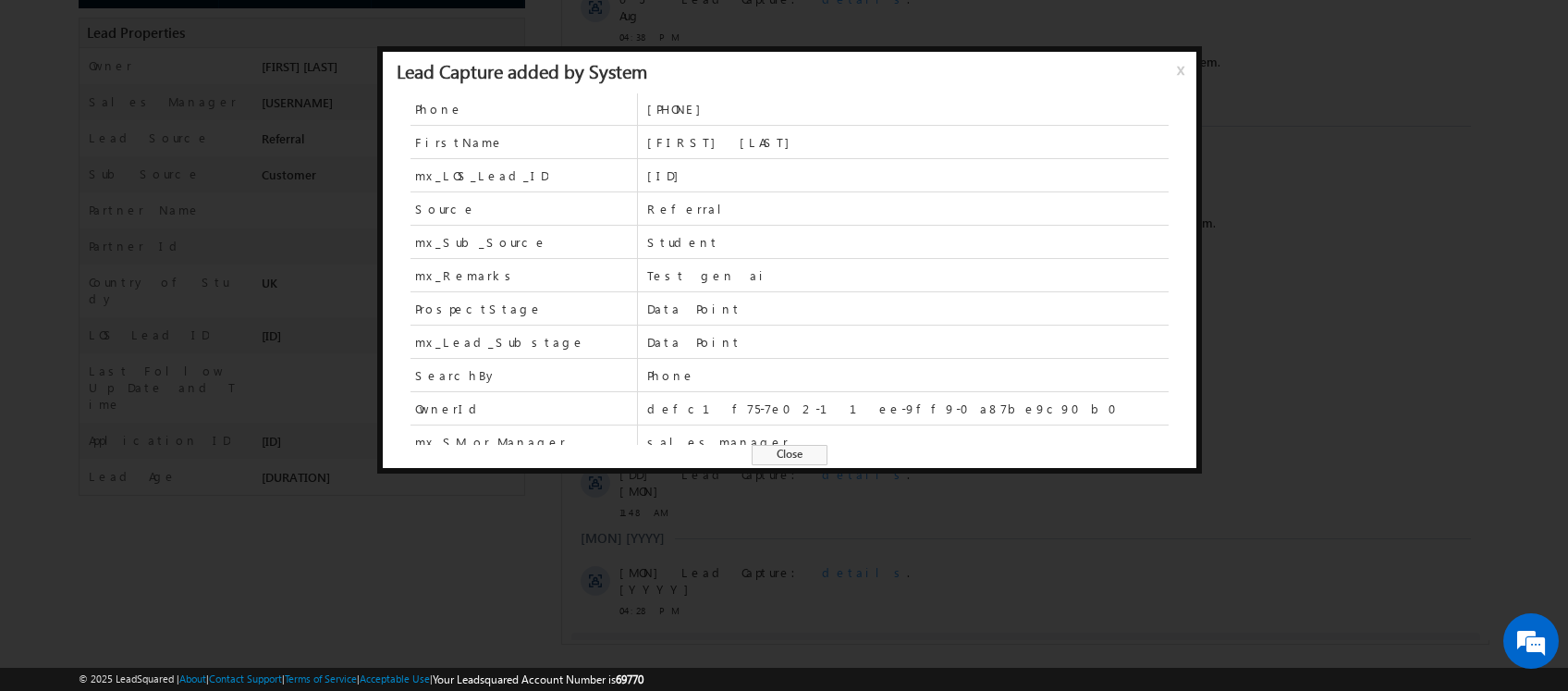 click on "x" at bounding box center (1184, 77) 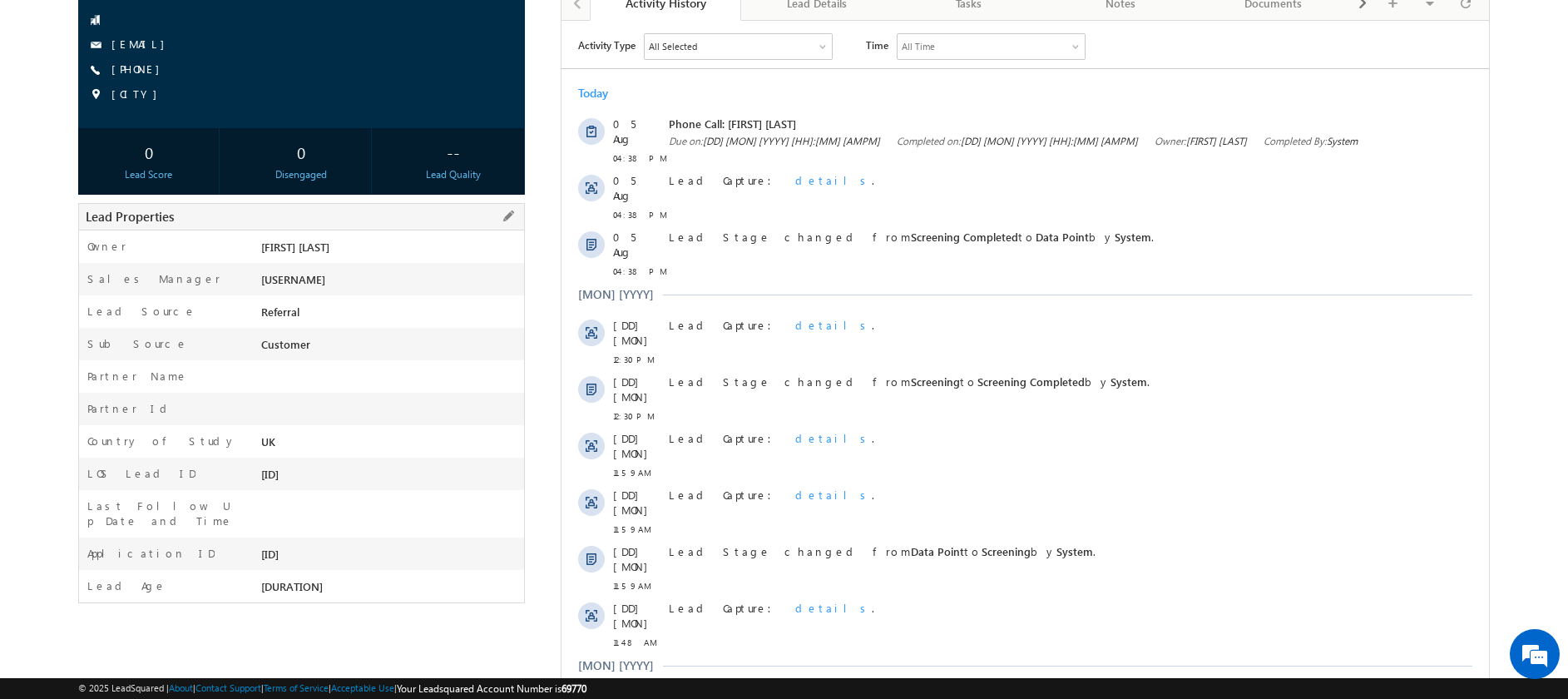 scroll, scrollTop: 161, scrollLeft: 0, axis: vertical 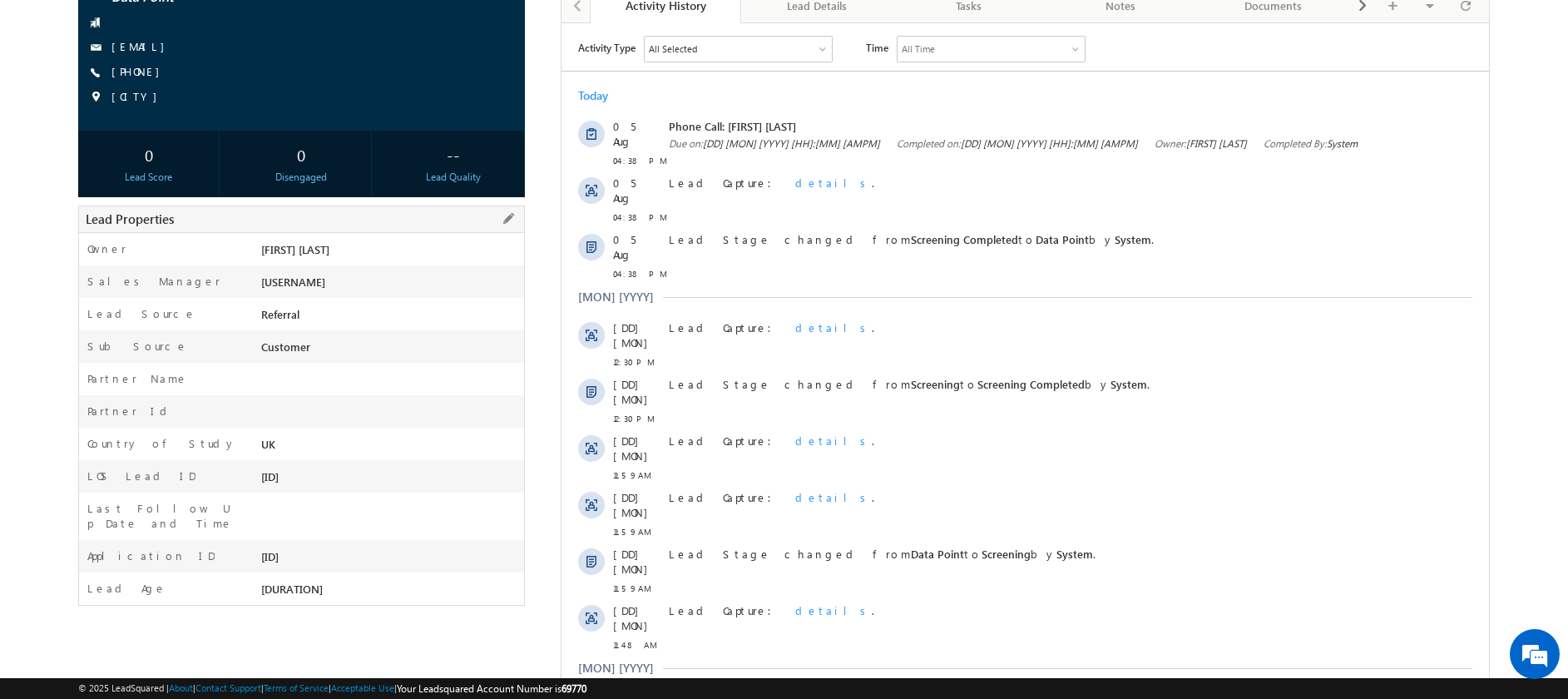 drag, startPoint x: 349, startPoint y: 480, endPoint x: 267, endPoint y: 480, distance: 82 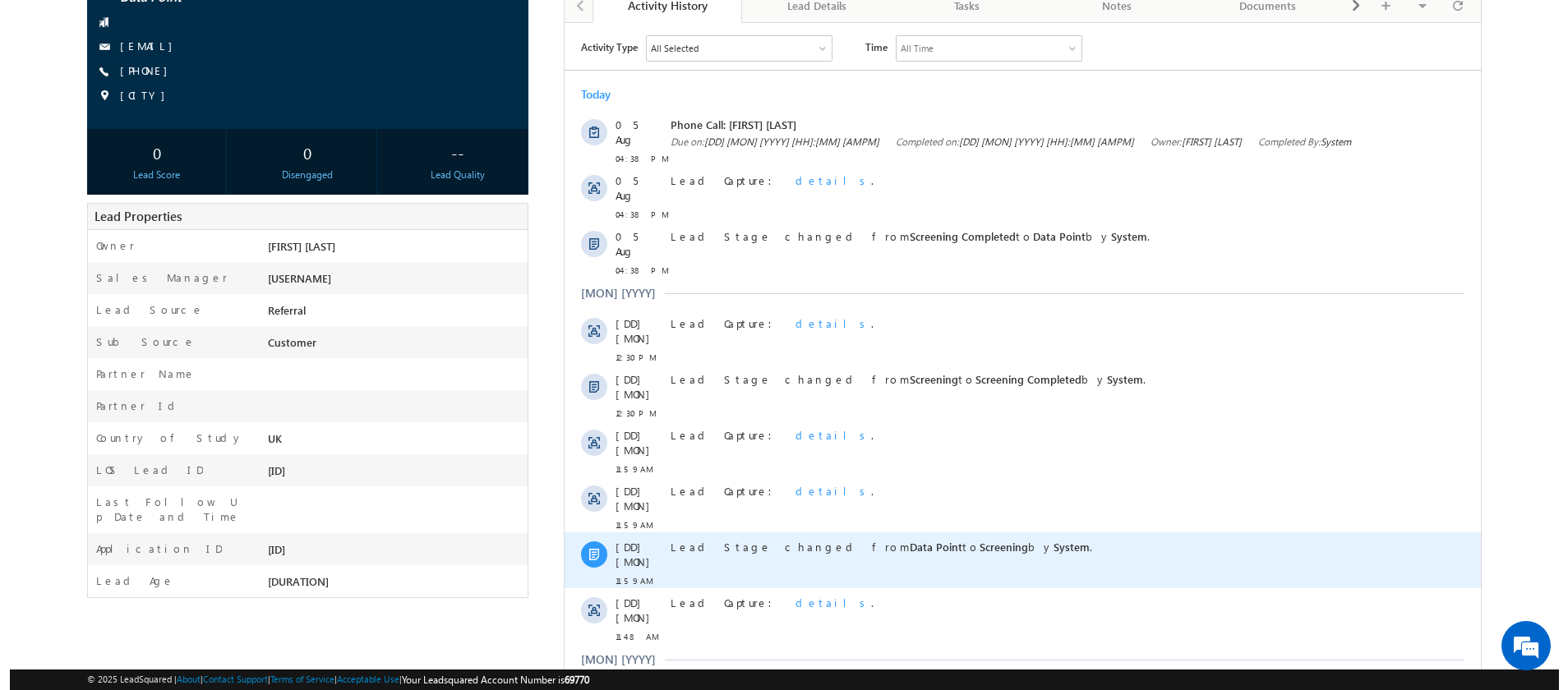 scroll, scrollTop: 262, scrollLeft: 0, axis: vertical 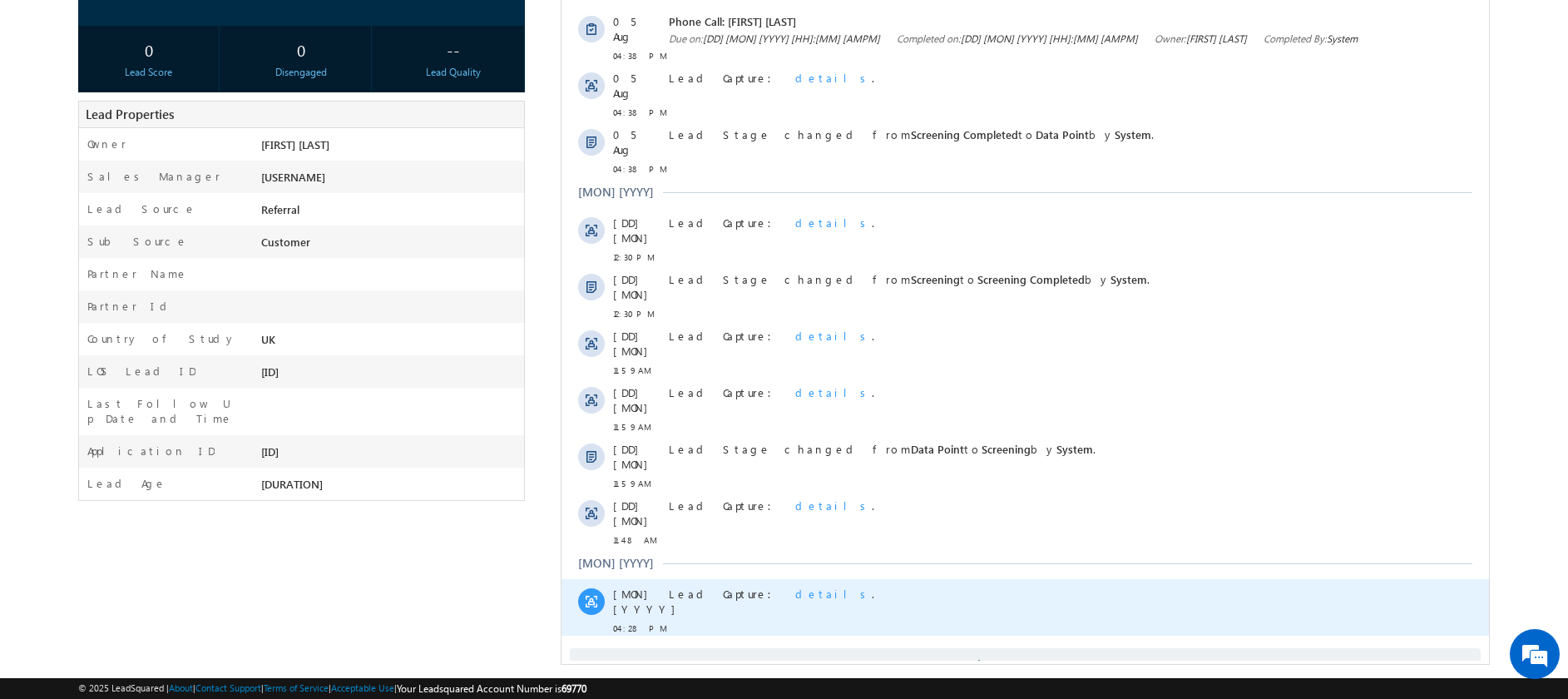 click on "details" at bounding box center [833, 593] 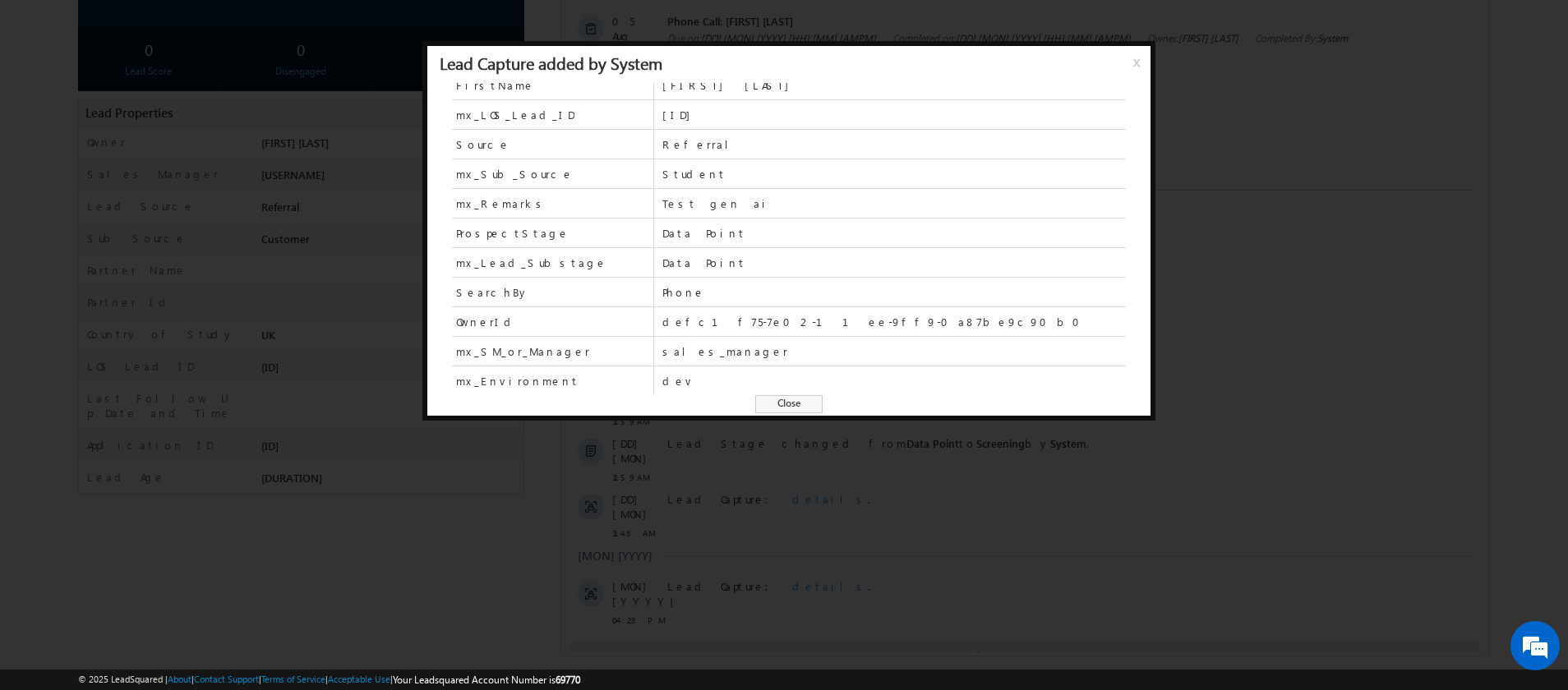 scroll, scrollTop: 0, scrollLeft: 0, axis: both 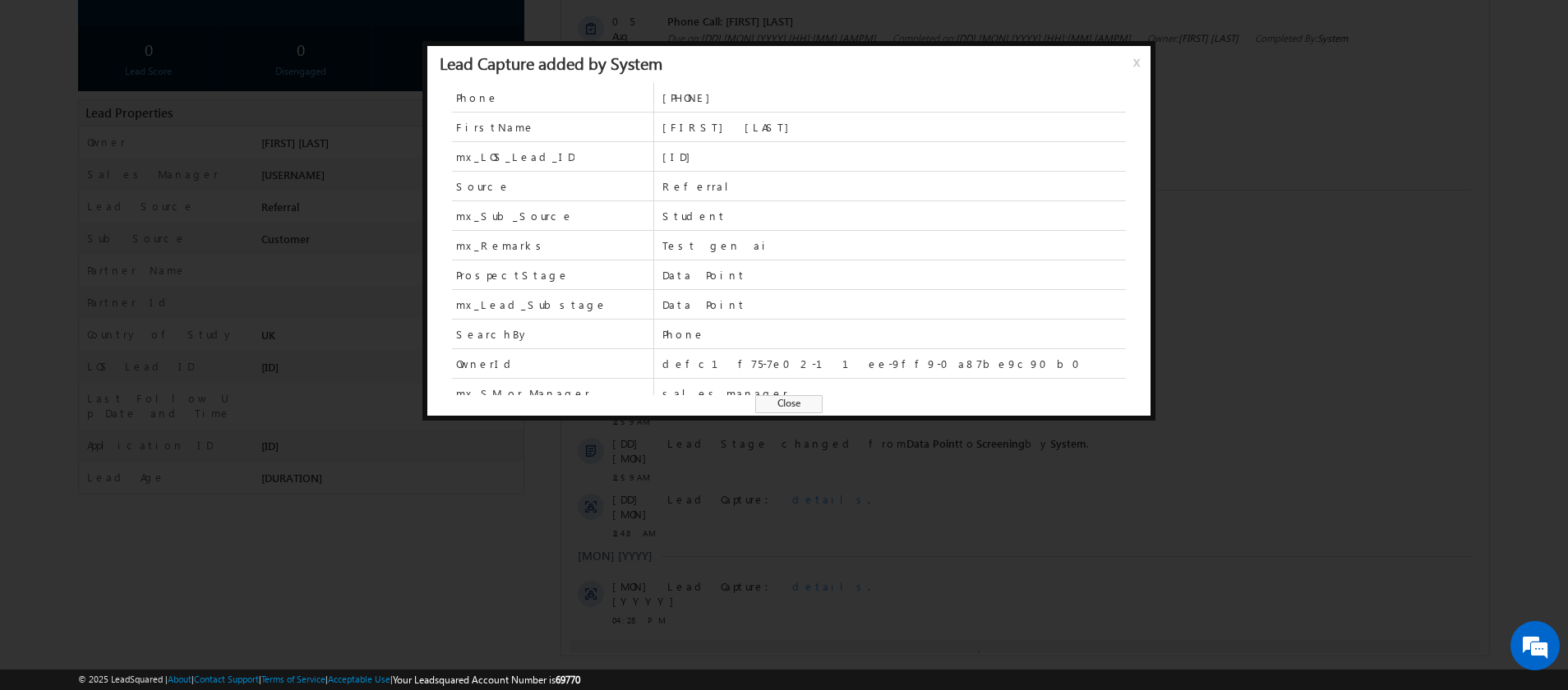 click on "x" at bounding box center (1140, 68) 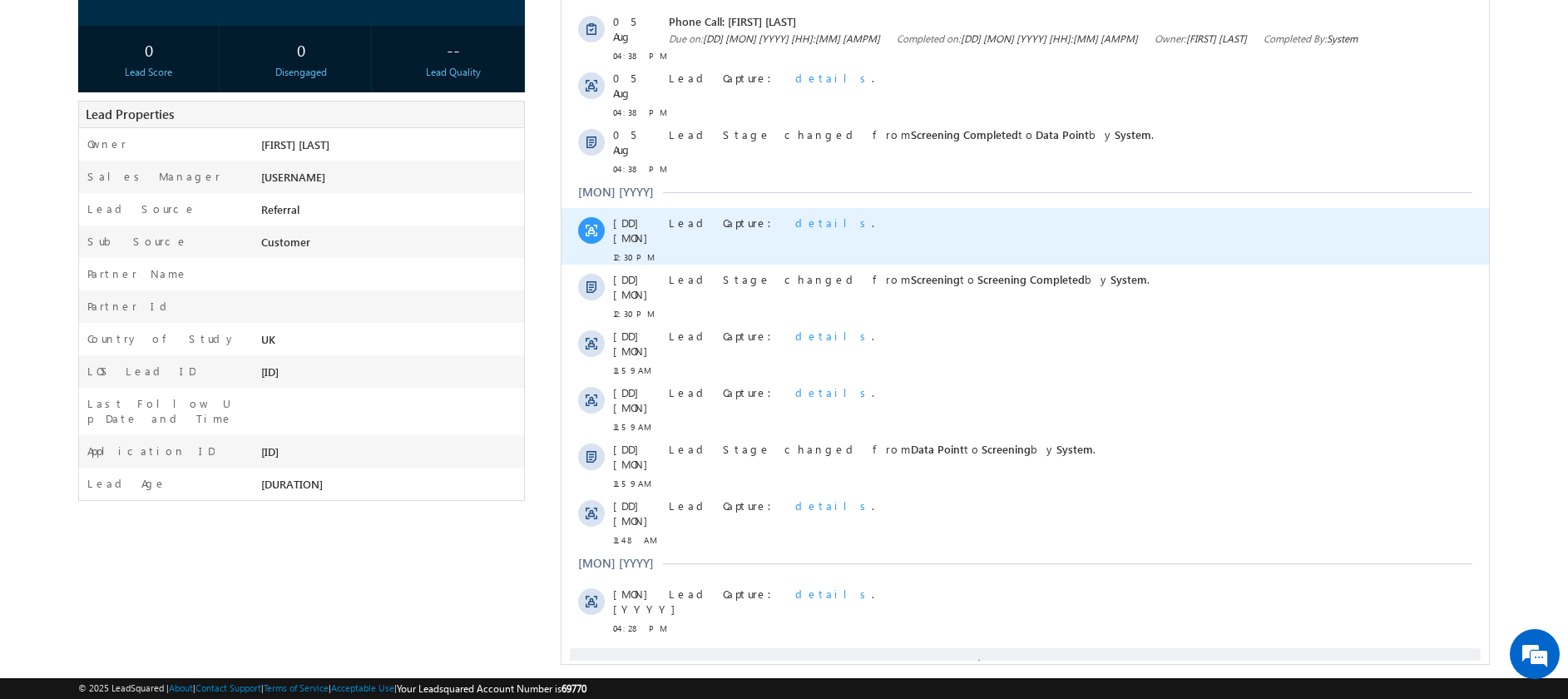 click on "details" at bounding box center (833, 222) 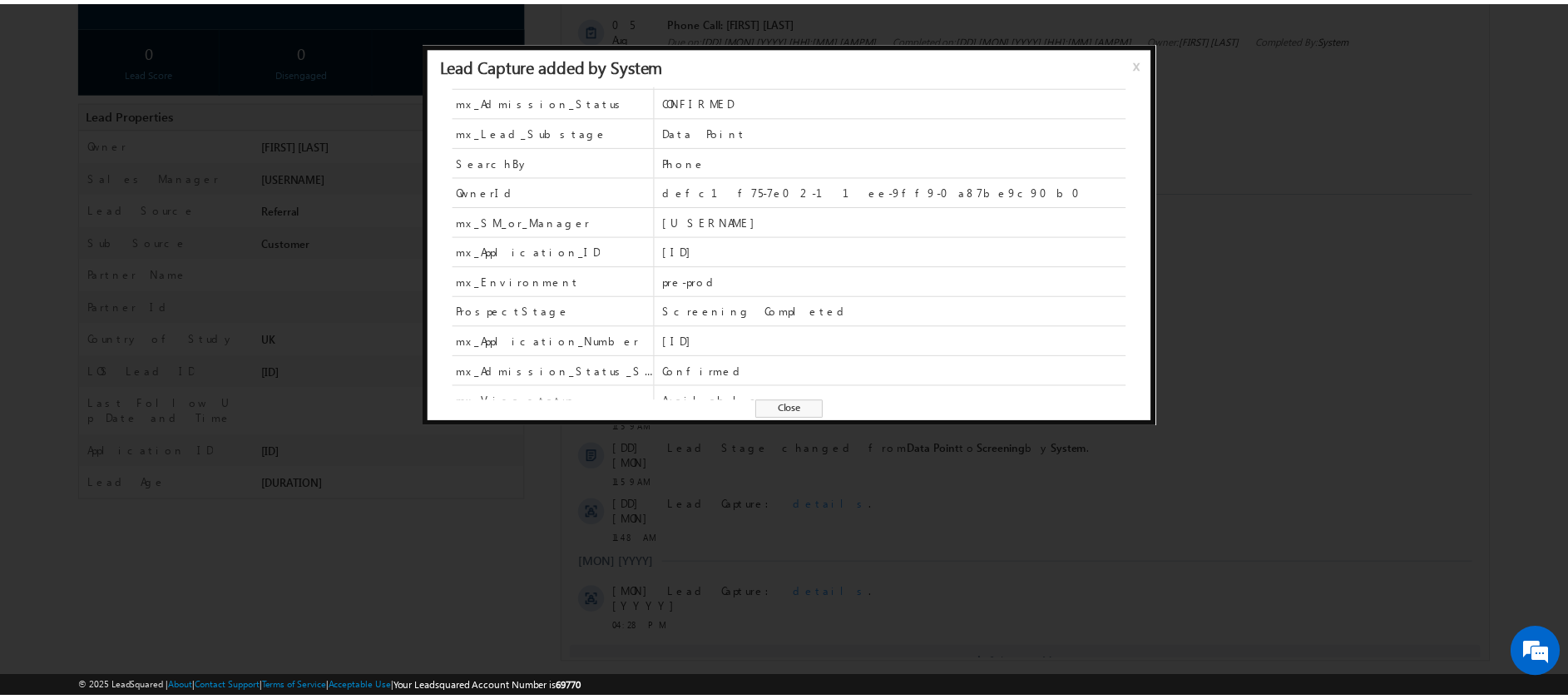 scroll, scrollTop: 0, scrollLeft: 0, axis: both 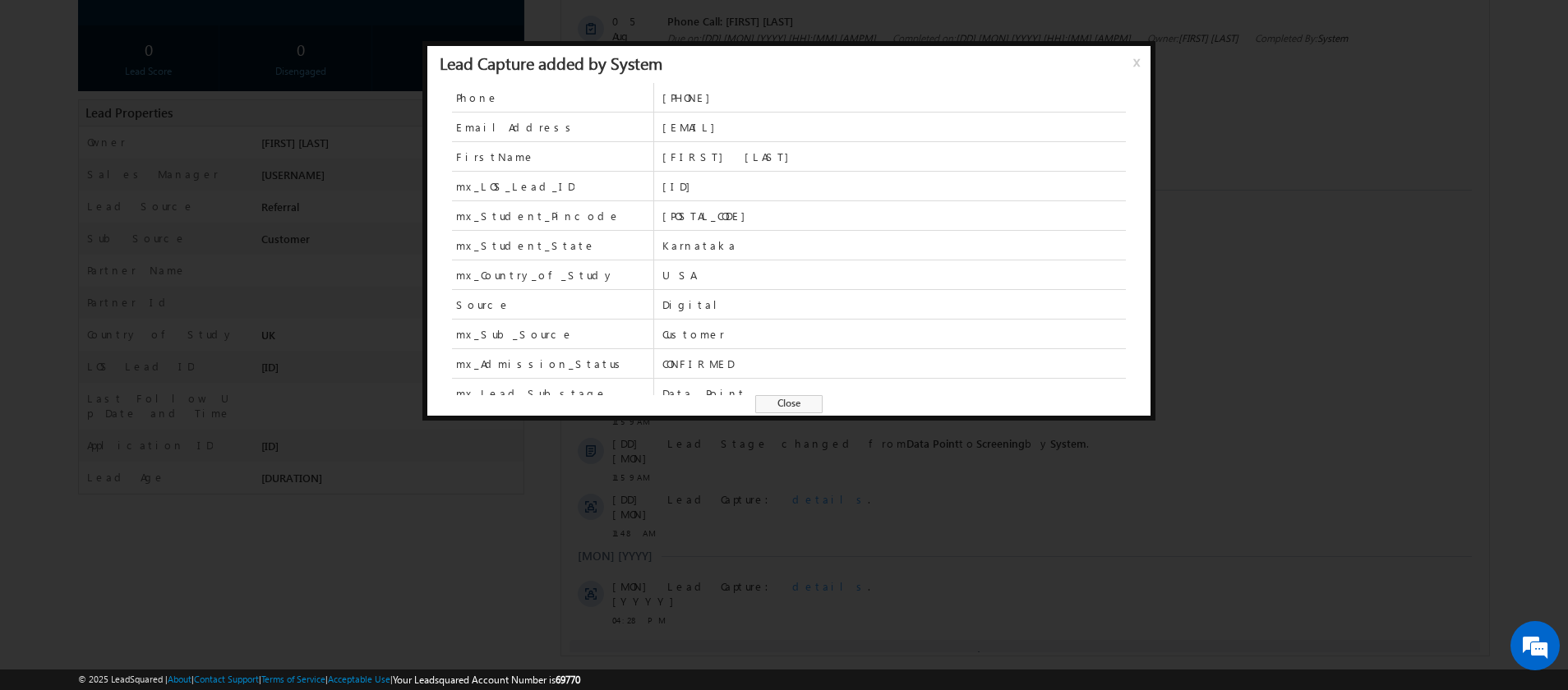 click on "x" at bounding box center [1140, 68] 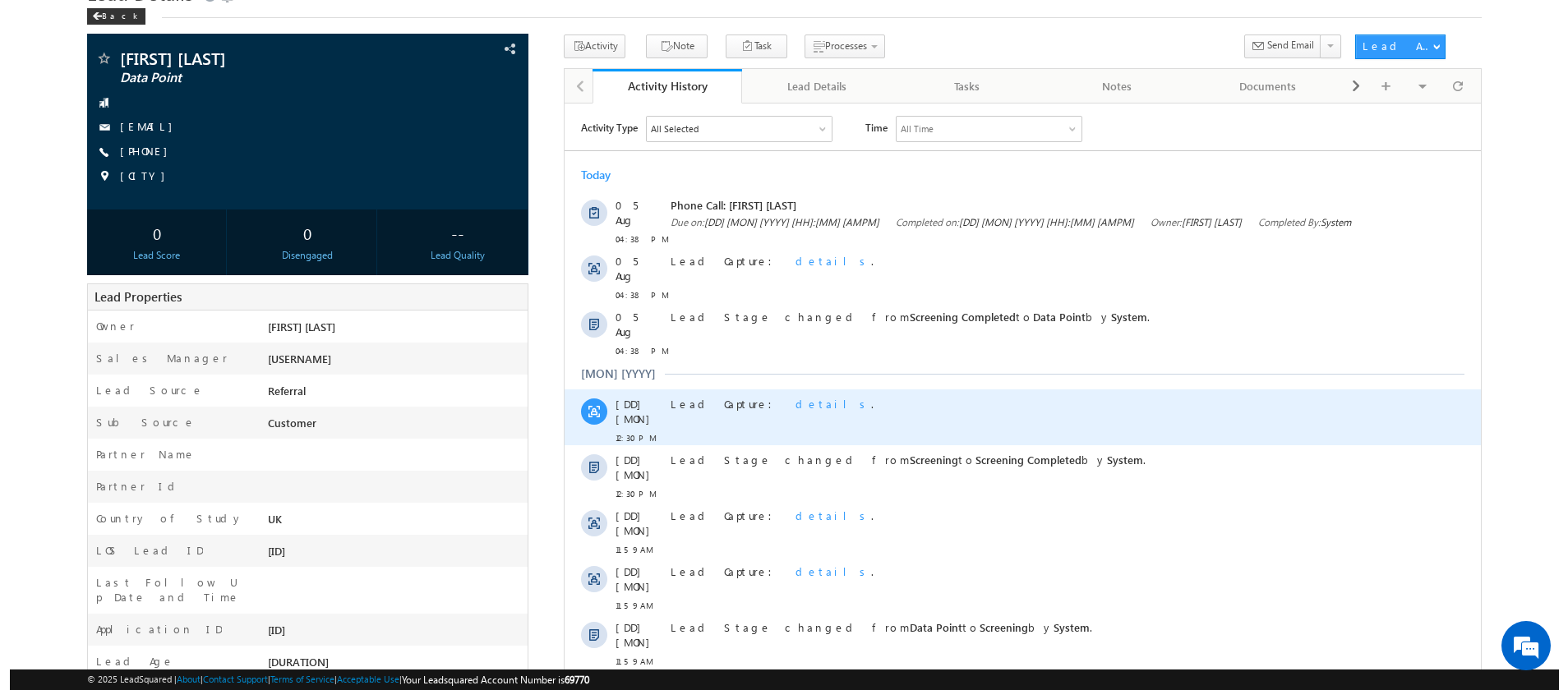 scroll, scrollTop: 79, scrollLeft: 0, axis: vertical 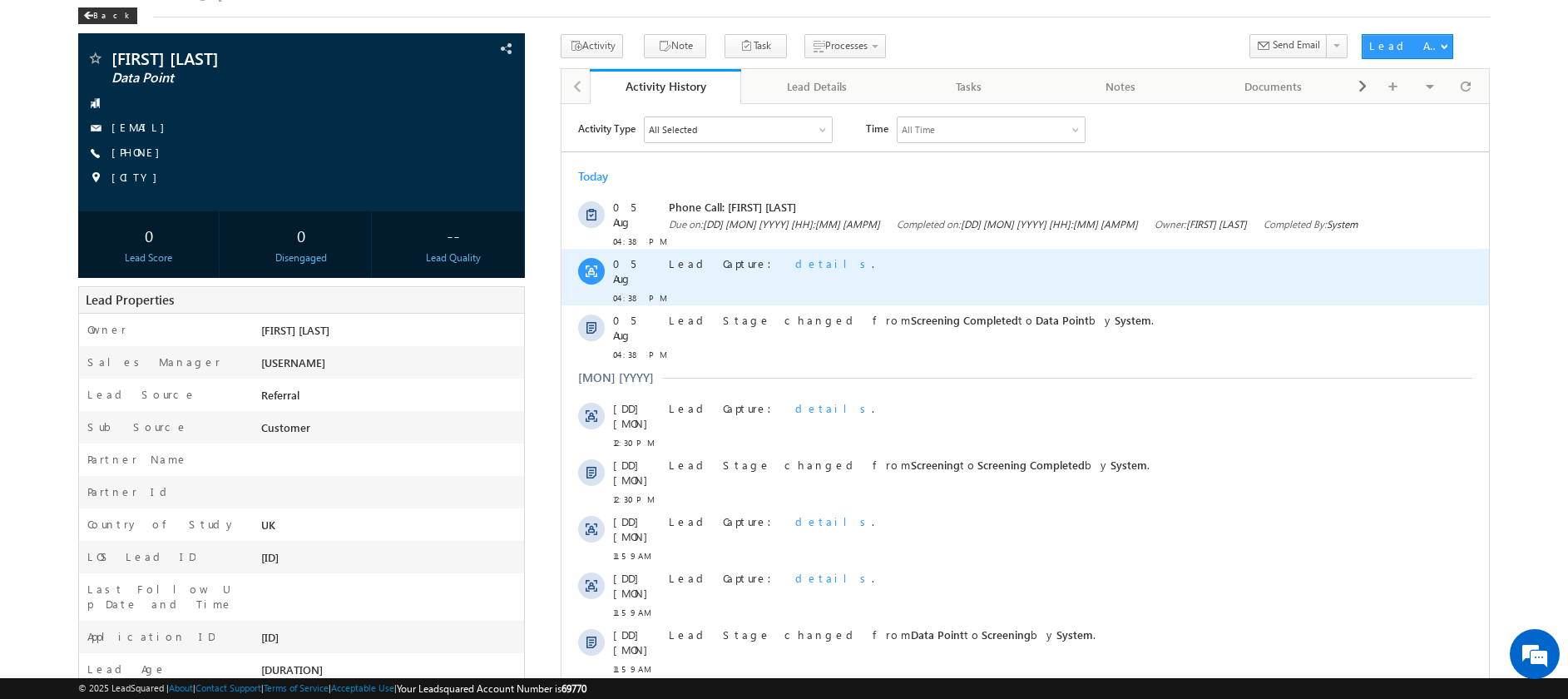 click on "details" at bounding box center [833, 262] 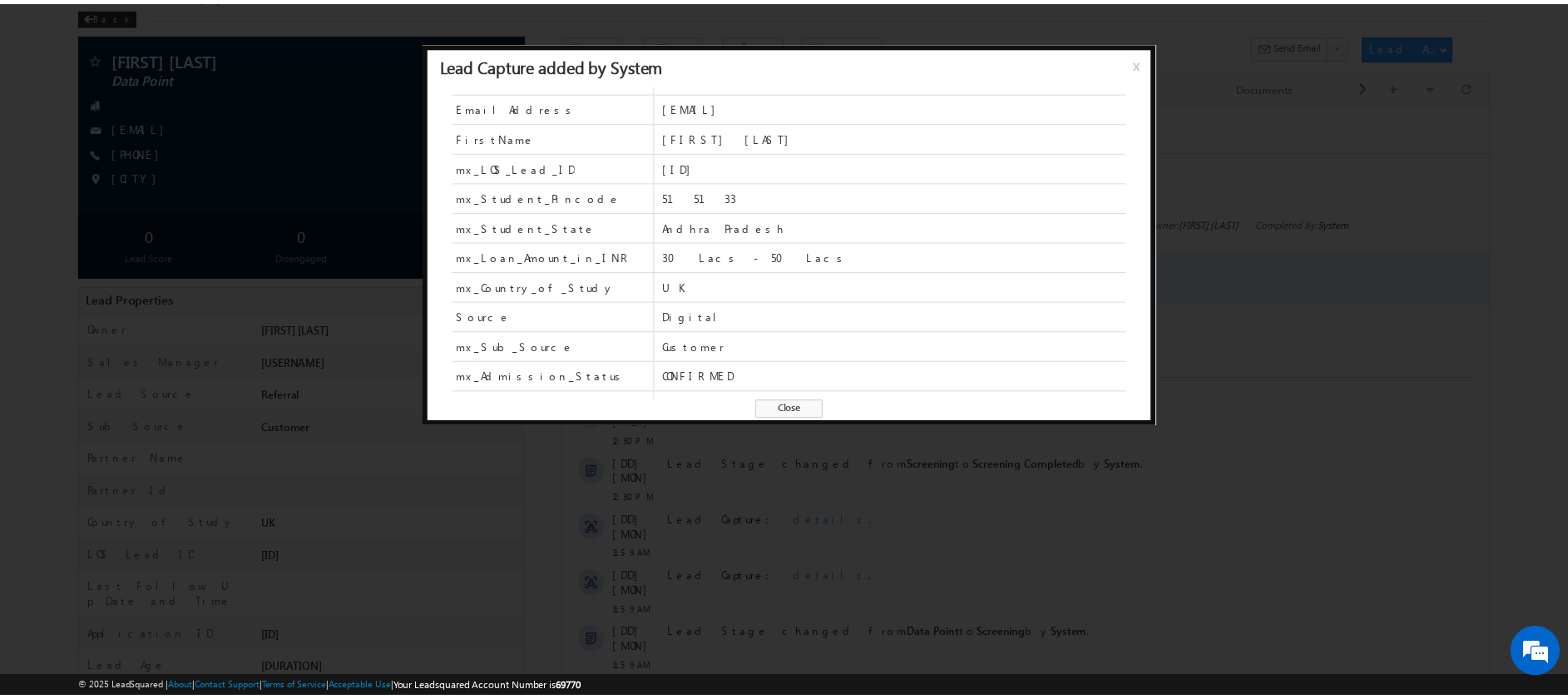 scroll, scrollTop: 0, scrollLeft: 0, axis: both 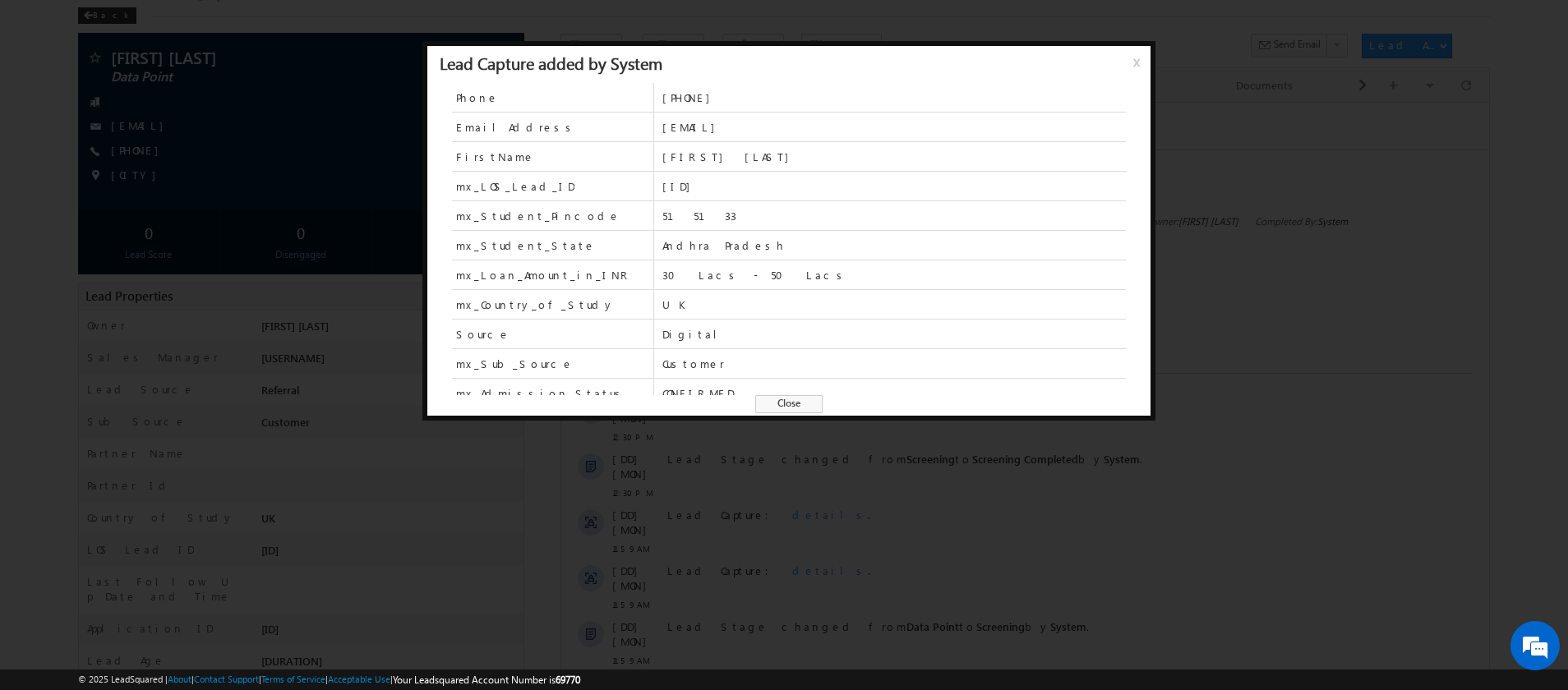 click at bounding box center (784, 345) 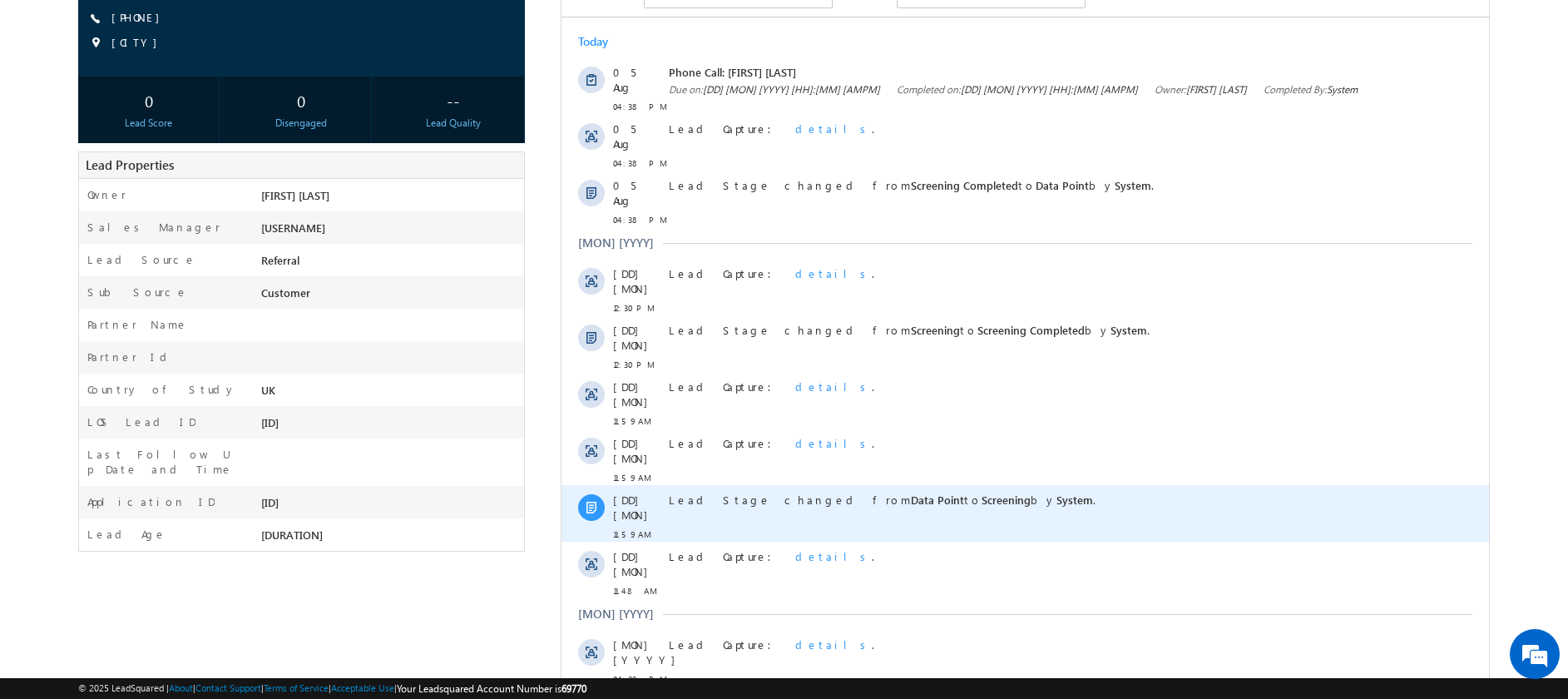 scroll, scrollTop: 0, scrollLeft: 0, axis: both 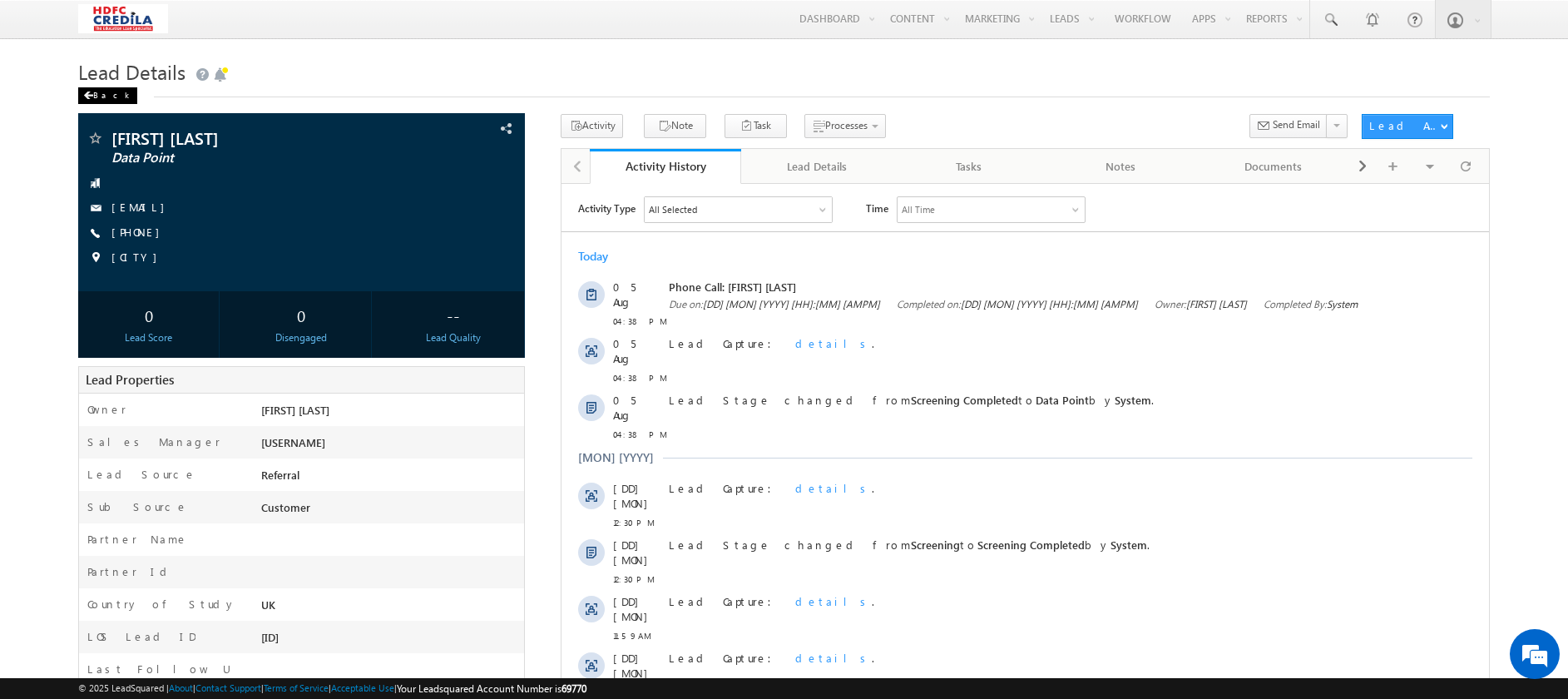 click on "Back" at bounding box center [107, 96] 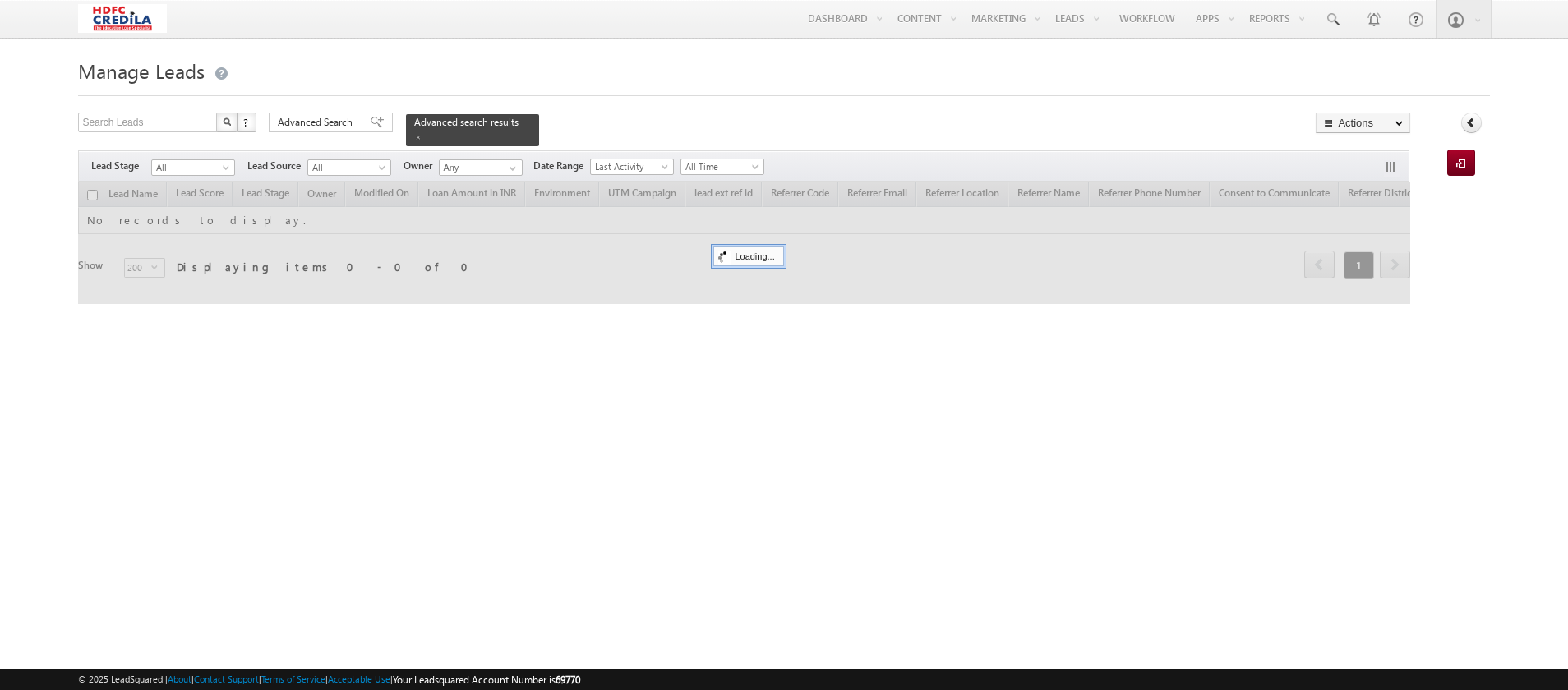scroll, scrollTop: 0, scrollLeft: 0, axis: both 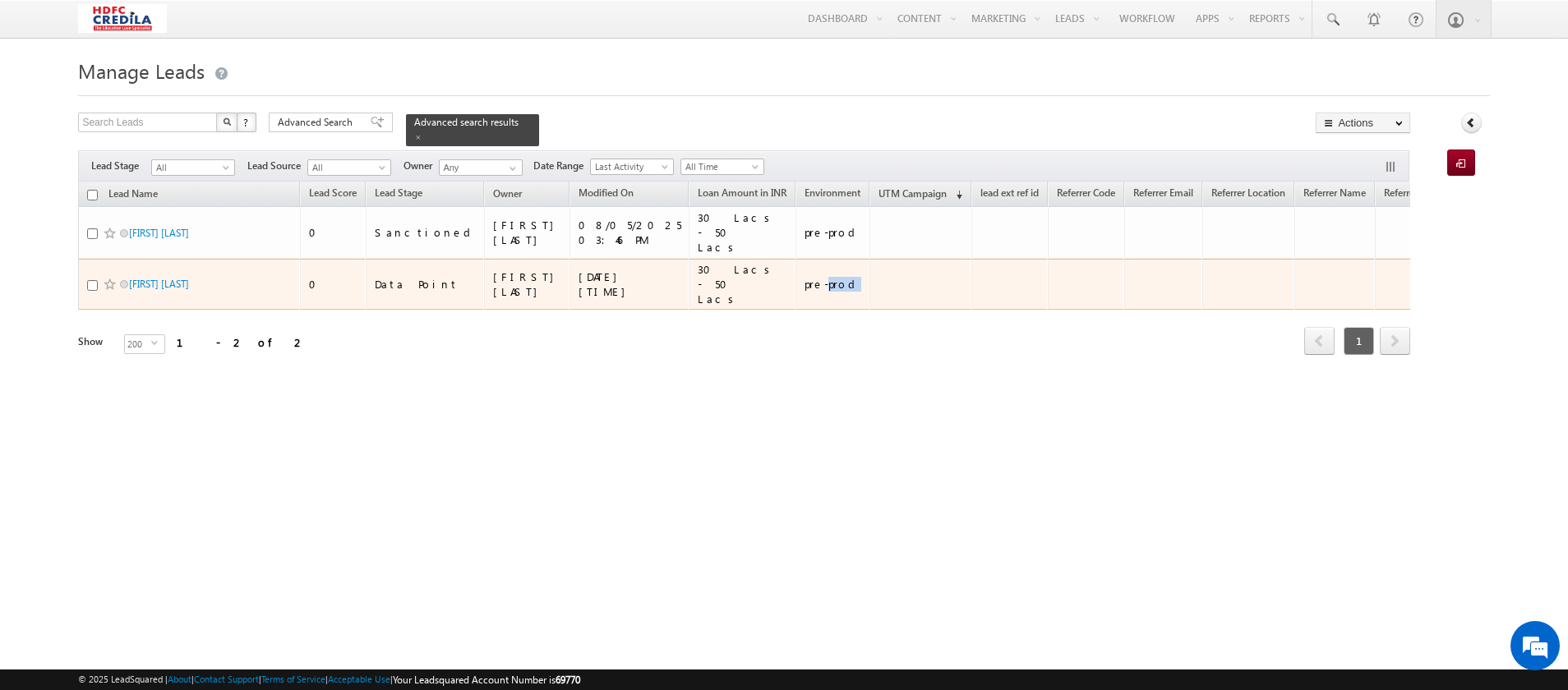 drag, startPoint x: 727, startPoint y: 255, endPoint x: 707, endPoint y: 264, distance: 21.931712 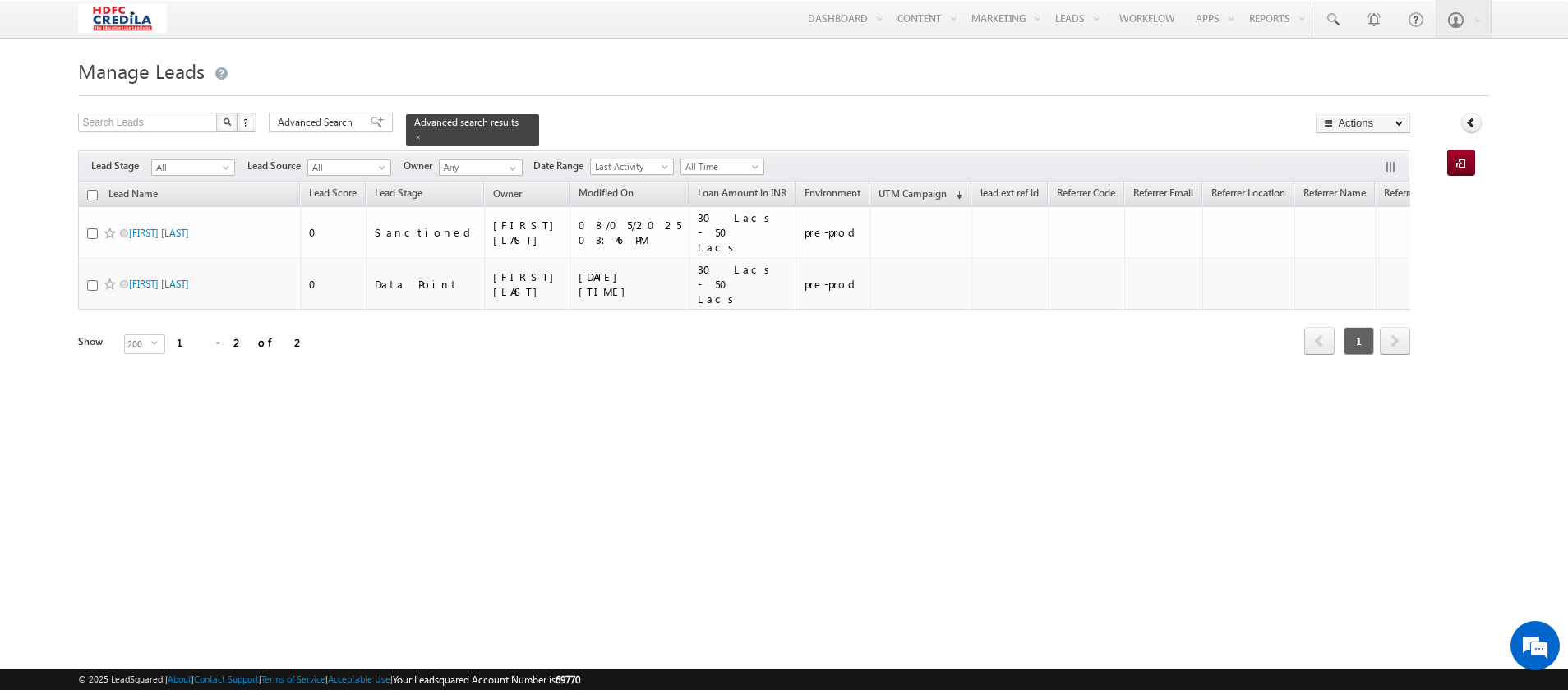 drag, startPoint x: 707, startPoint y: 264, endPoint x: 908, endPoint y: 438, distance: 265.85146 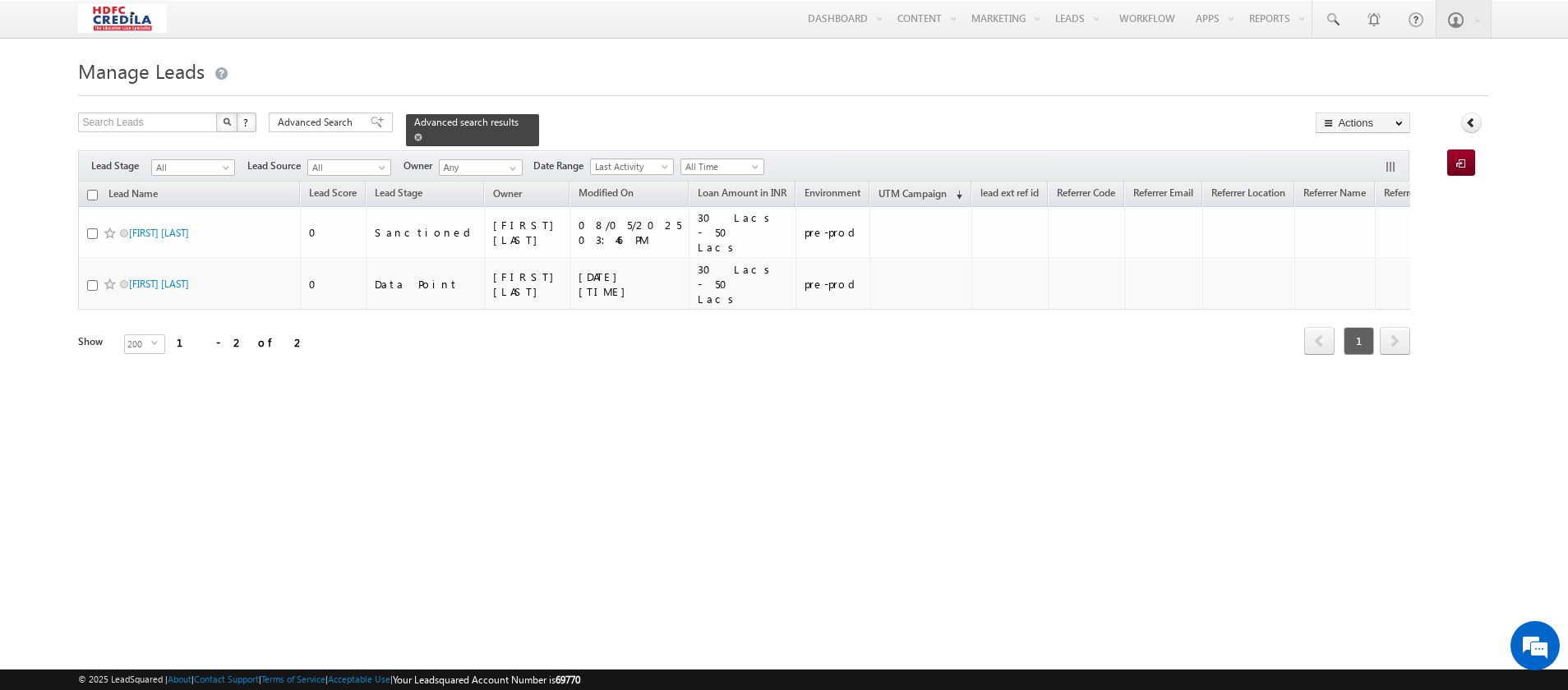click on "Advanced search results" at bounding box center (466, 122) 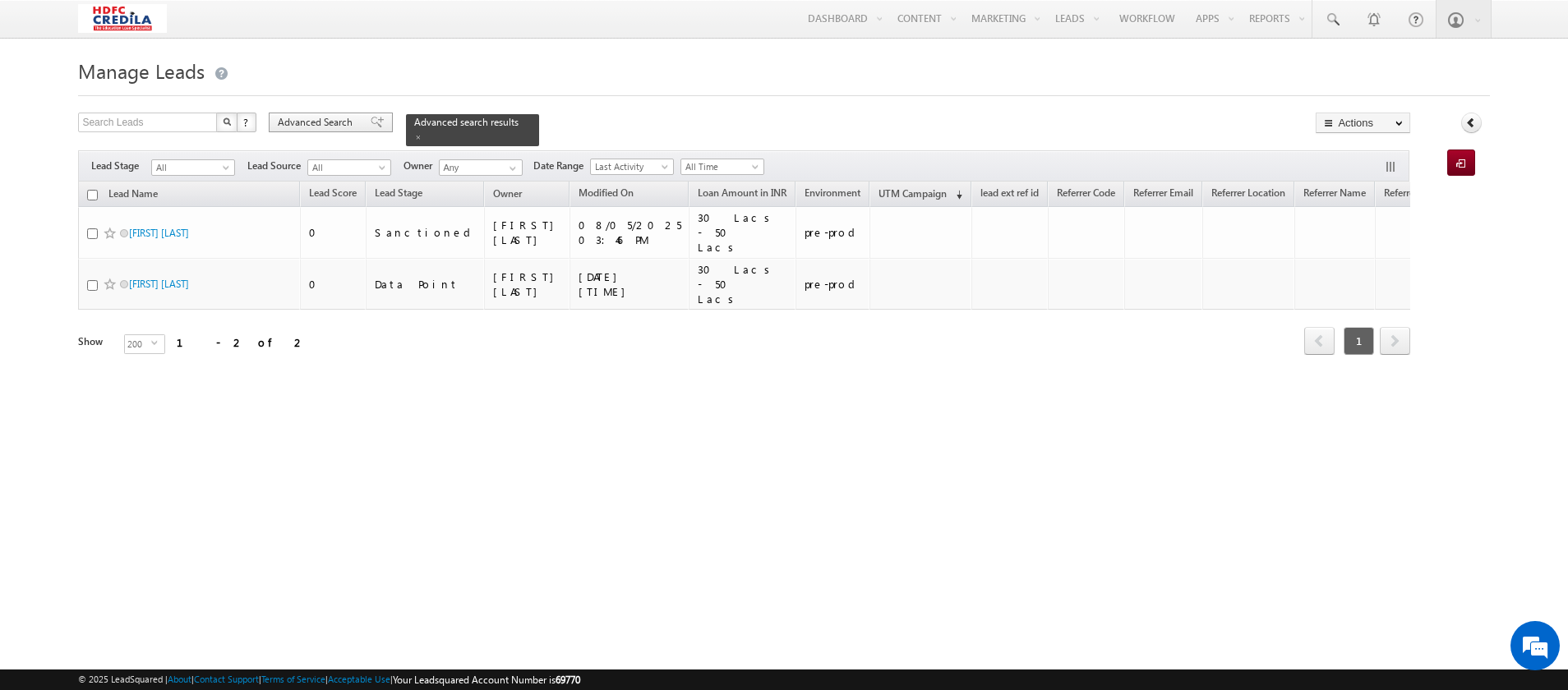 click on "Advanced Search" at bounding box center (330, 122) 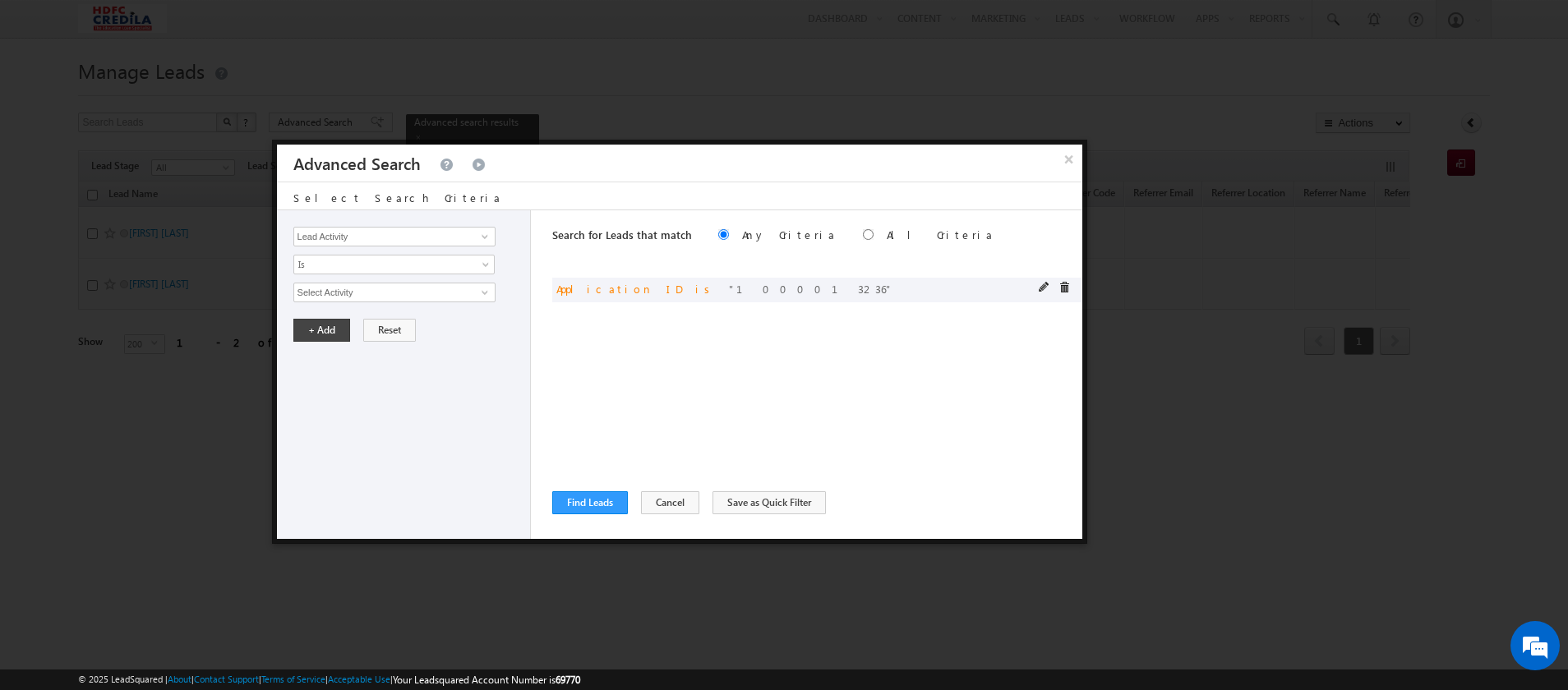 click on "or  Application ID   is   [NUMBER]" at bounding box center [817, 290] 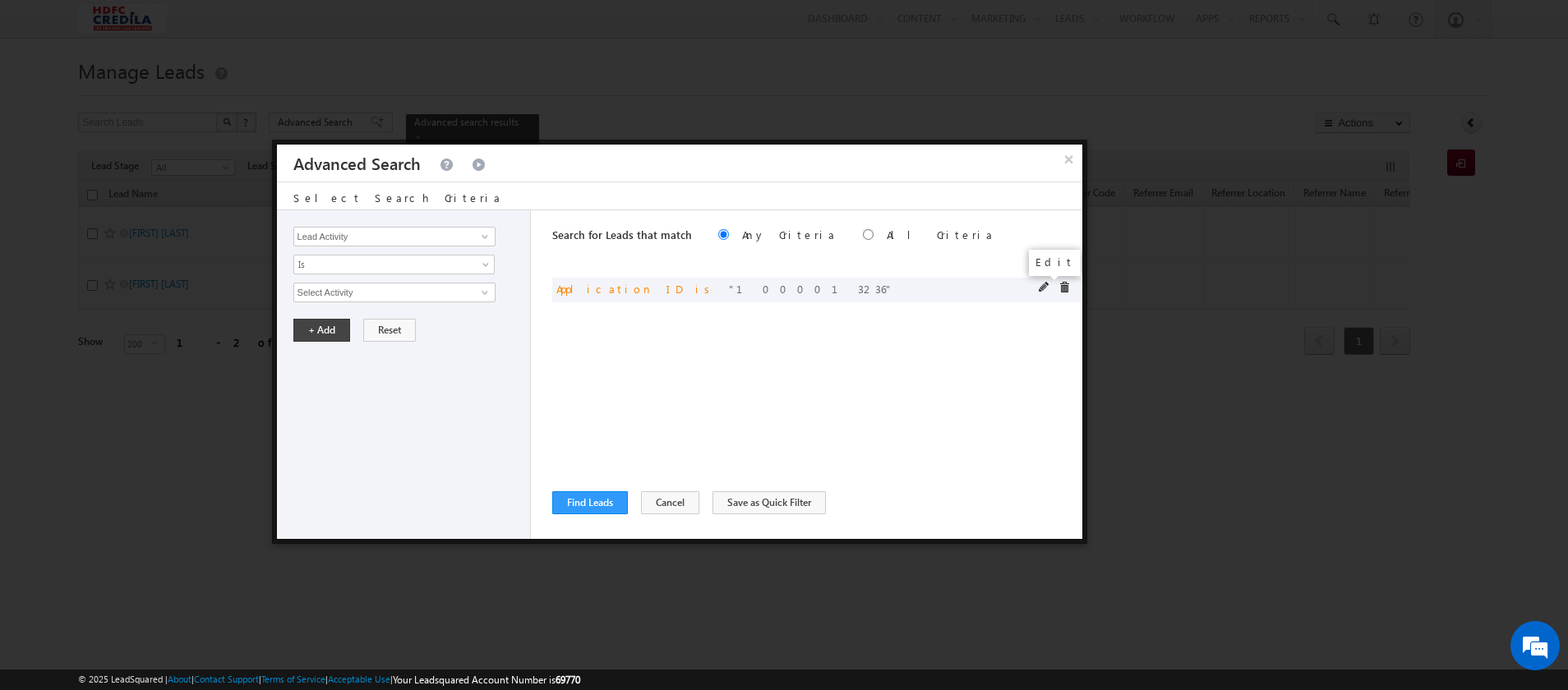 click at bounding box center (1045, 288) 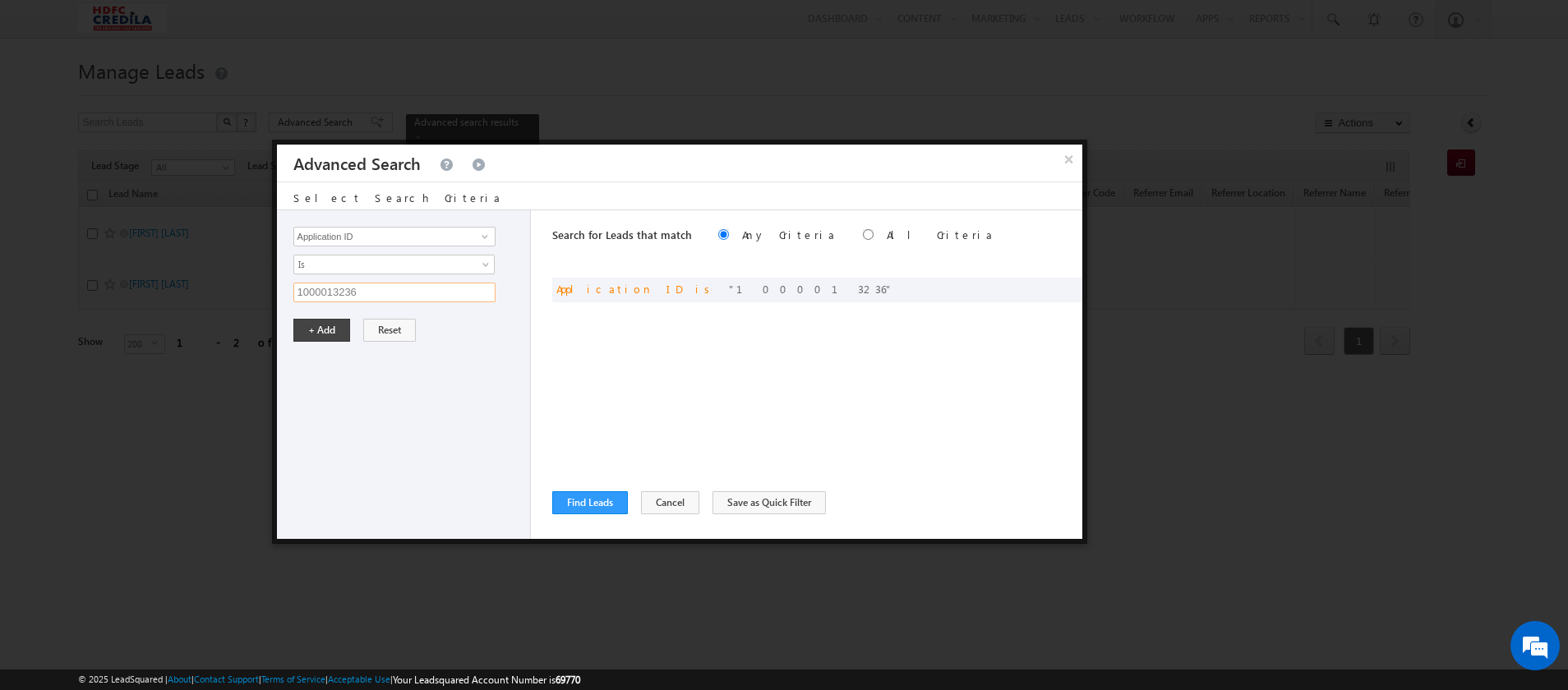 click on "1000013236" at bounding box center [394, 292] 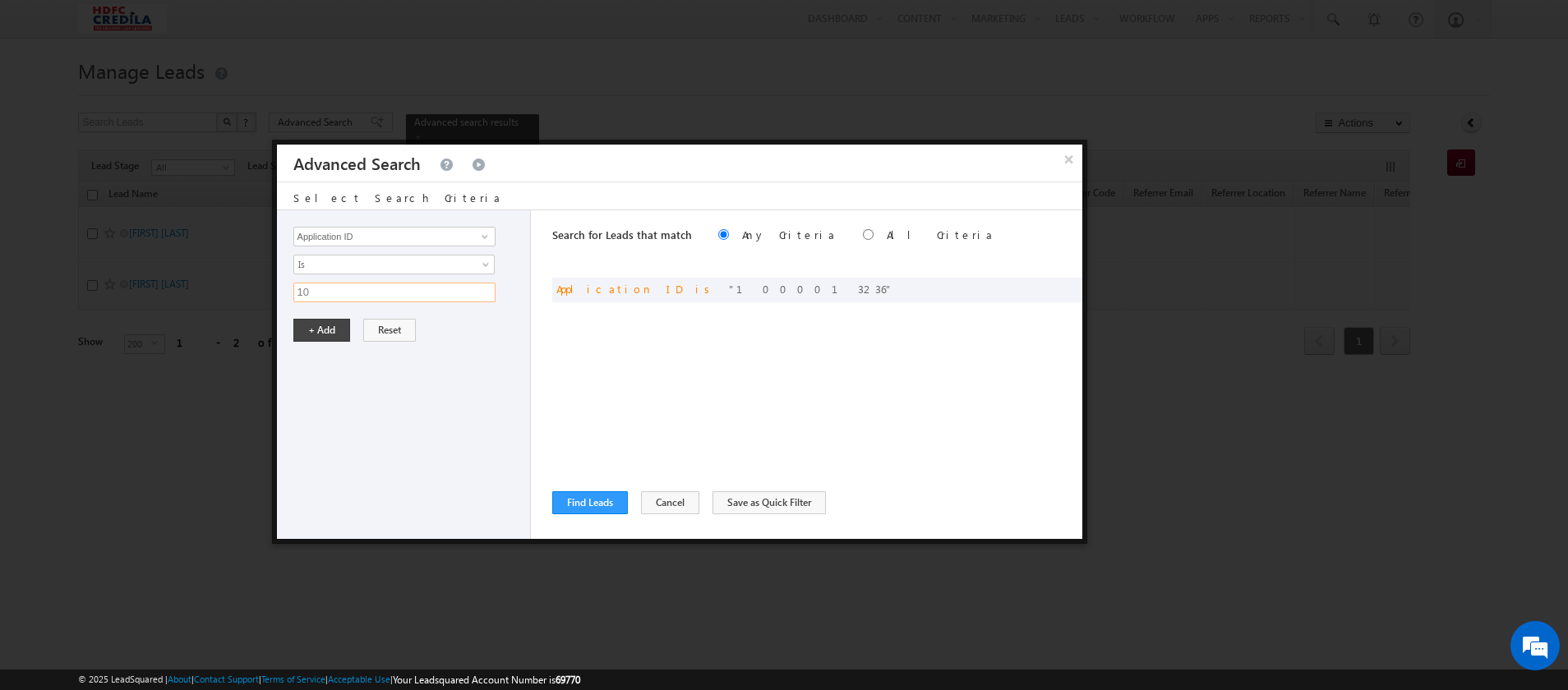 type on "1" 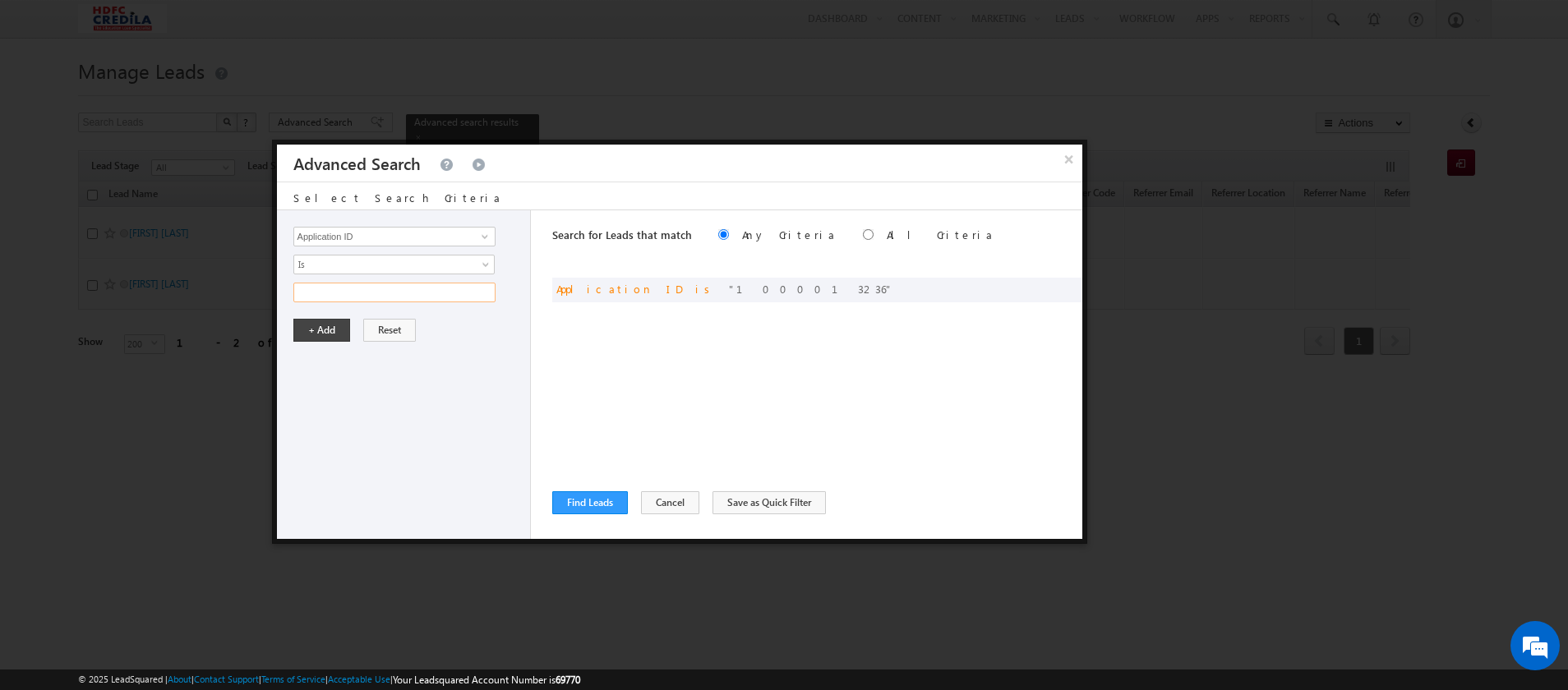 paste on "1000013140" 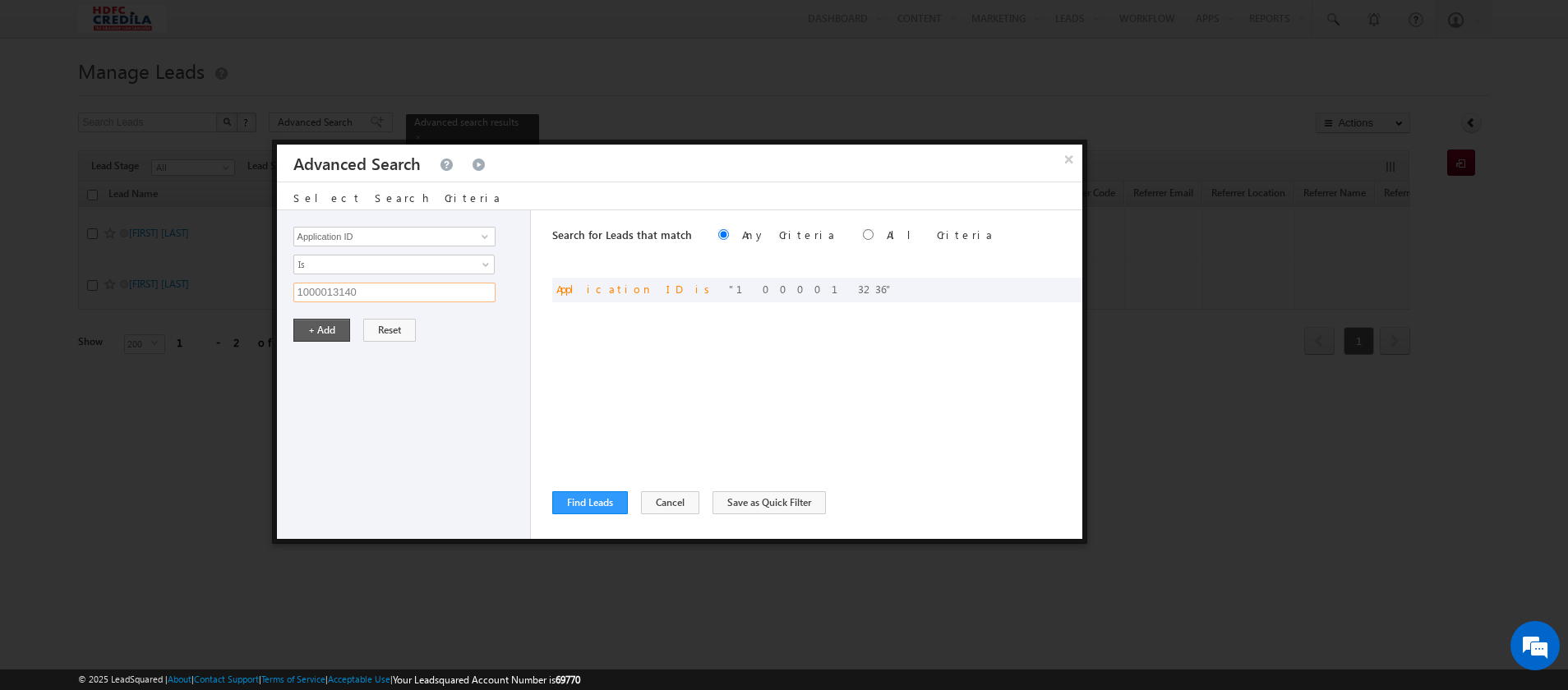 type on "1000013140" 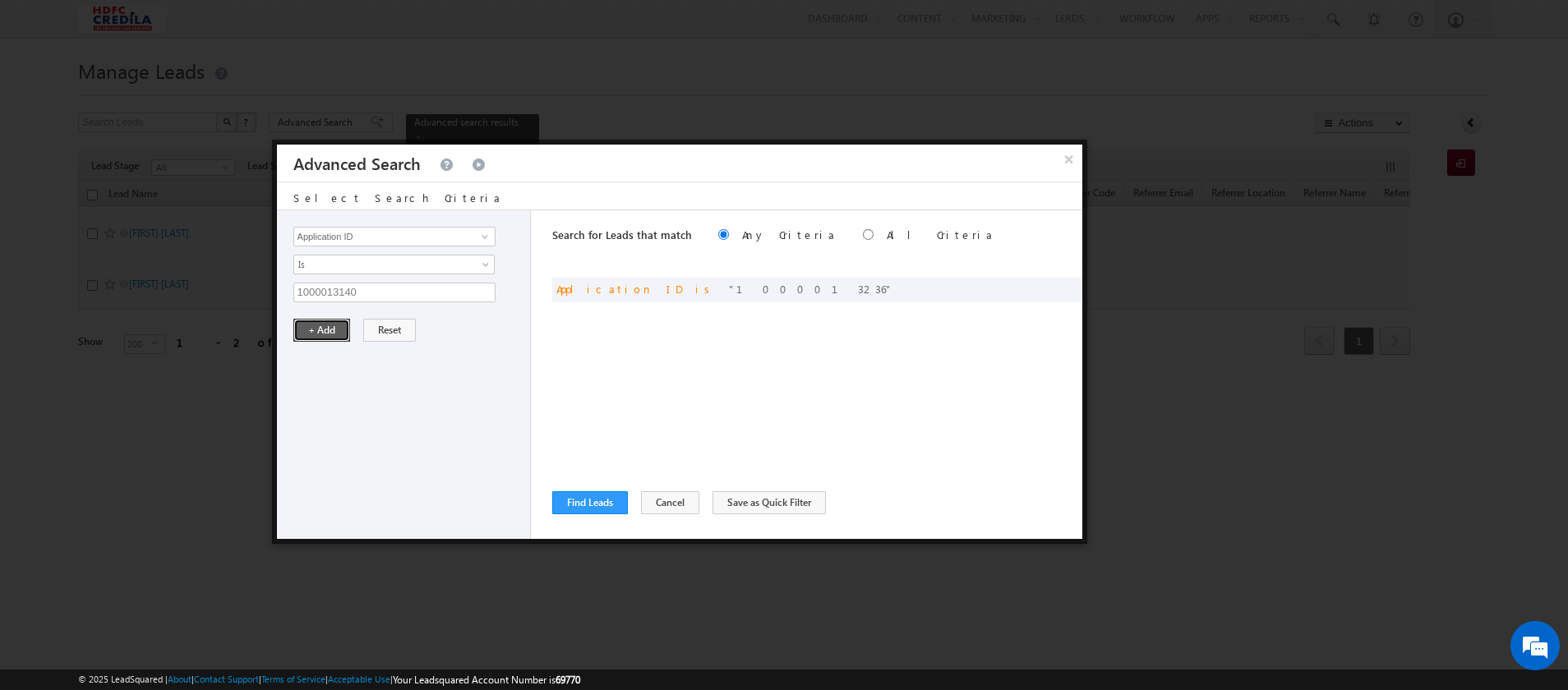 click on "+ Add" at bounding box center [321, 330] 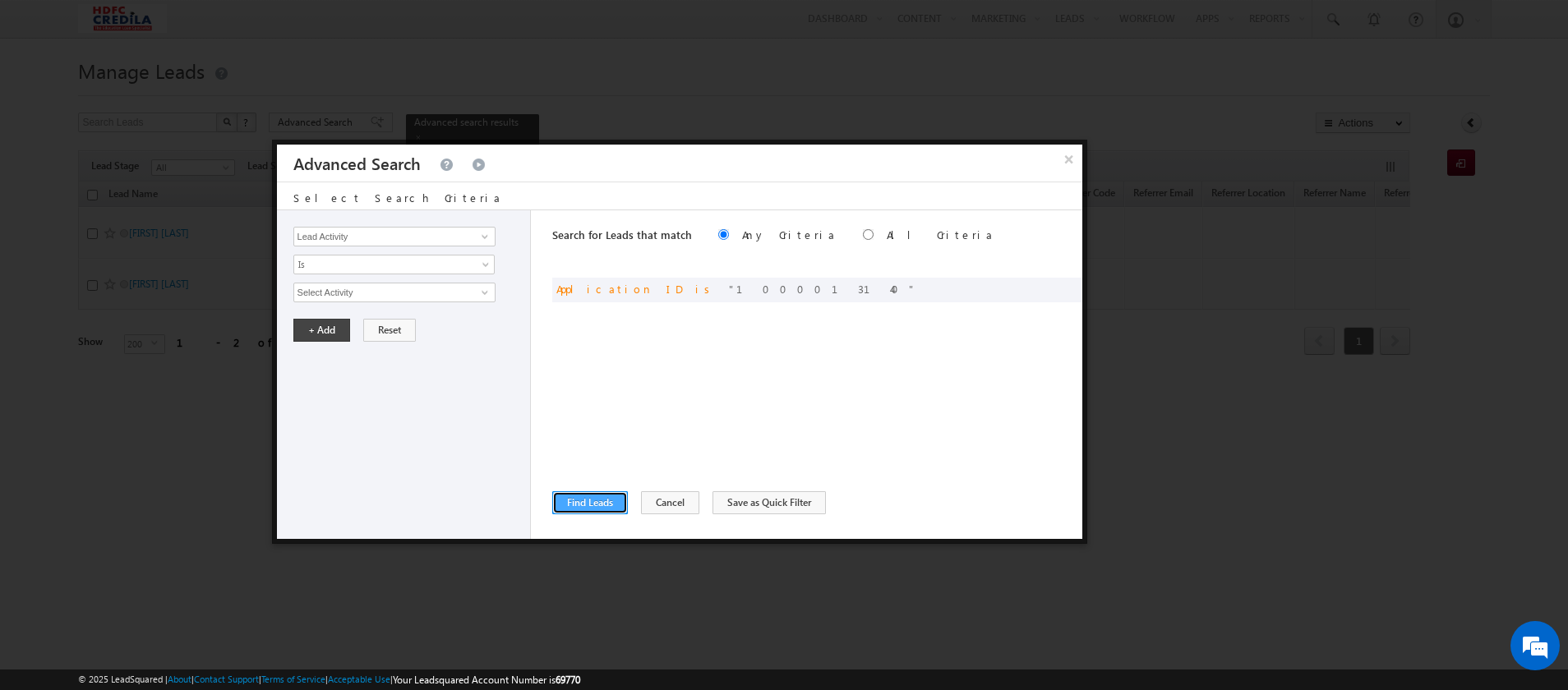 click on "Find Leads" at bounding box center [590, 503] 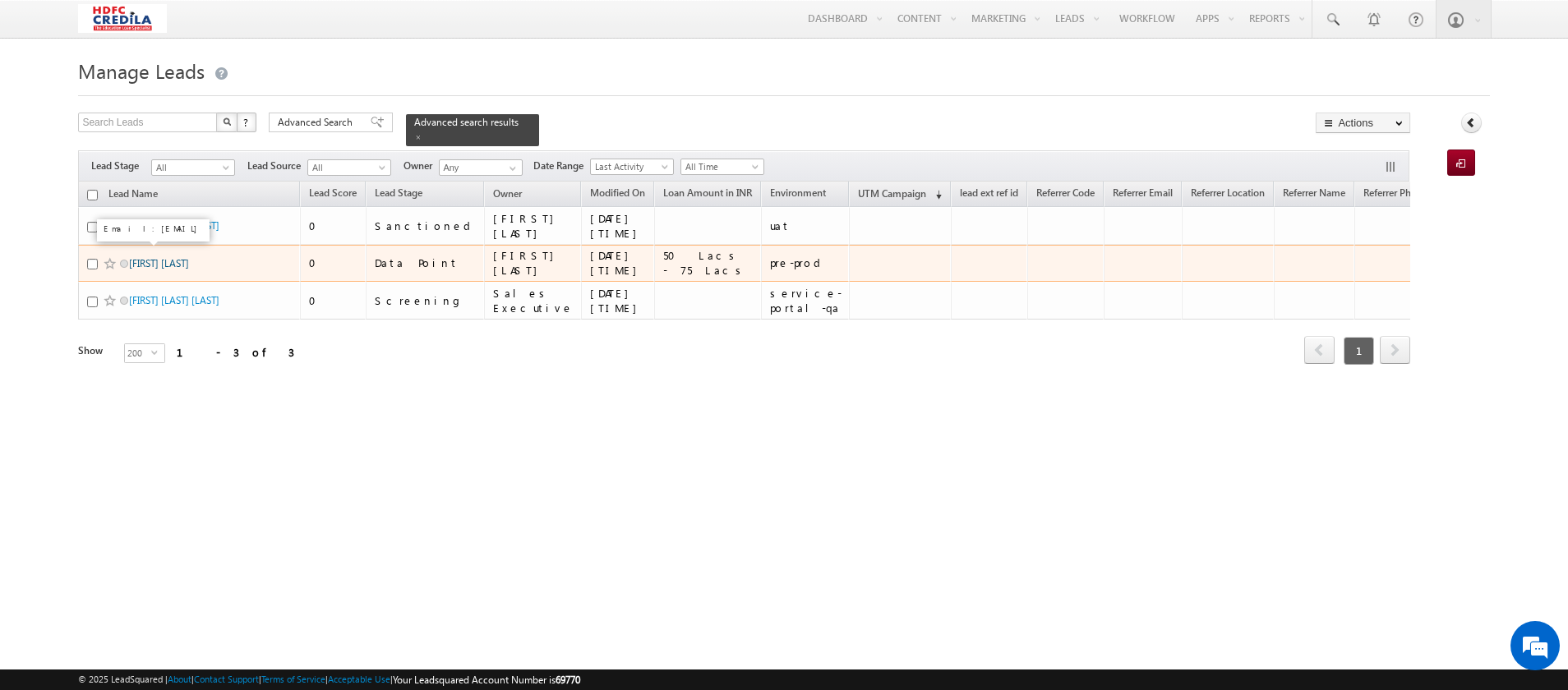 click on "[LAST] [FIRST]" at bounding box center [159, 263] 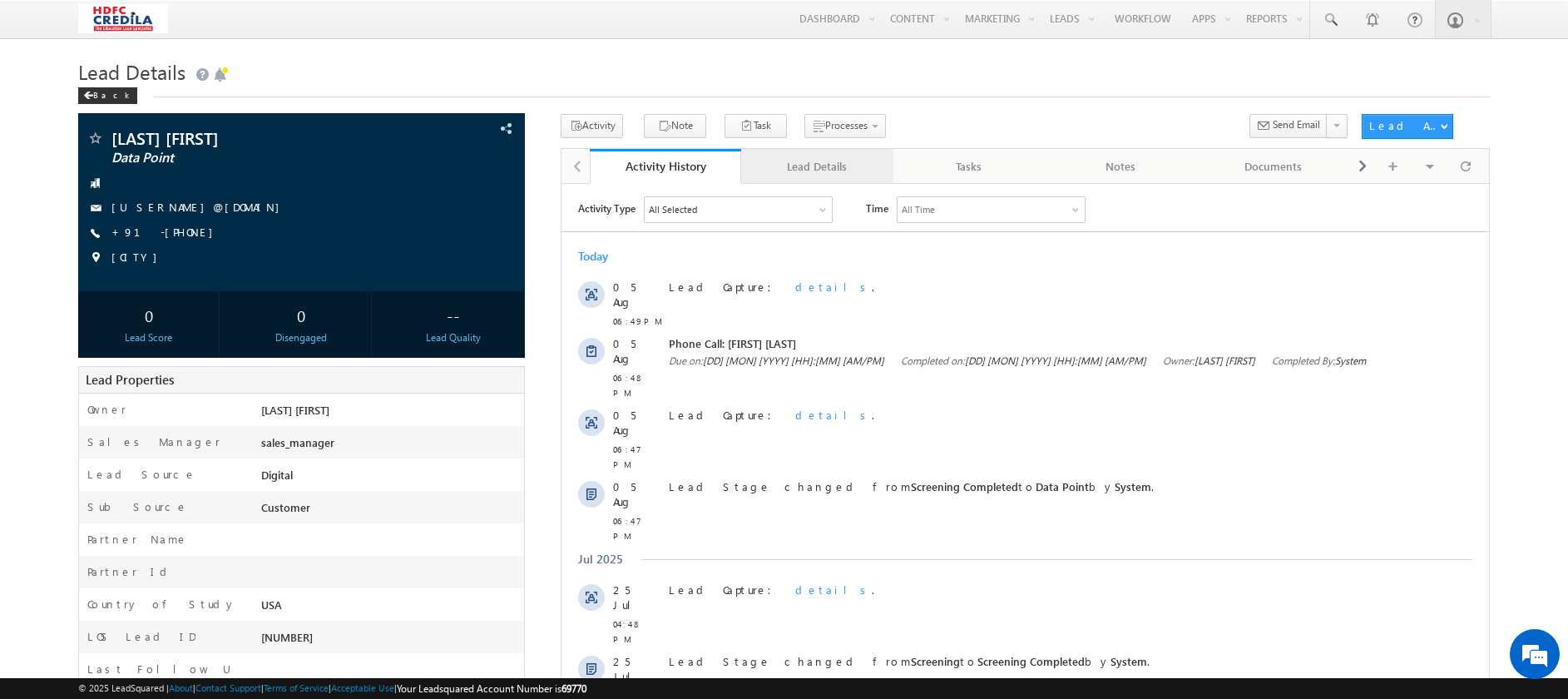 scroll, scrollTop: 0, scrollLeft: 0, axis: both 